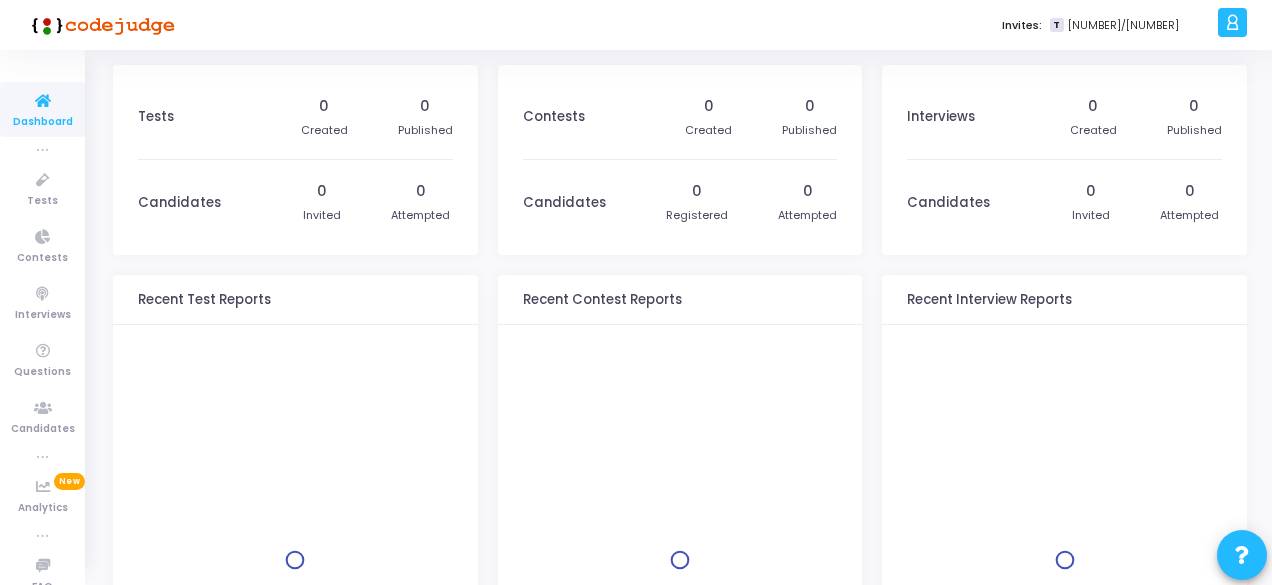 scroll, scrollTop: 0, scrollLeft: 0, axis: both 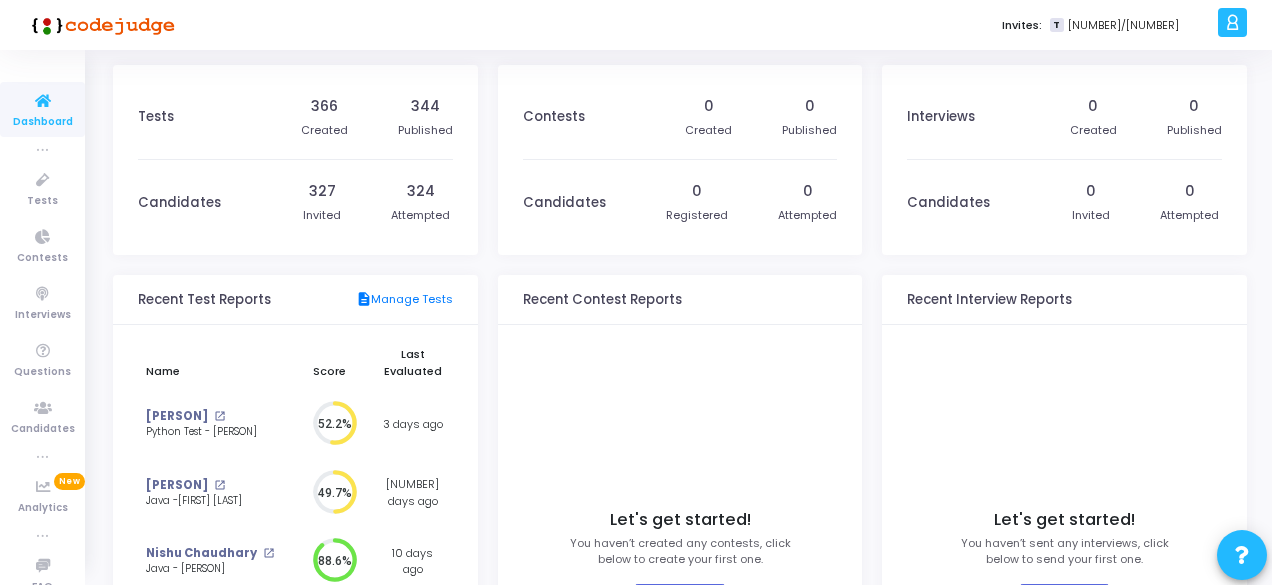 click on "Dashboard" at bounding box center [43, 122] 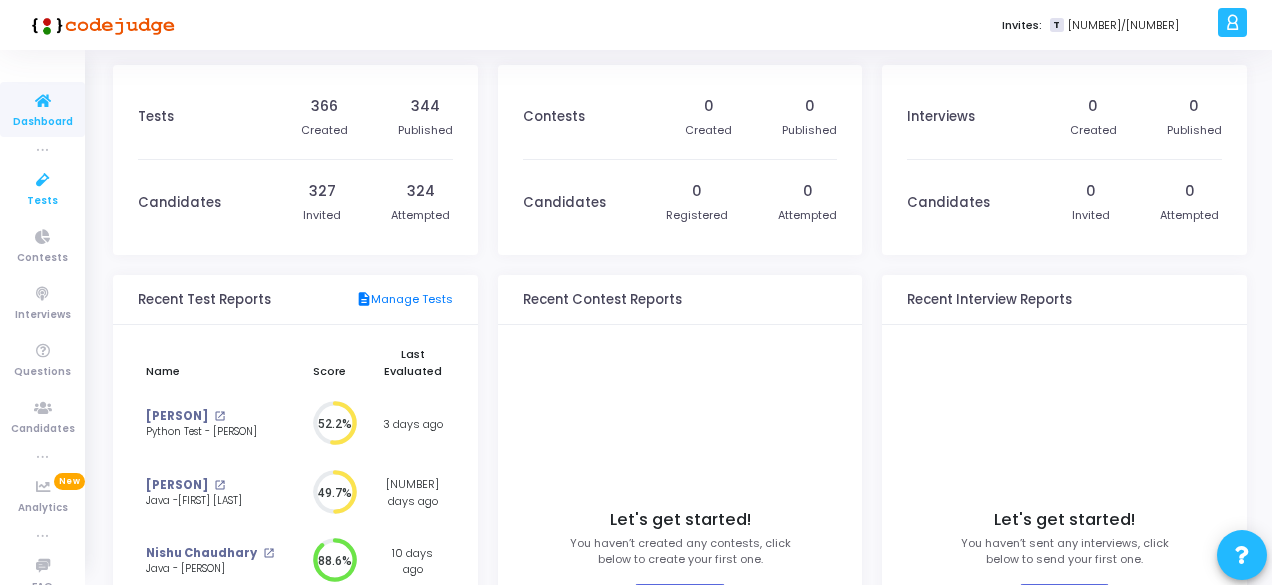 click at bounding box center (43, 180) 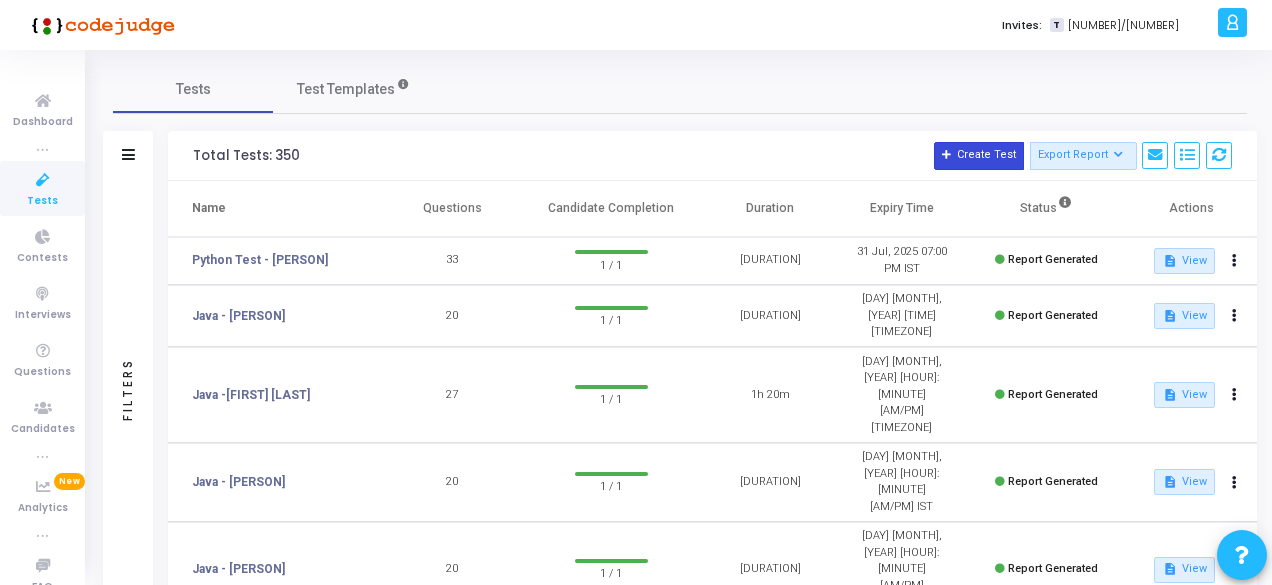 click on "Create Test" at bounding box center [979, 156] 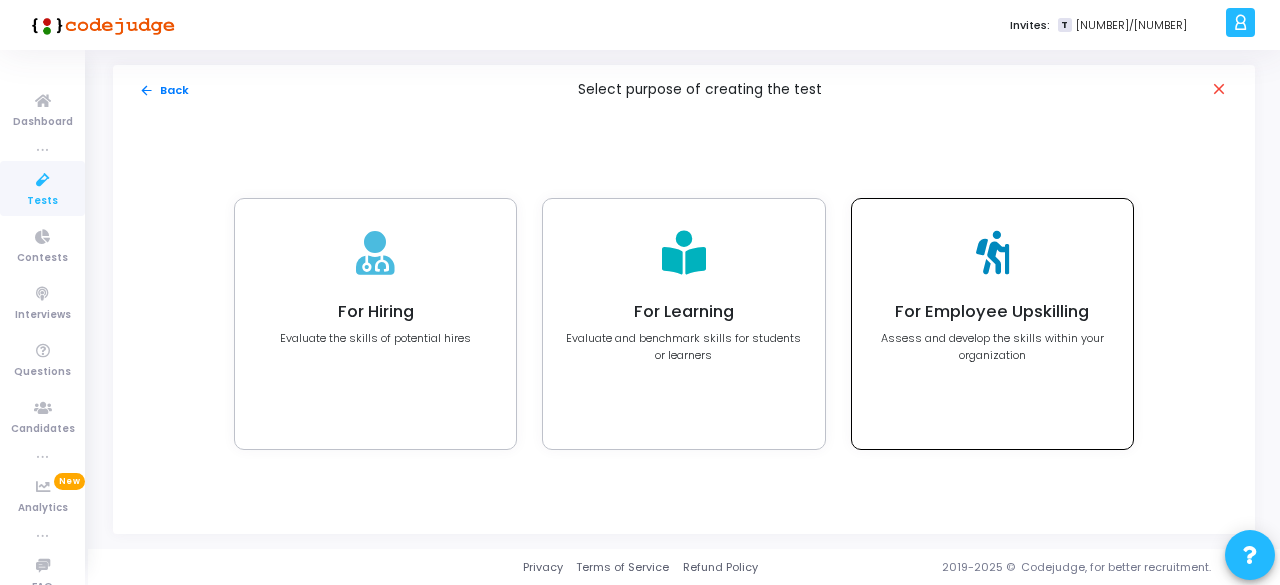click on "For Employee Upskilling" 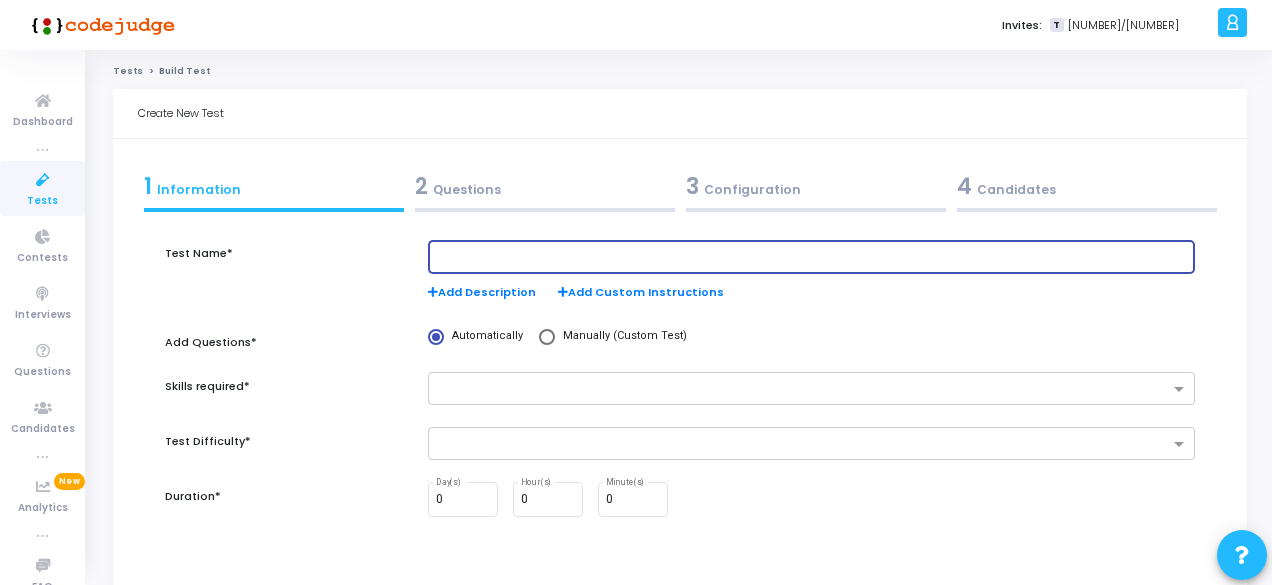 click at bounding box center (811, 257) 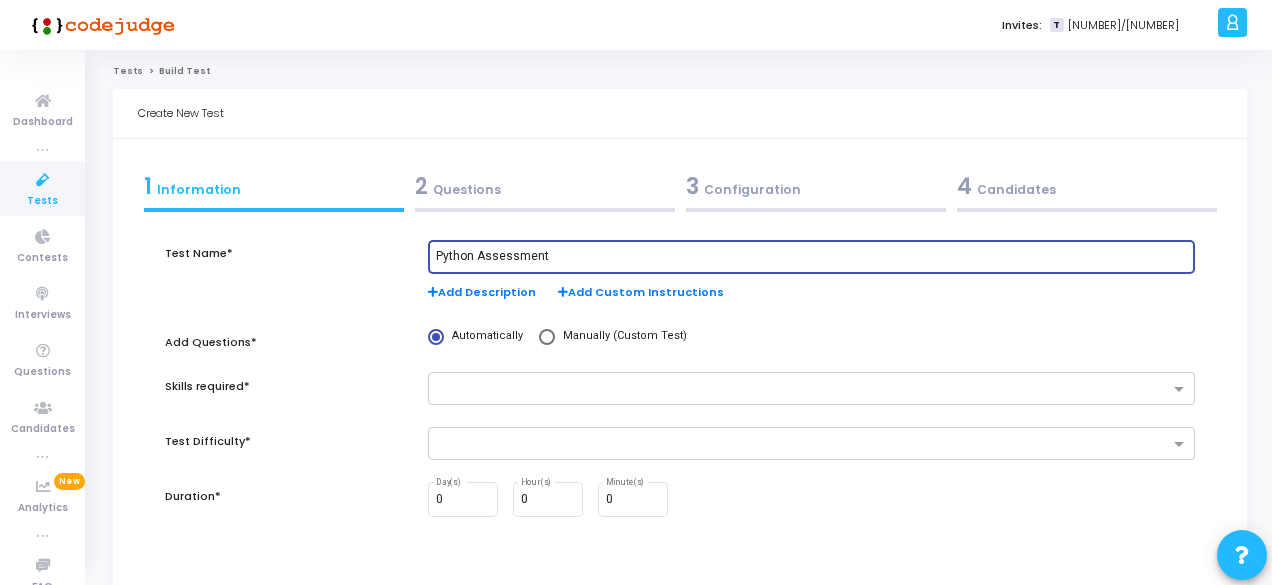 type on "Python Assessment" 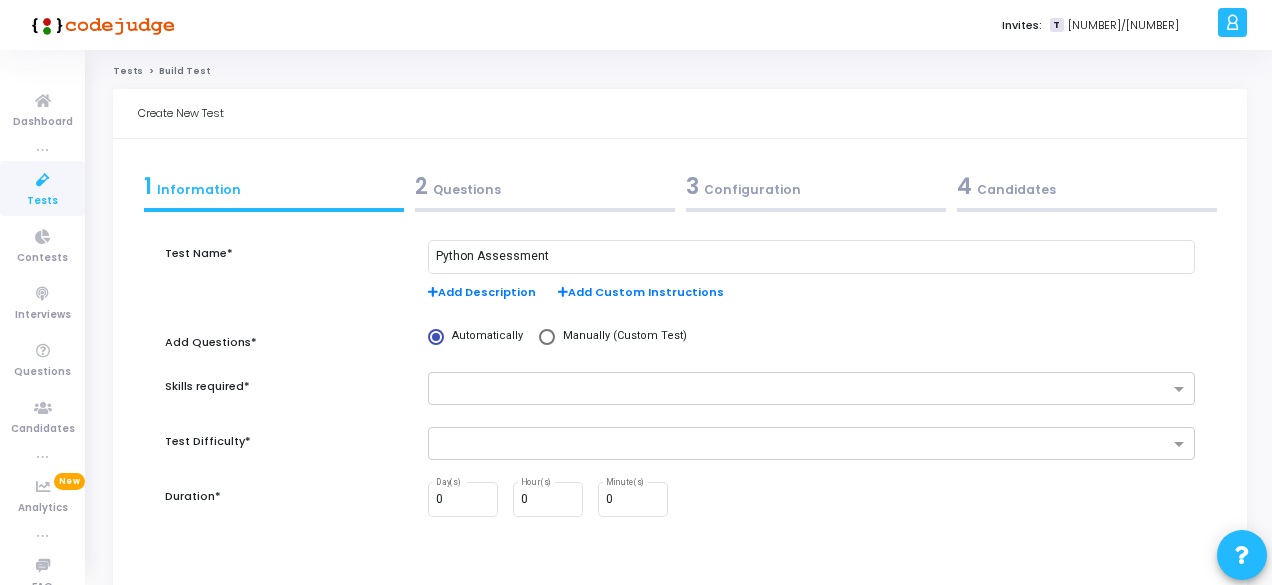 click on "Python Assessment  Add Description  Add Custom Instructions" at bounding box center (811, 281) 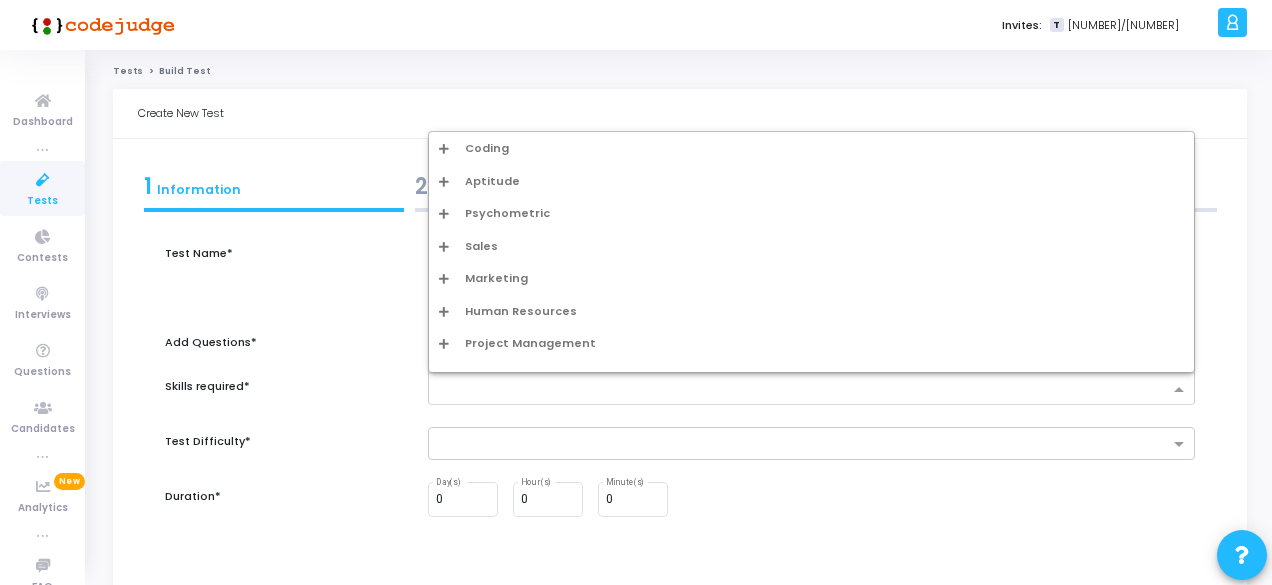 click at bounding box center [811, 388] 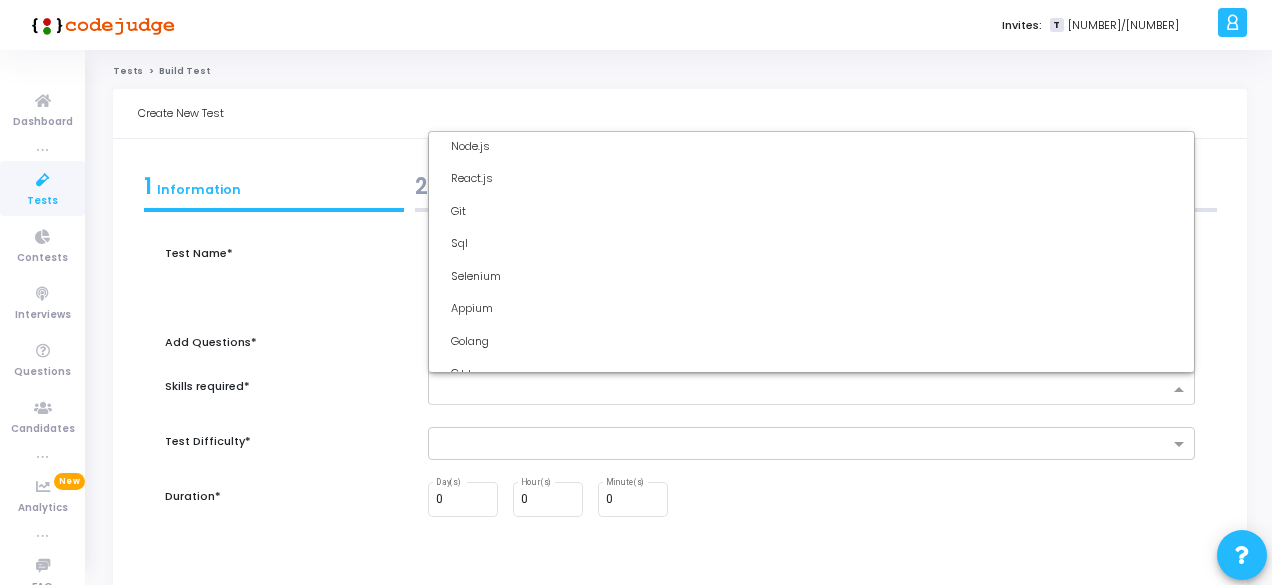 scroll, scrollTop: 0, scrollLeft: 0, axis: both 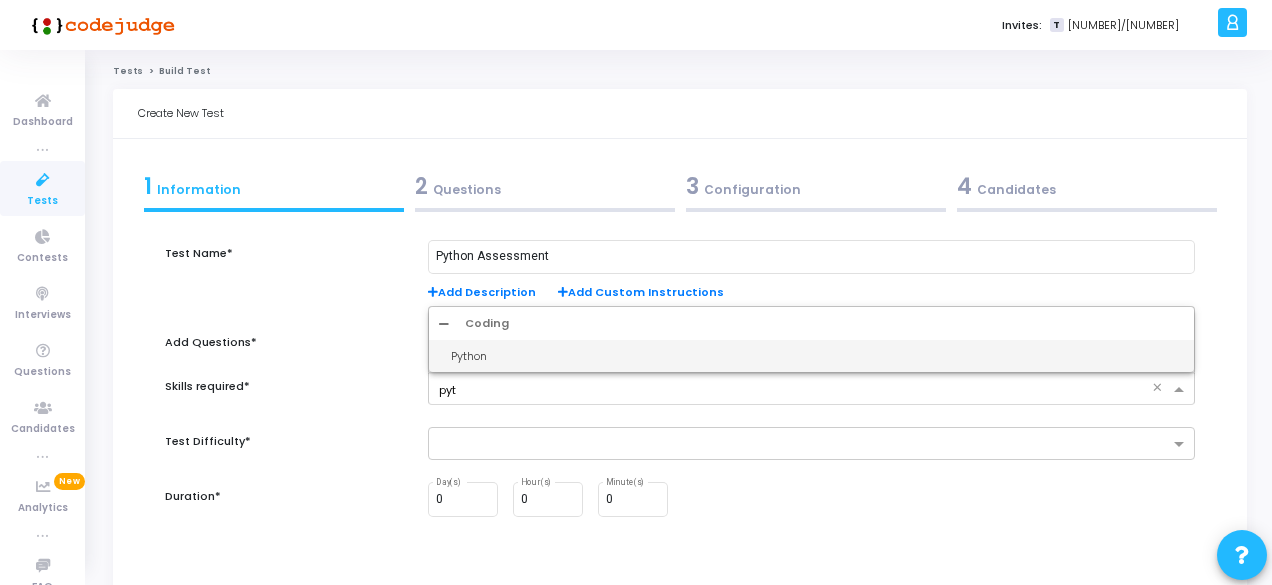 type on "pyth" 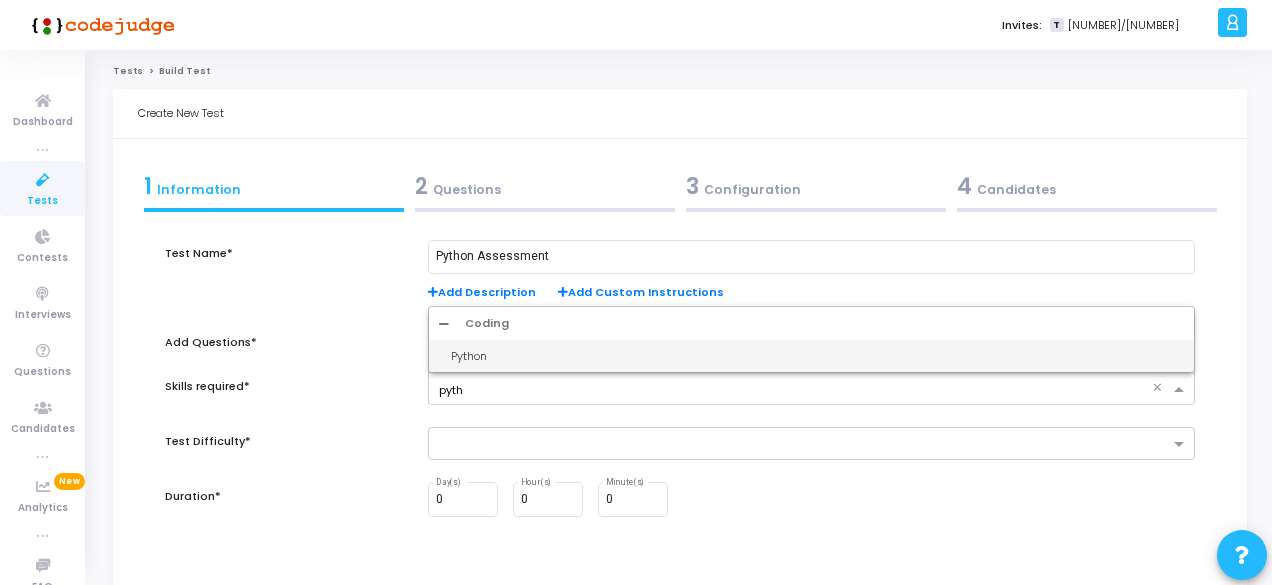 click on "Python" at bounding box center [817, 356] 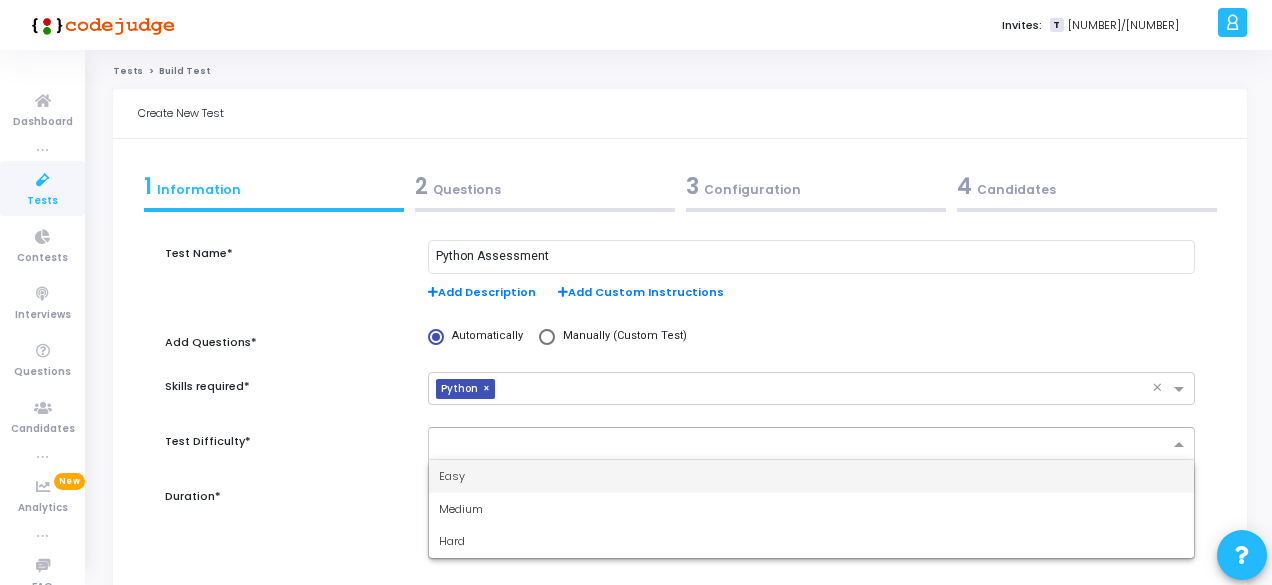 click at bounding box center (811, 443) 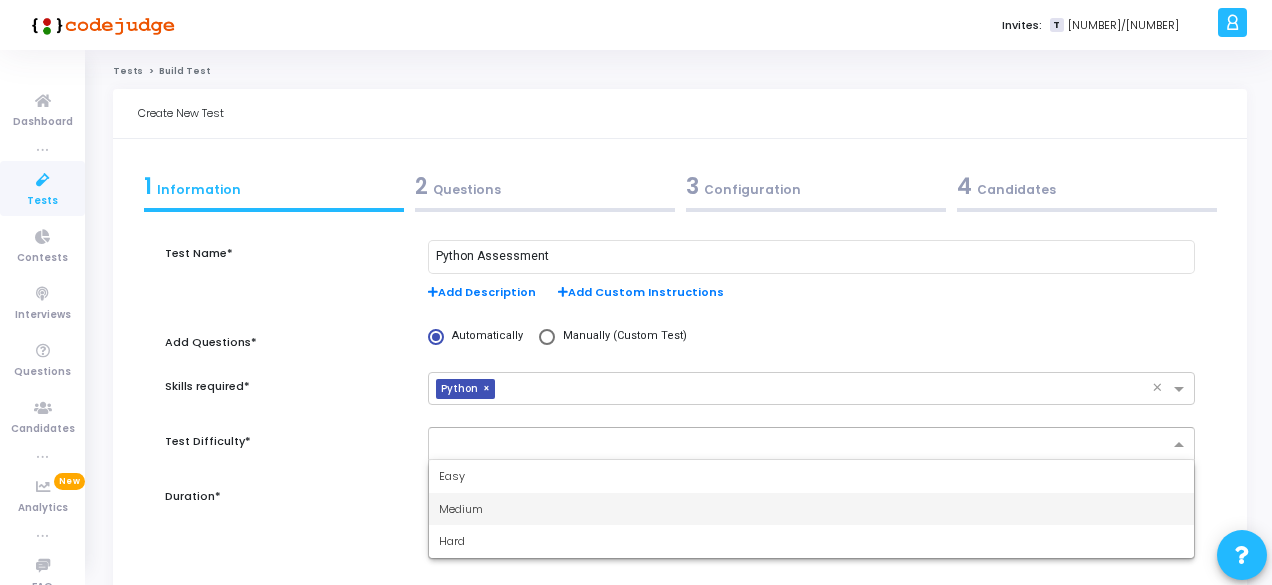 click on "Medium" at bounding box center (811, 509) 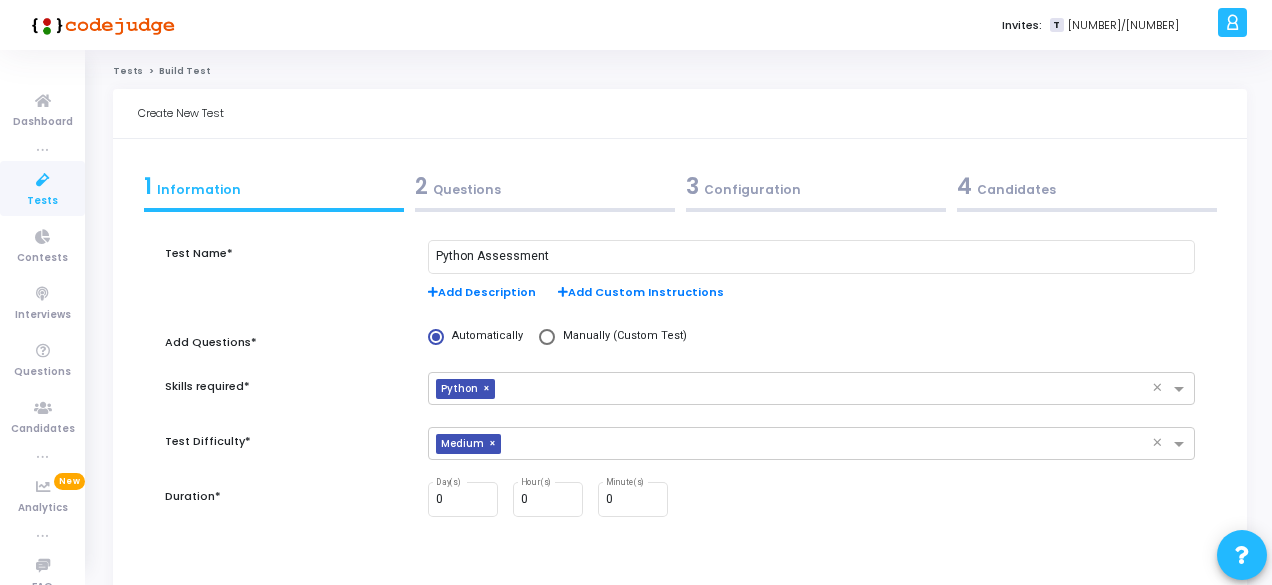 click on "0 Day(s) 0 Hour(s) 0 Minute(s)" at bounding box center (811, 499) 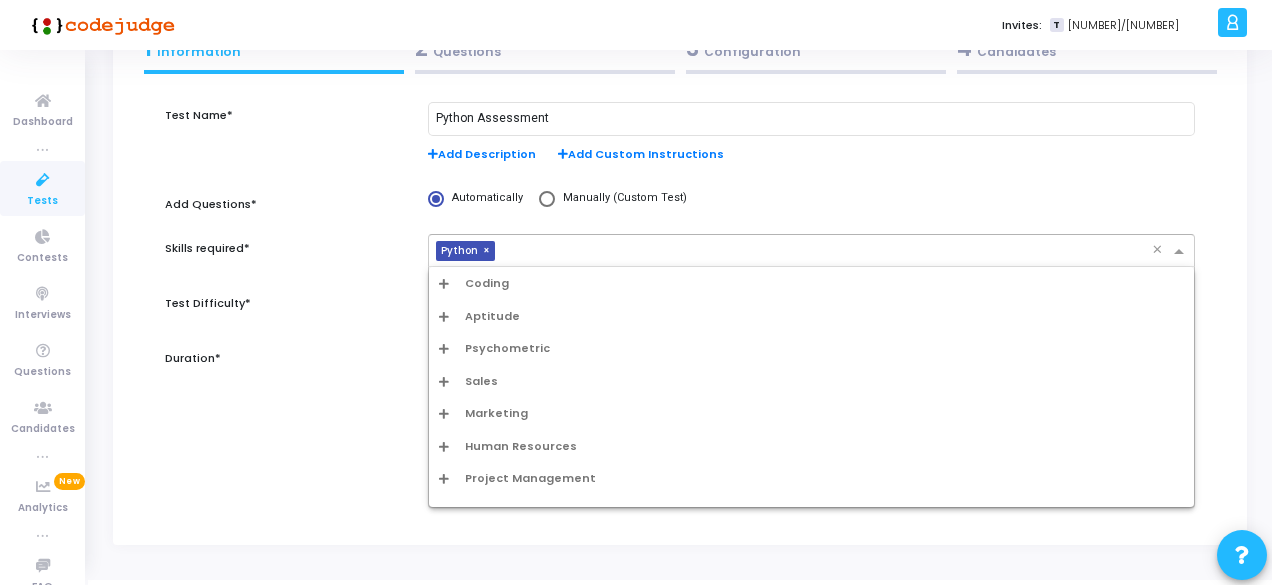 drag, startPoint x: 538, startPoint y: 323, endPoint x: 526, endPoint y: 328, distance: 13 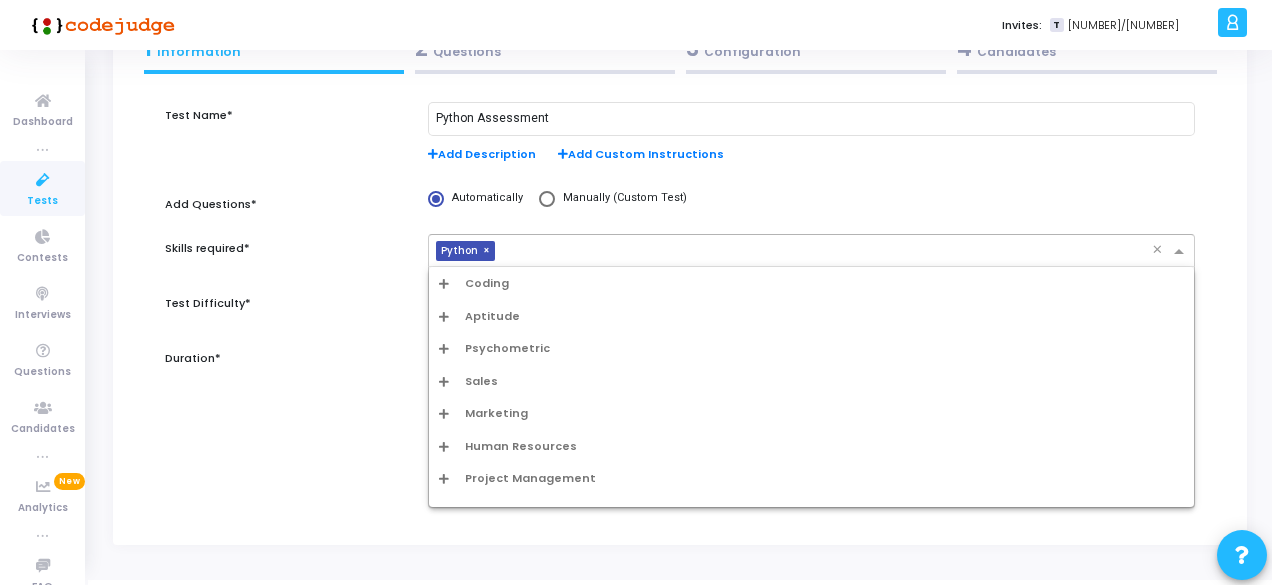 click on "× Python × Coding  Mysql   Aws   Node.js   React.js   Git   Sql   Selenium   Appium   Golang   C++   Machine Learning   Ios   React Native   Programming   C   Css   Html   Optimisation   Unix   Miscellaneous   Jquery   R   C#   Dotnet   Bash   Shell Scripting   Kubernetes   Ms Azure   Ansible   Postgresql   Databases   Kotlin   Scala   Wordpress   Ux/ui   Flutter   Ruby On Rails   Swift   Vuejs   Emberjs   Perl   Sqlite   Computer Networks   English   Docker   Cryptography   Spring Security   Ds And Algorithms   Powershell   Team Foundation Server   Generic Qa   Postman   Cypress   Unit Testing   Coding Standards   Oops   Nosql   Rdbms   Npm Commands   Web Architecture   Design Skills   Typescript   Salesforce   Magento   Drupal   Logical Reasoning   Springboot   Wcf   Microservices   Spring Hibernate   Java Streams Api   Dynamo Db   Sap Fi   Sap Abap   Informatica   Xamarin   Mongodb   Laravel   Linux Os   Nestjs   Oracle   Shopify Liquid   Shopify Theme   Sharepoint   Plsql   Oracle Data Integrator   Elk" at bounding box center (811, 250) 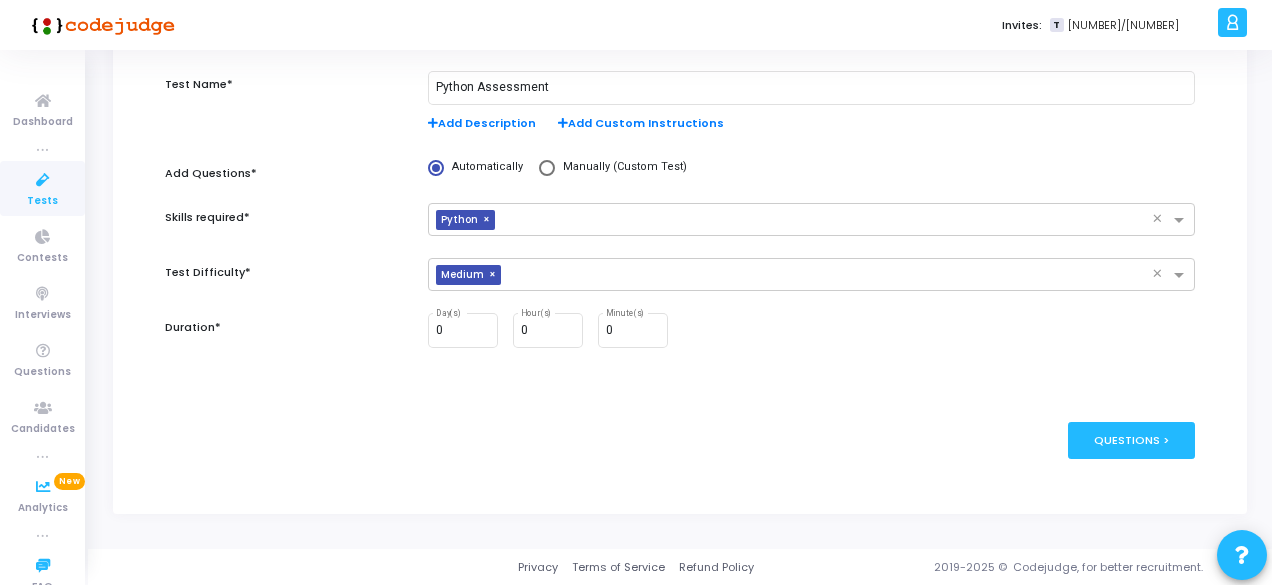 click on "publish  Publish Now   Questions >" at bounding box center (680, 440) 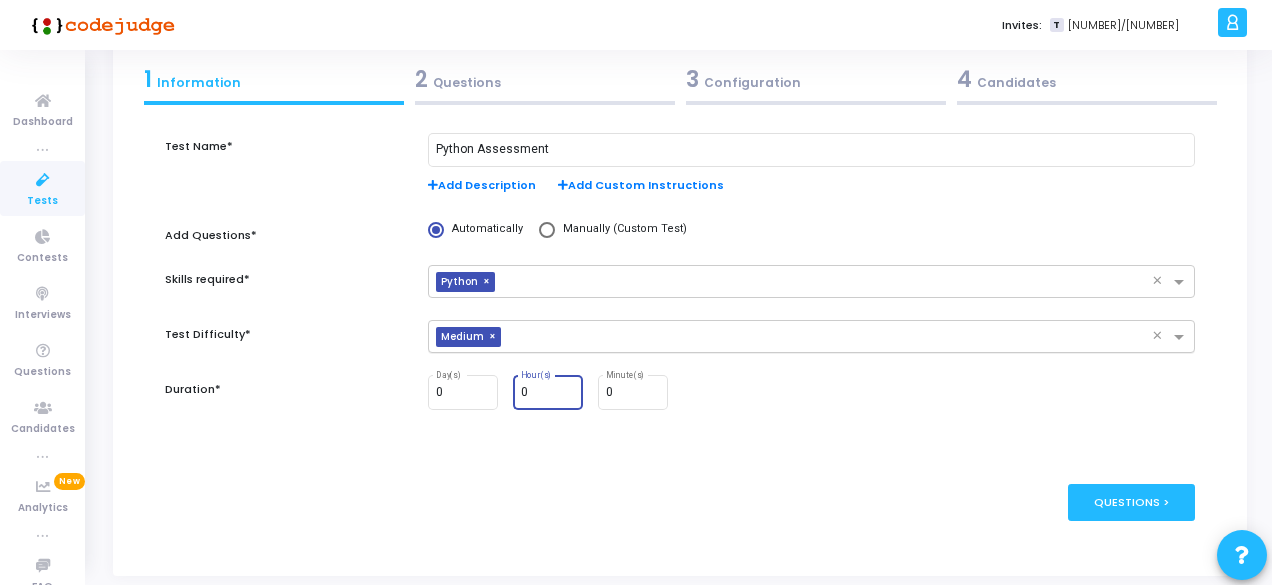 drag, startPoint x: 540, startPoint y: 326, endPoint x: 503, endPoint y: 327, distance: 37.01351 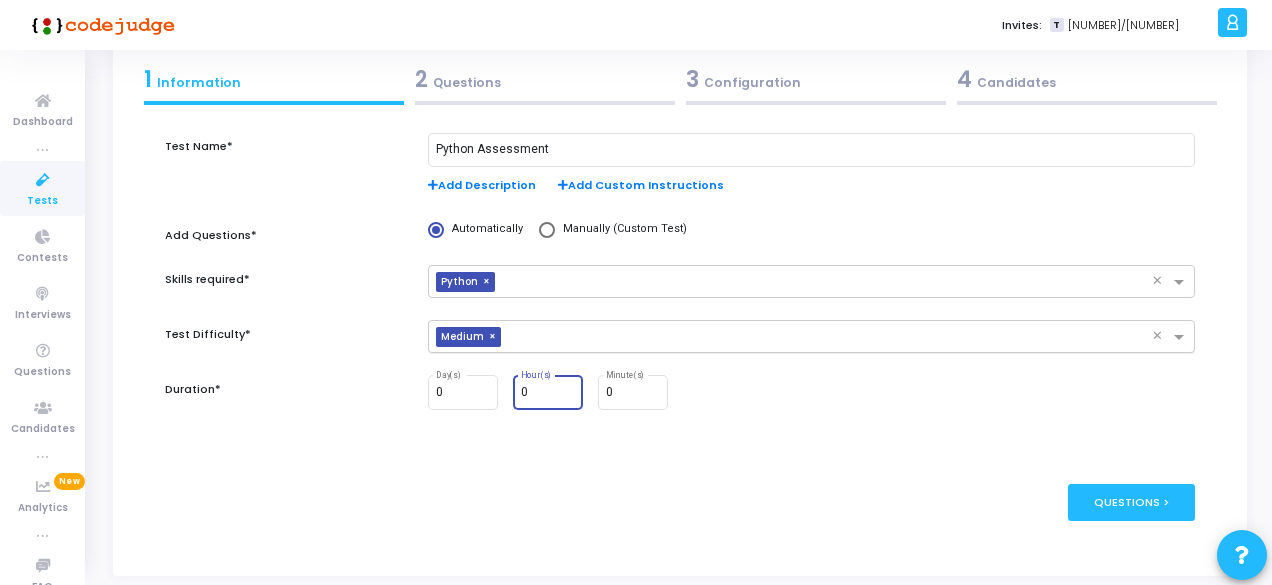 click on "Test Name*  Python Assessment  Add Description  Add Custom Instructions  Add Questions*     Automatically     Manually (Custom Test)   Skills required*  × Python ×  Test Difficulty*  ×  Medium  ×  Duration*  0 Day(s) 0 Hour(s) 0 Minute(s)" at bounding box center [680, 282] 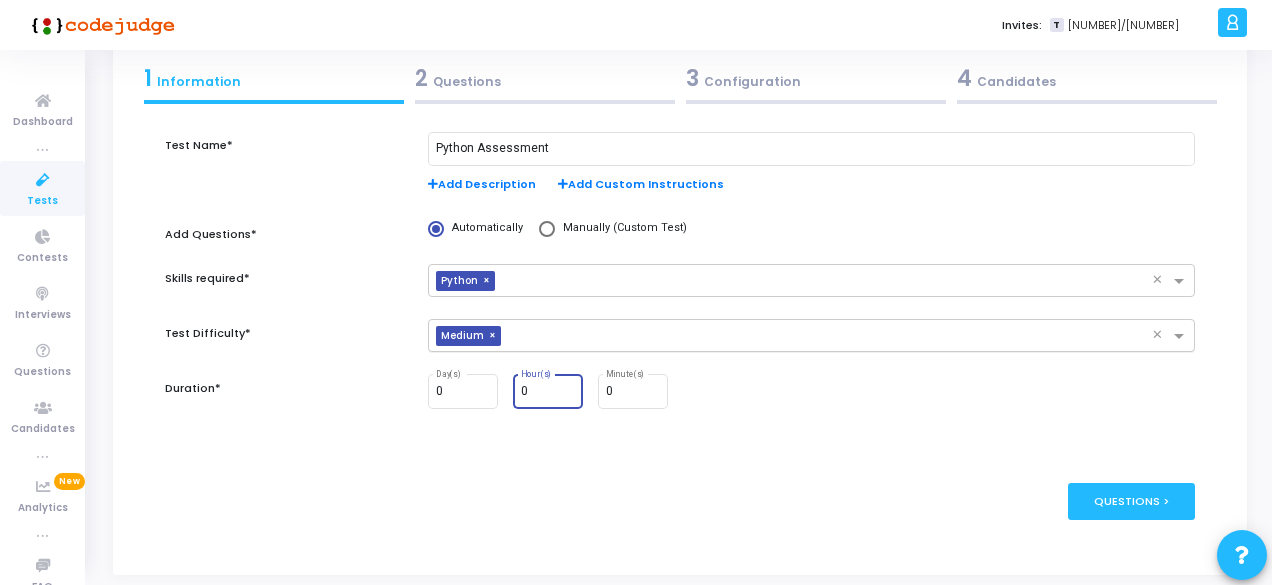 scroll, scrollTop: 169, scrollLeft: 0, axis: vertical 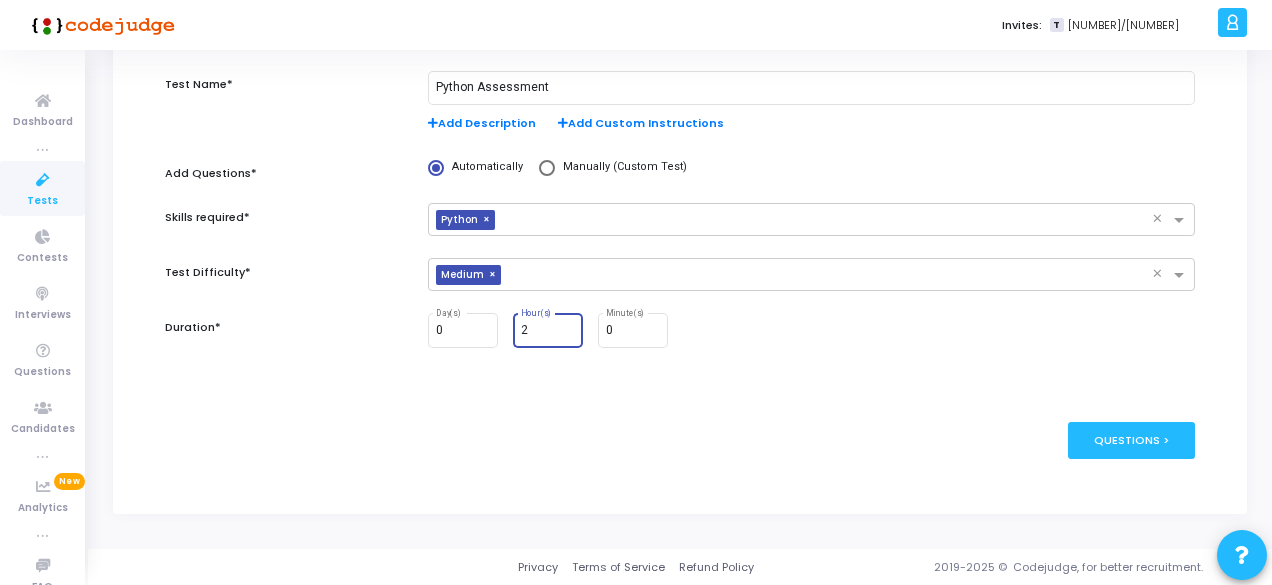 type on "2" 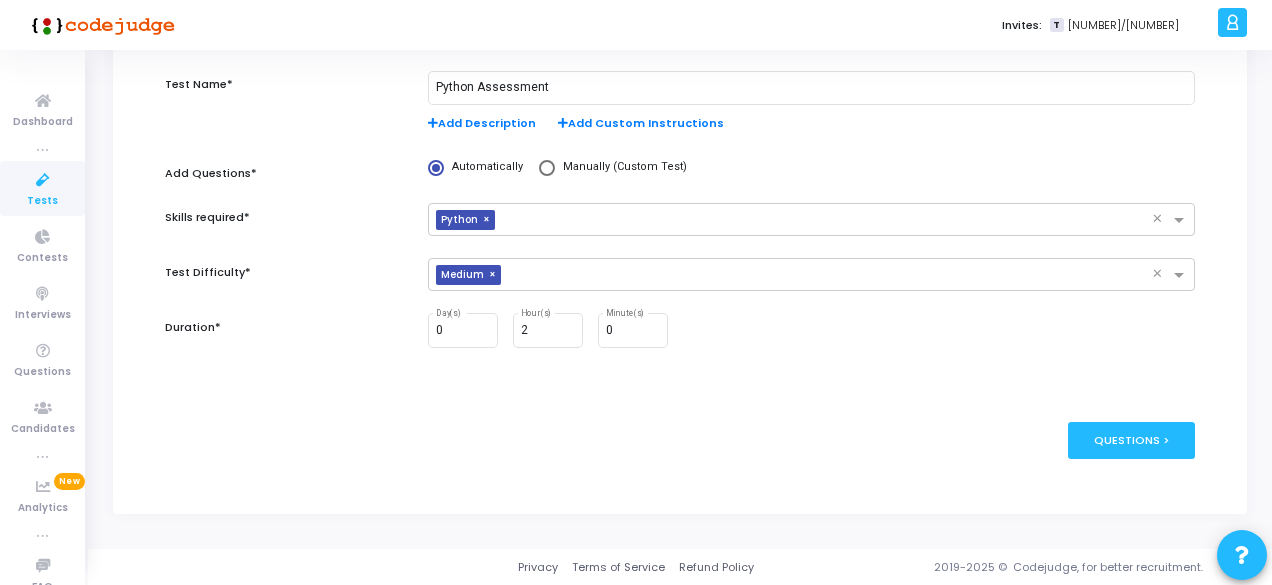 click on "Test Name*  Python Assessment  Add Description  Add Custom Instructions  Add Questions*     Automatically     Manually (Custom Test)   Skills required*  × Python ×  Test Difficulty*  ×  Medium  ×  Duration*  0 Day(s) 2 Hour(s) 0 Minute(s)" at bounding box center [680, 231] 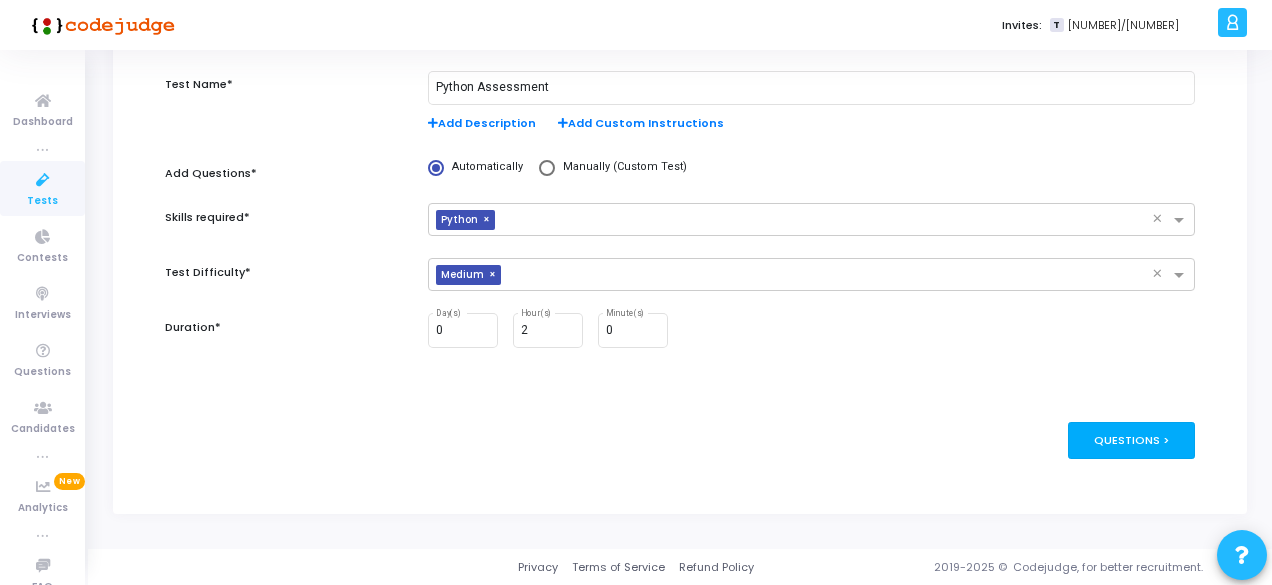 click on "Questions >" at bounding box center [1131, 440] 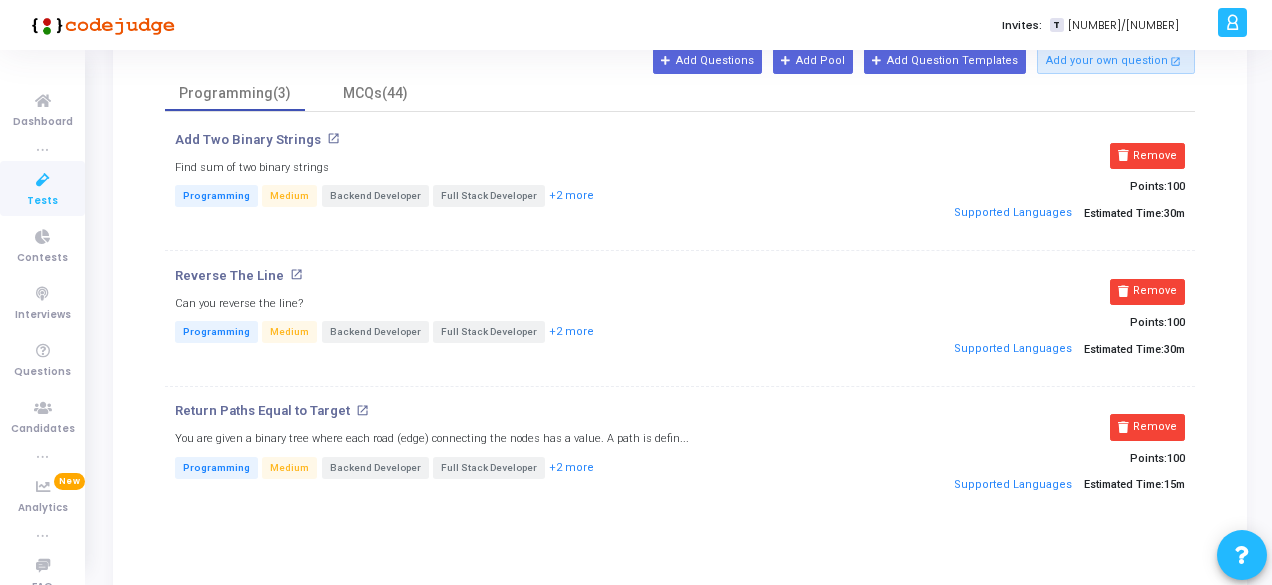 scroll, scrollTop: 100, scrollLeft: 0, axis: vertical 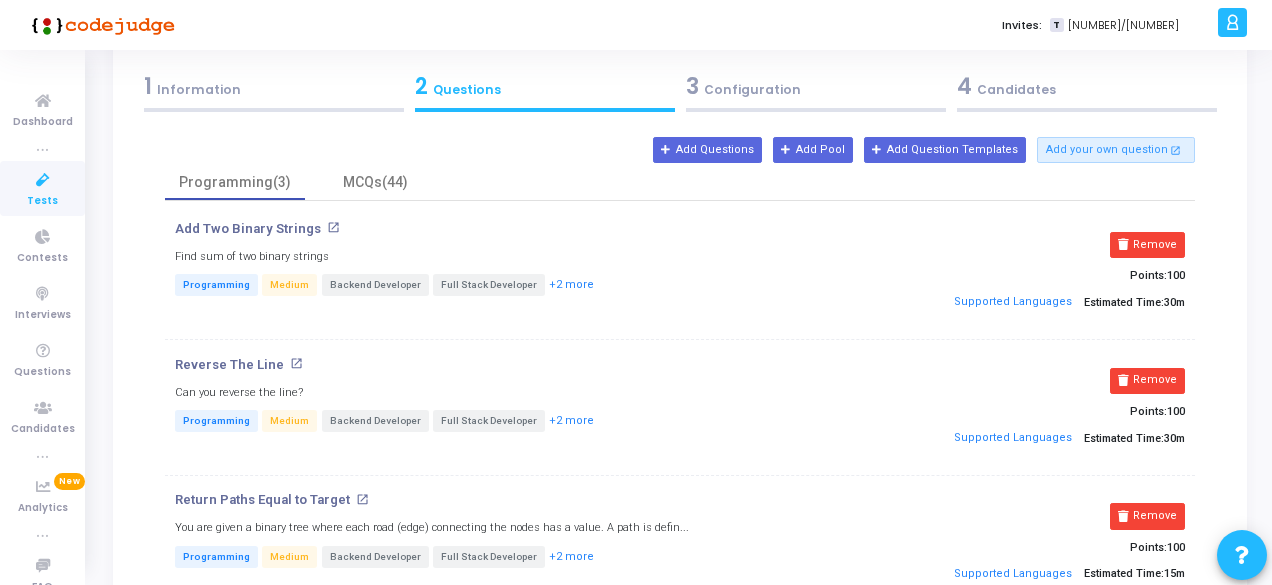 click on "open_in_new" at bounding box center [333, 227] 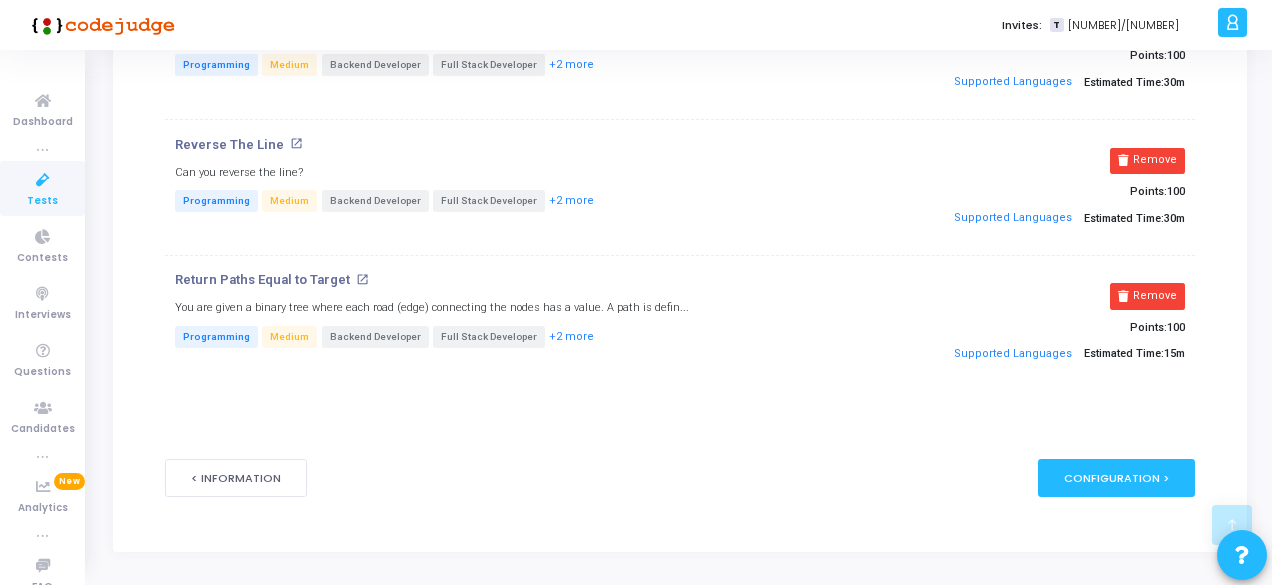 scroll, scrollTop: 352, scrollLeft: 0, axis: vertical 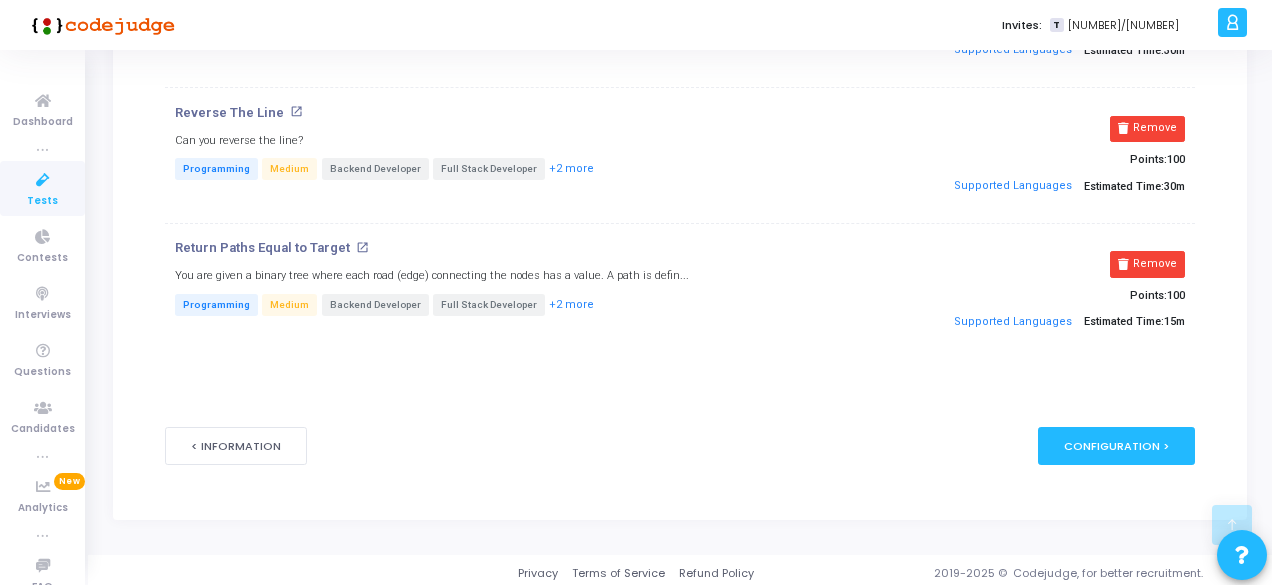 click on "open_in_new" at bounding box center (362, 247) 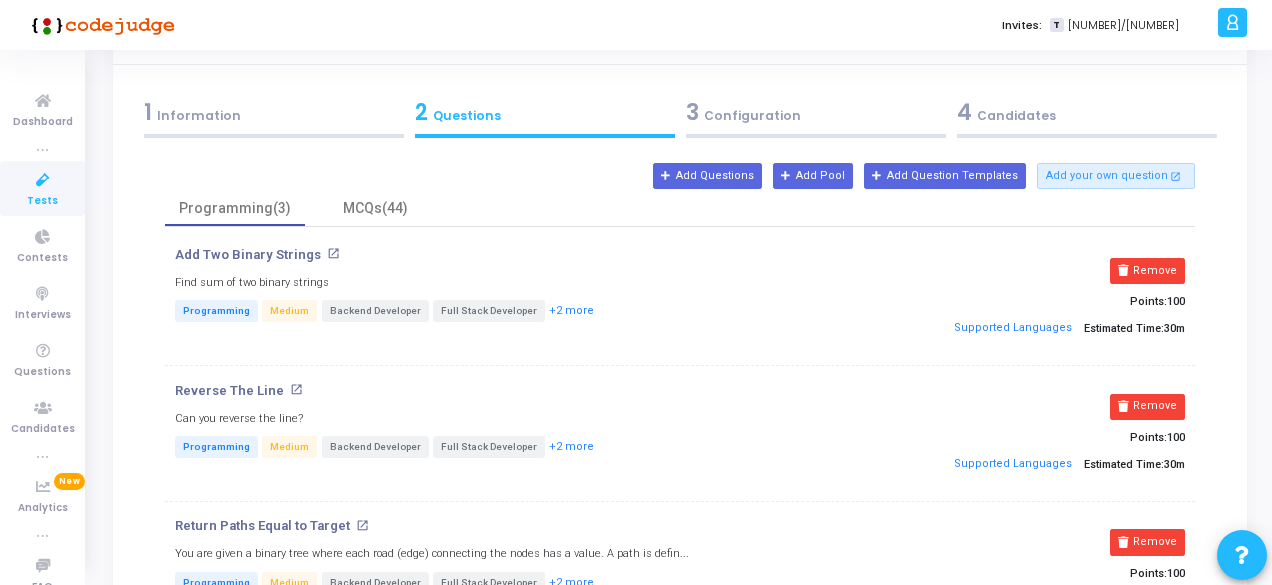 scroll, scrollTop: 0, scrollLeft: 0, axis: both 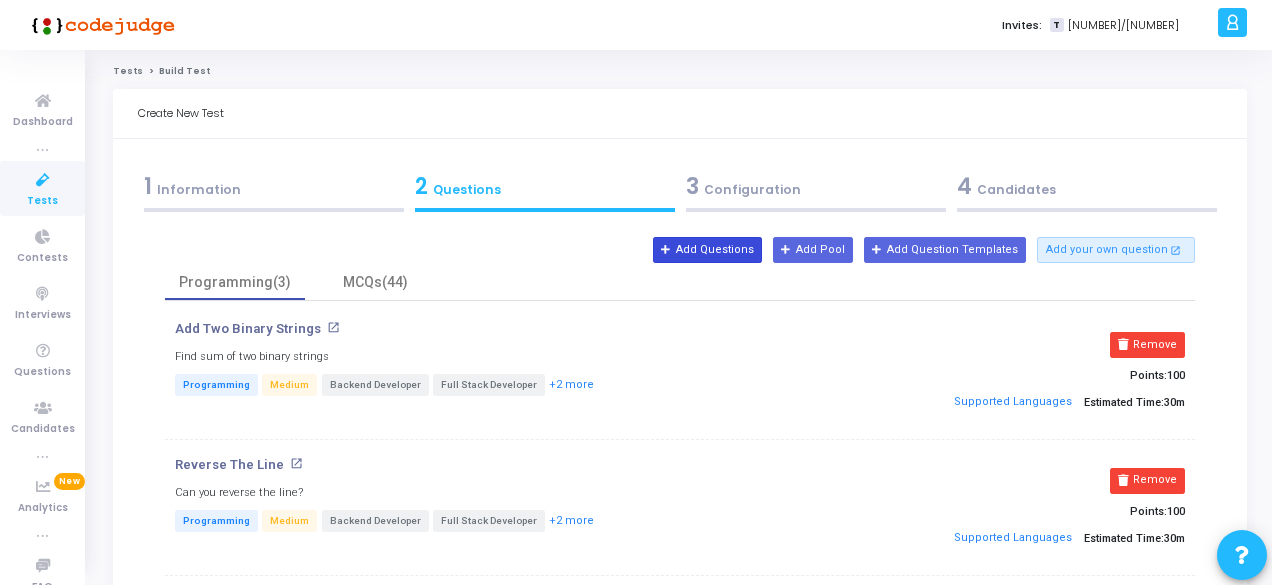 click on "Add Questions" at bounding box center (707, 250) 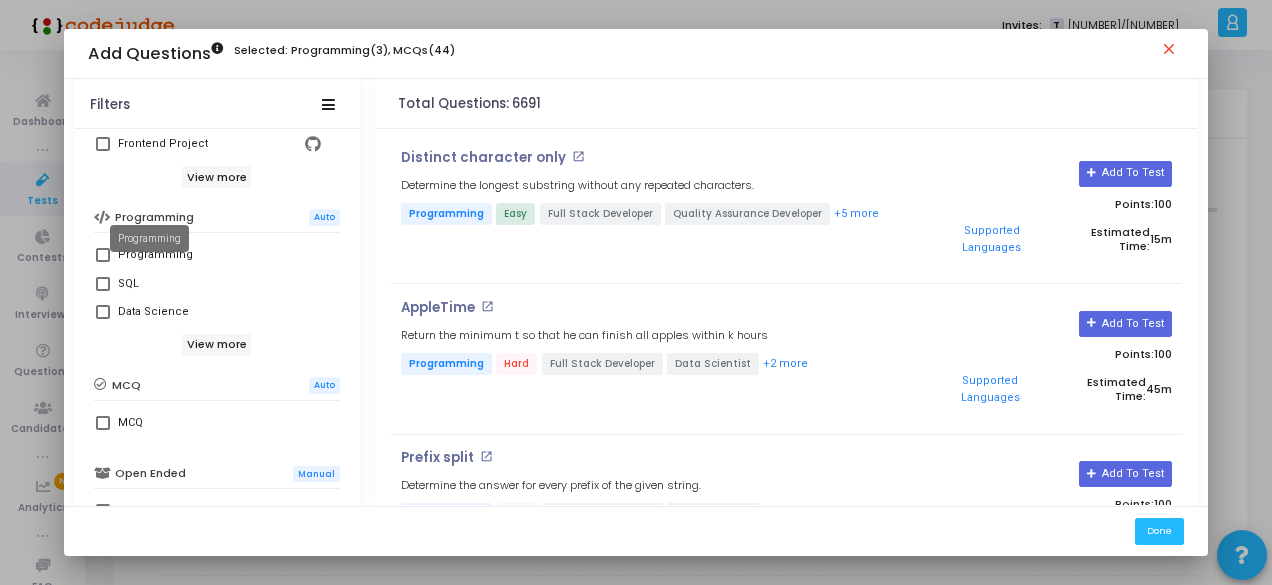 scroll, scrollTop: 200, scrollLeft: 0, axis: vertical 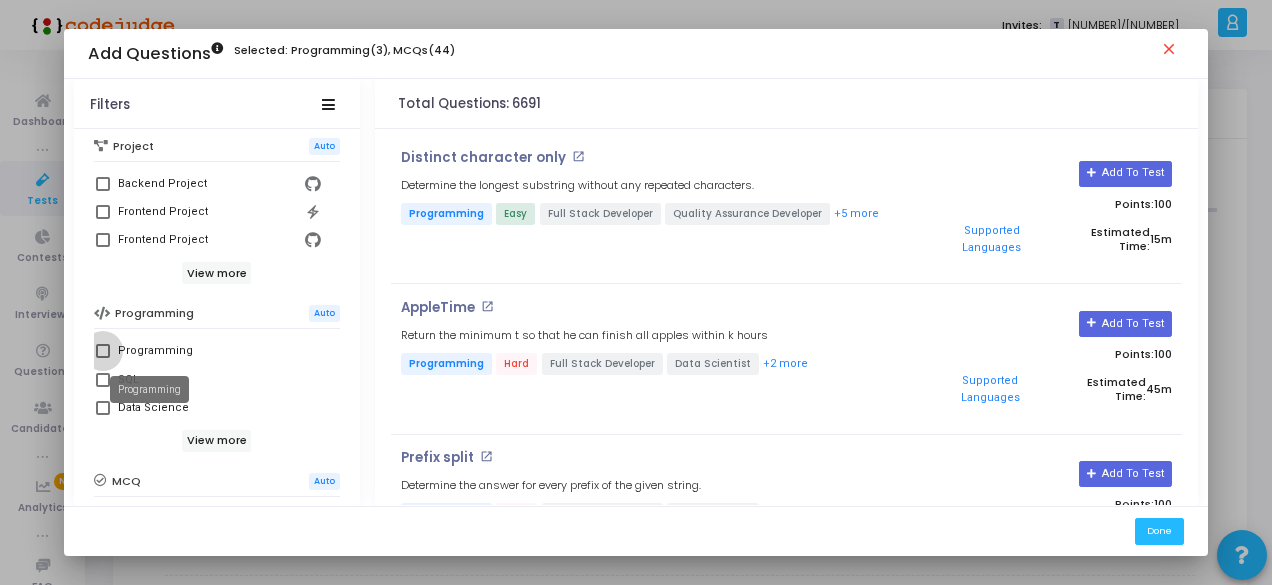 click on "Programming" at bounding box center [155, 351] 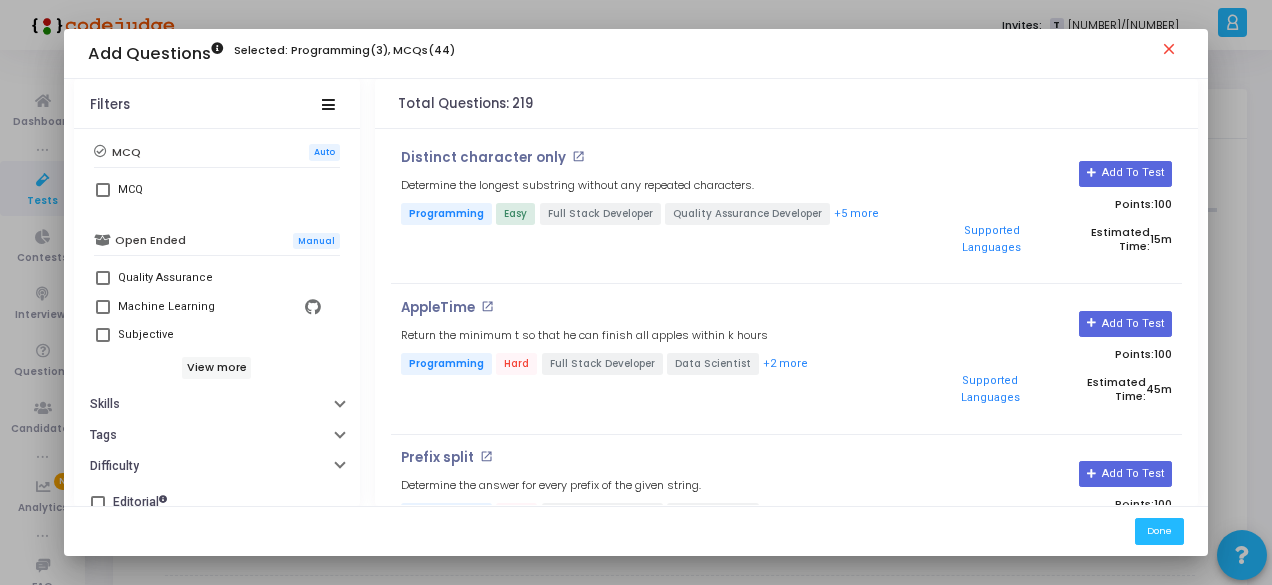 scroll, scrollTop: 543, scrollLeft: 0, axis: vertical 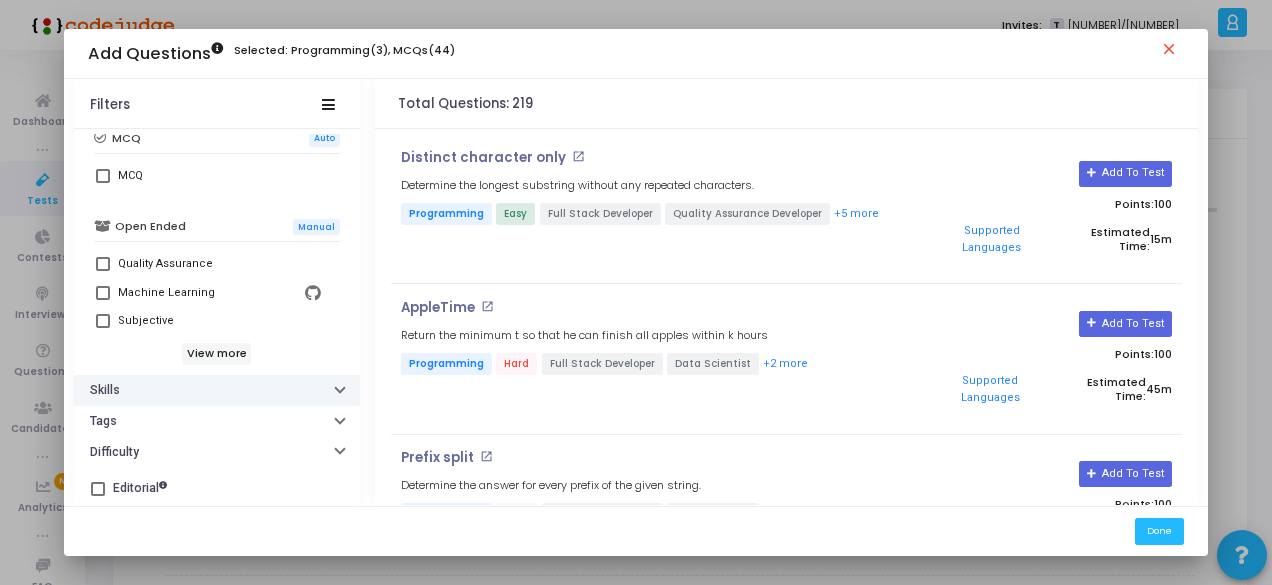 click on "Skills" at bounding box center [217, 390] 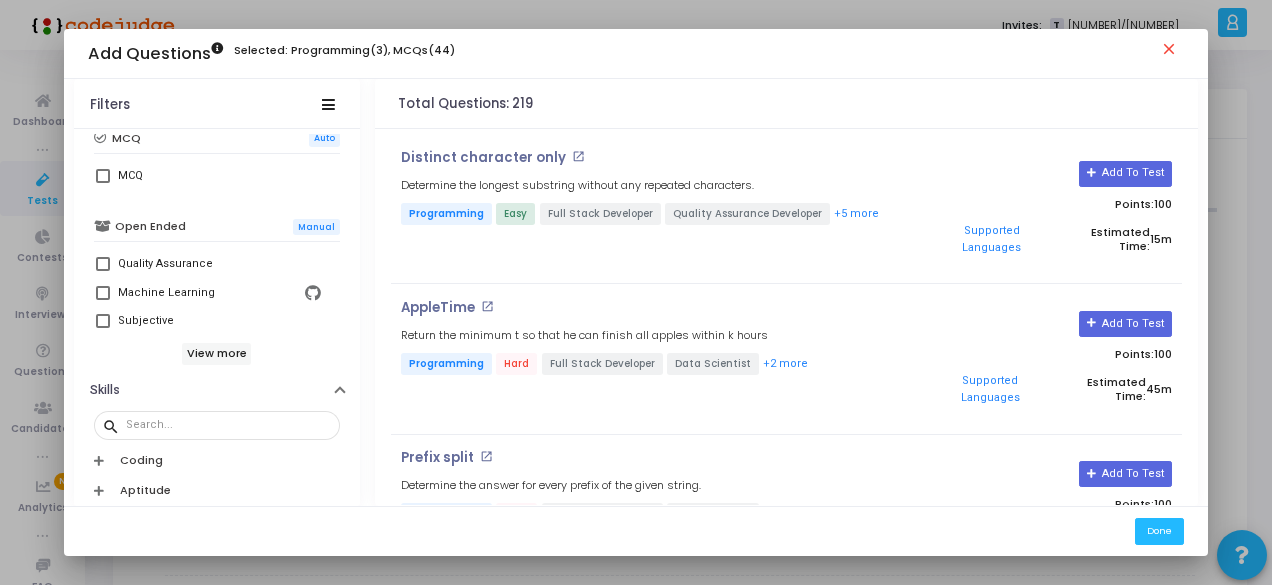 click on "Coding" at bounding box center (141, 460) 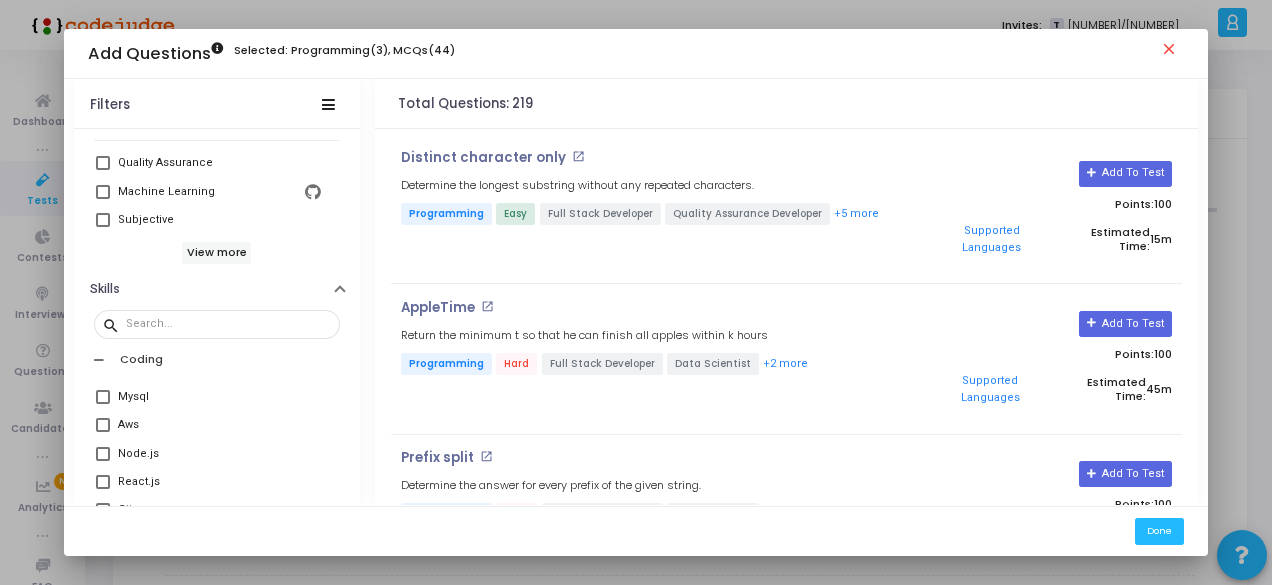 scroll, scrollTop: 643, scrollLeft: 0, axis: vertical 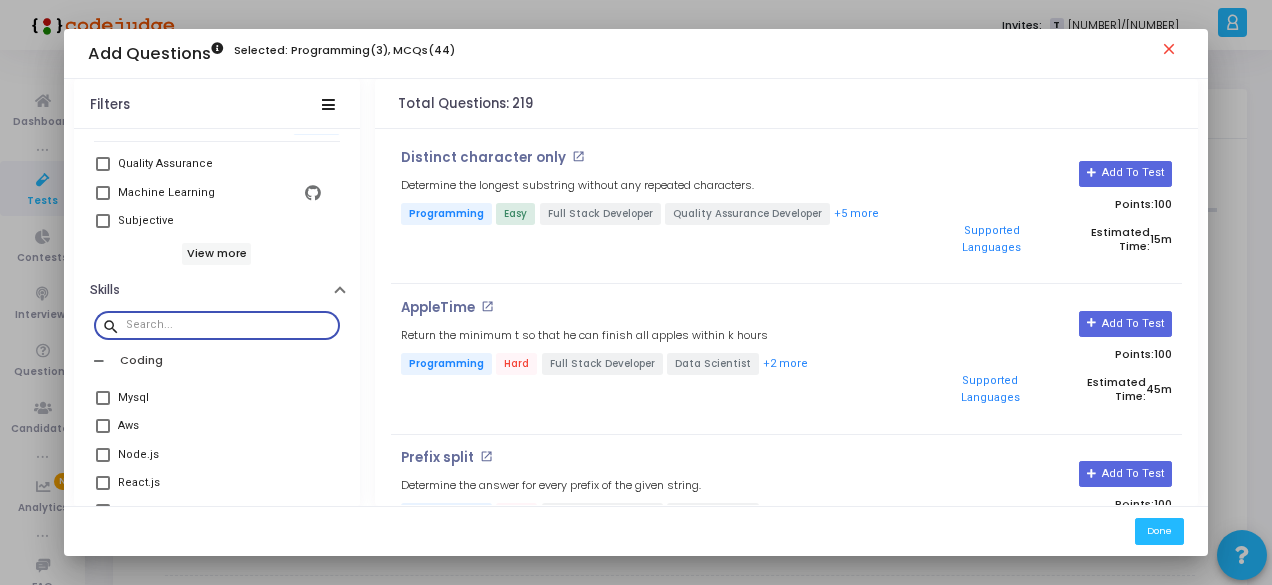 click at bounding box center (229, 325) 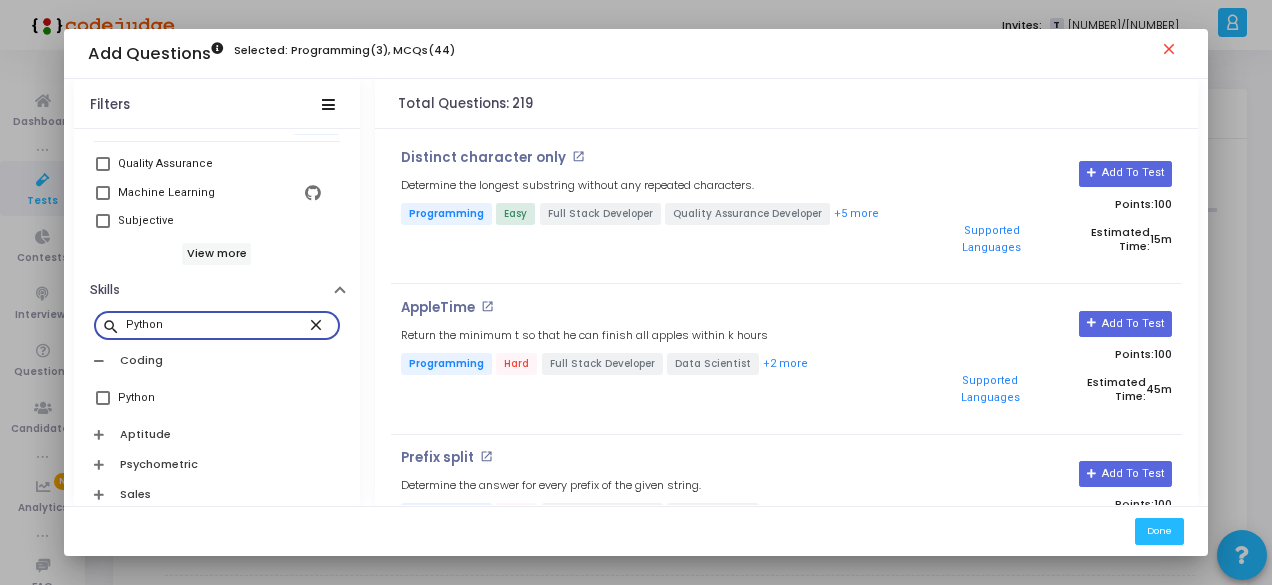 type on "Python" 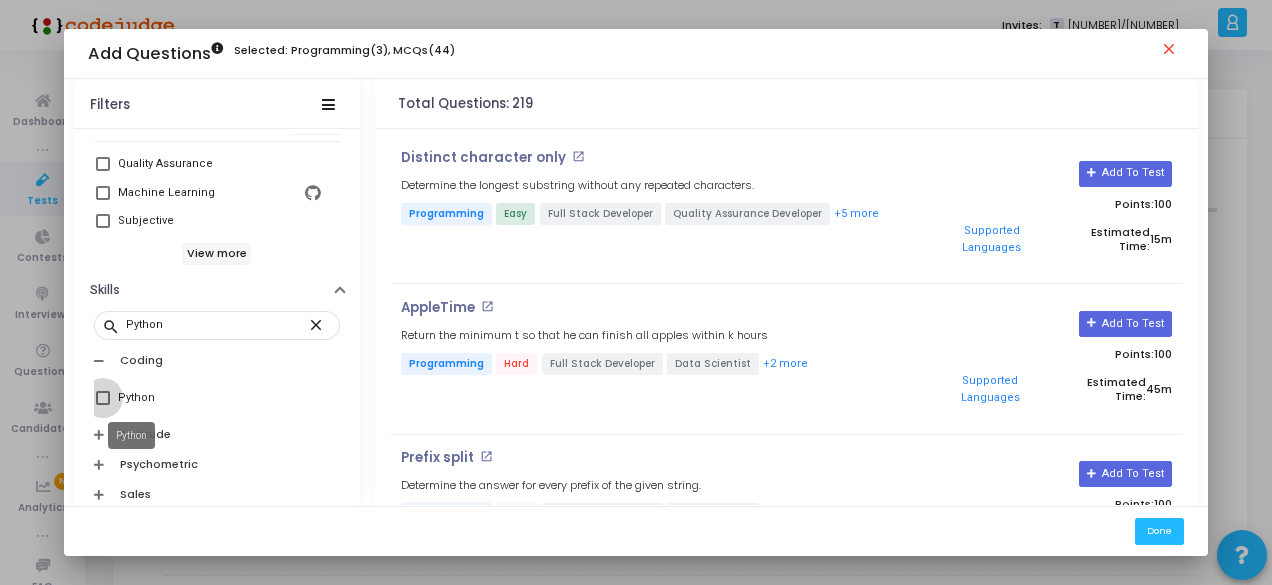 click on "Python" at bounding box center [136, 398] 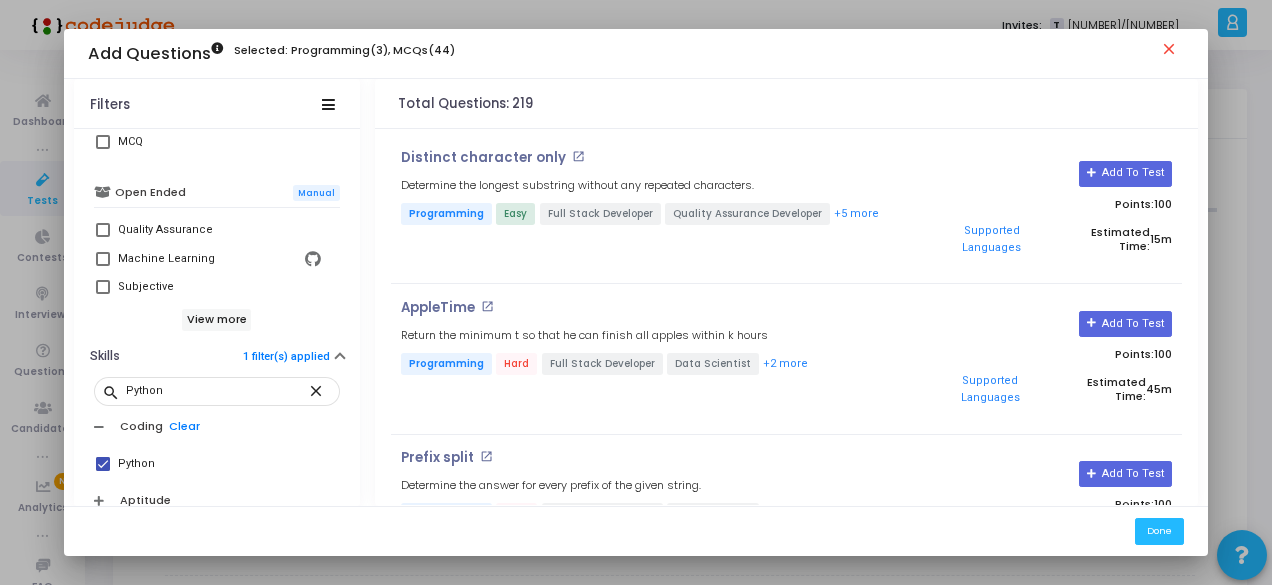 scroll, scrollTop: 743, scrollLeft: 0, axis: vertical 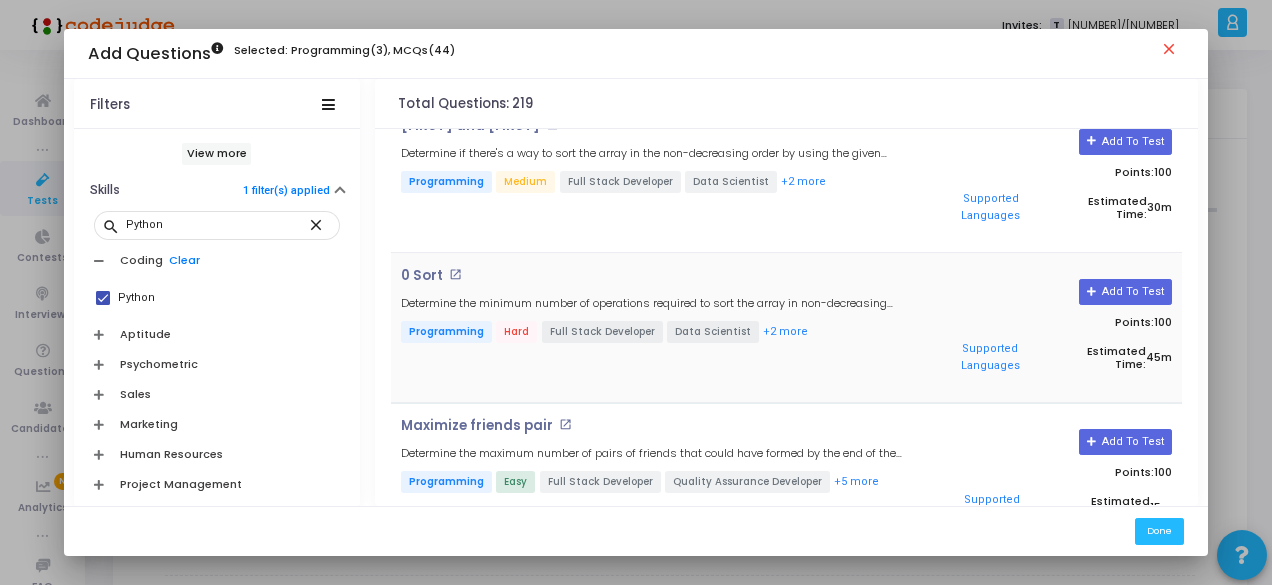 click on "0 Sort open_in_new" at bounding box center [654, 276] 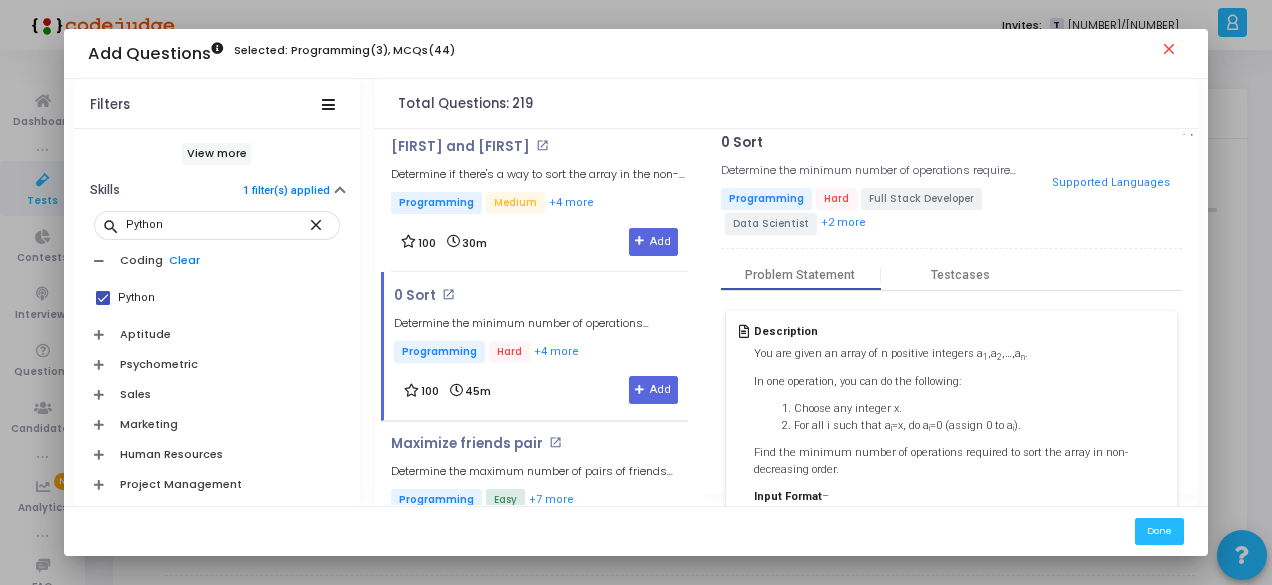scroll, scrollTop: 0, scrollLeft: 0, axis: both 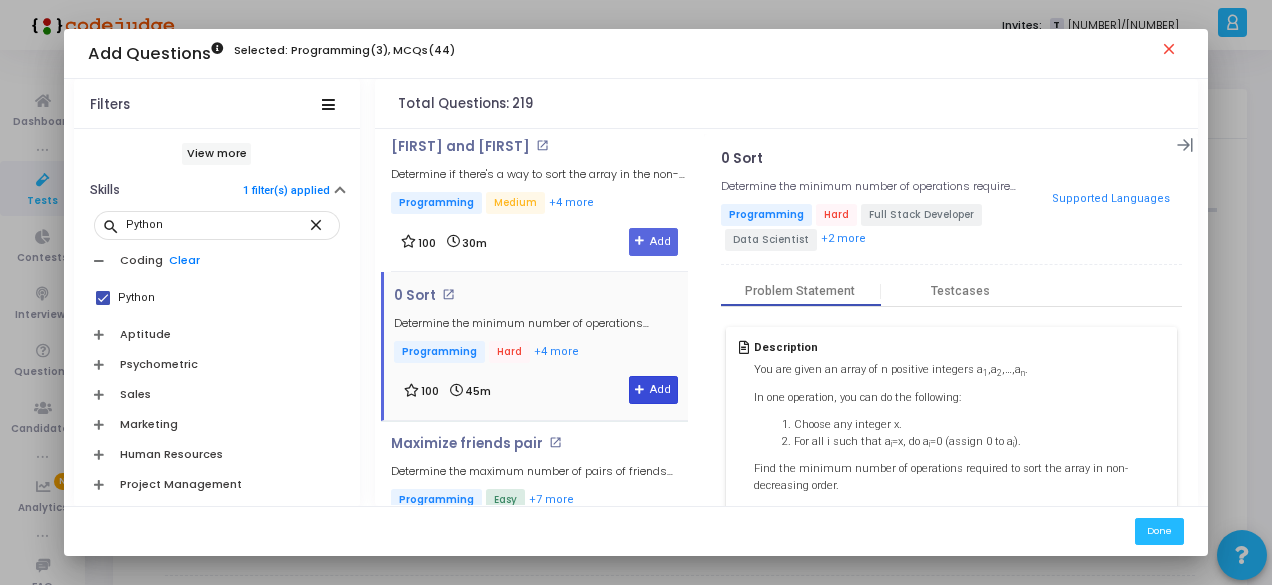 click on "Add" at bounding box center (653, 390) 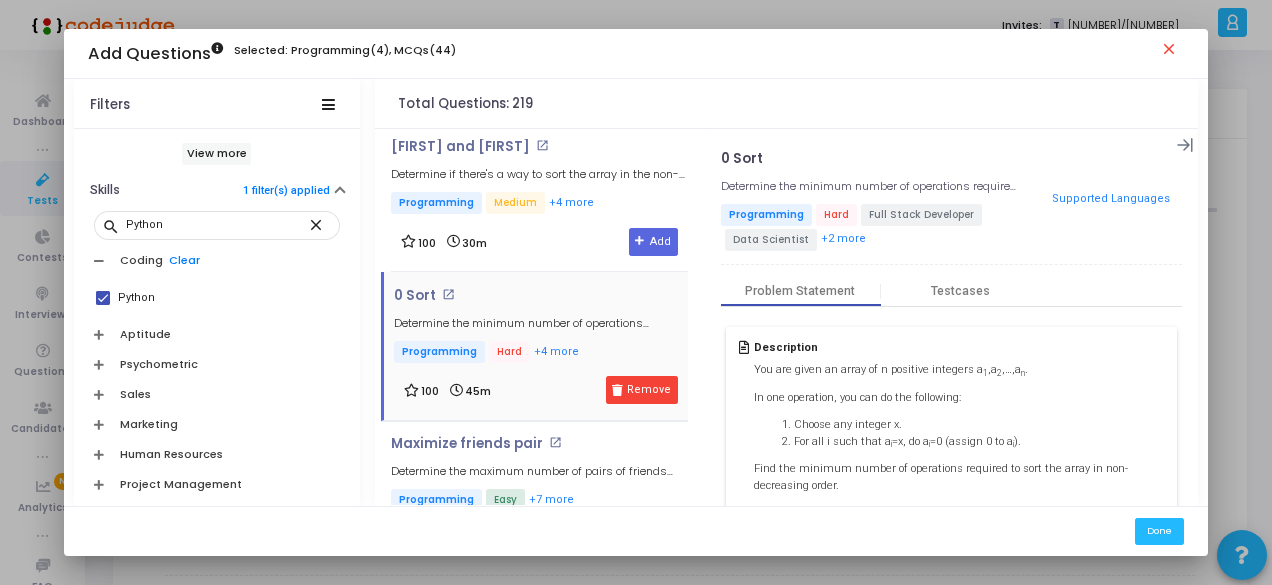 click on "close" at bounding box center [1172, 52] 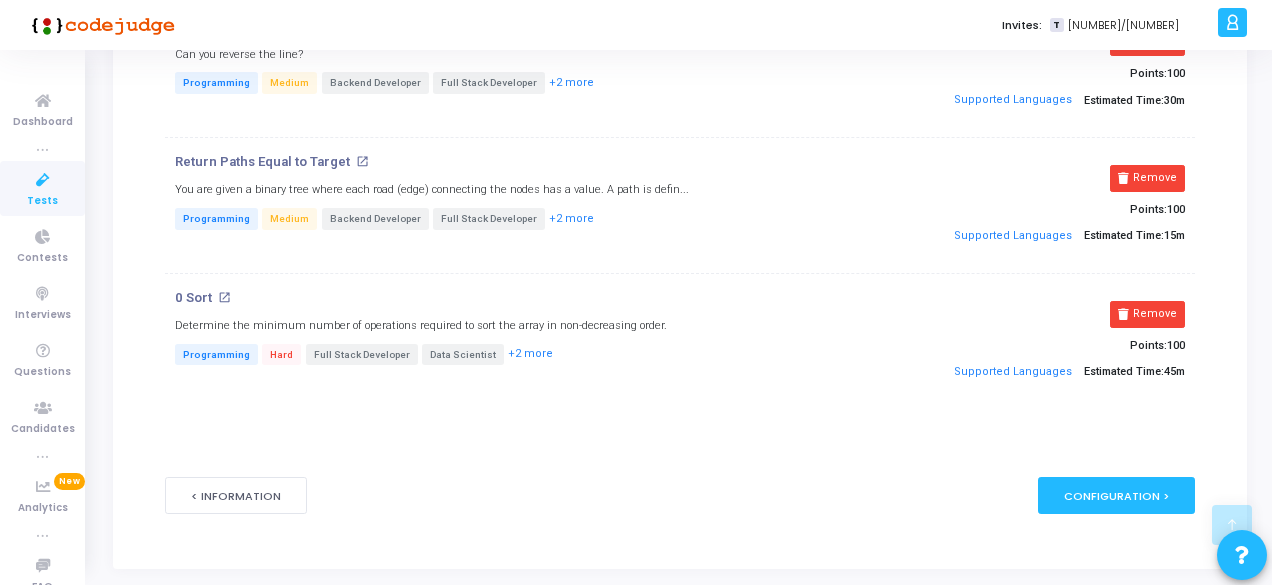 scroll, scrollTop: 186, scrollLeft: 0, axis: vertical 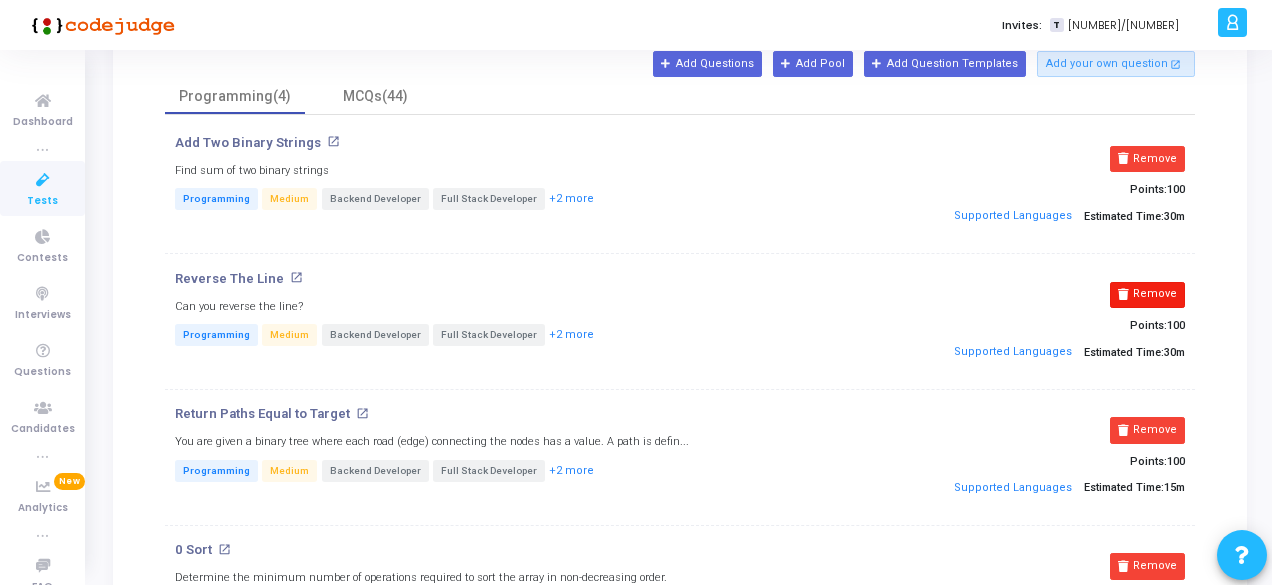 click on "Remove" at bounding box center [1147, 295] 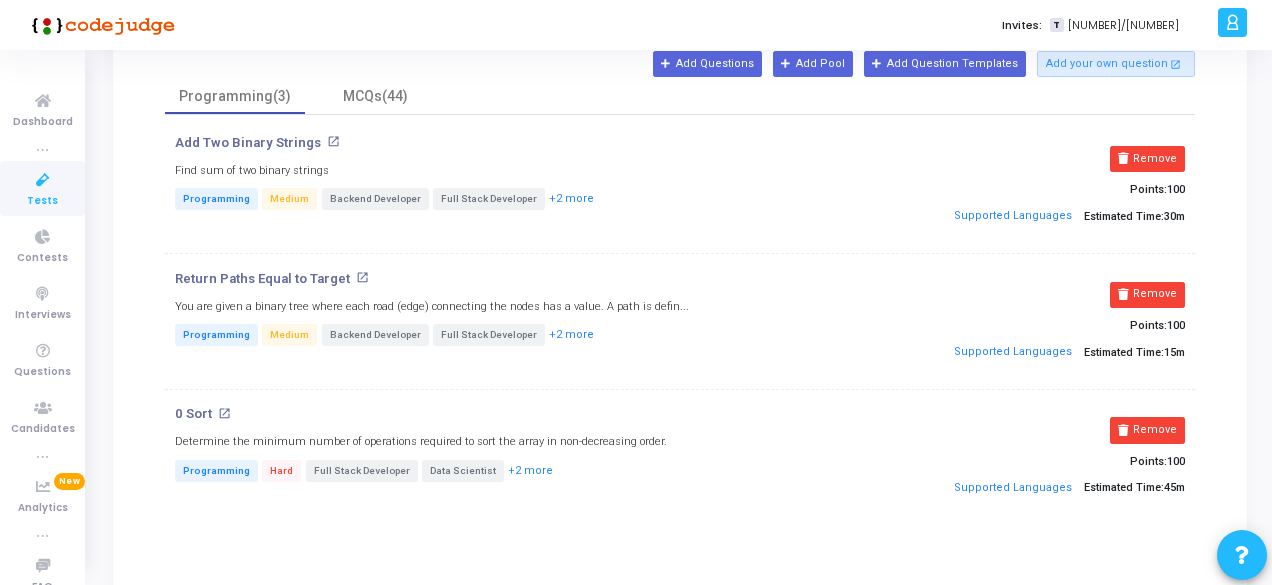 click on "open_in_new" at bounding box center [224, 413] 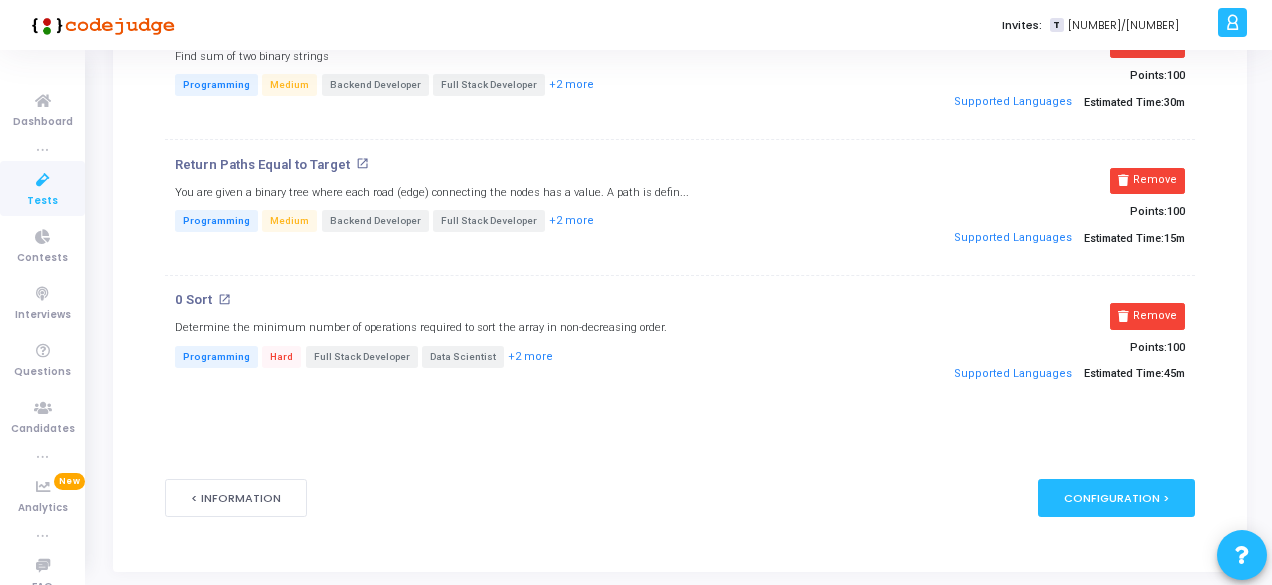 scroll, scrollTop: 100, scrollLeft: 0, axis: vertical 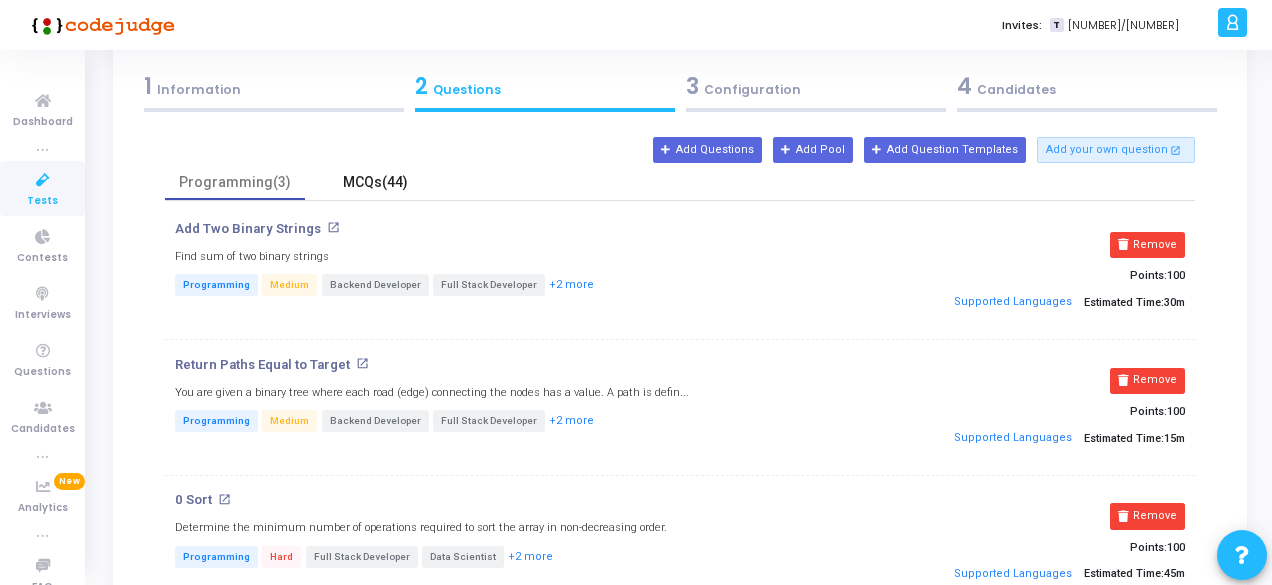 click on "MCQs(44)" at bounding box center [375, 182] 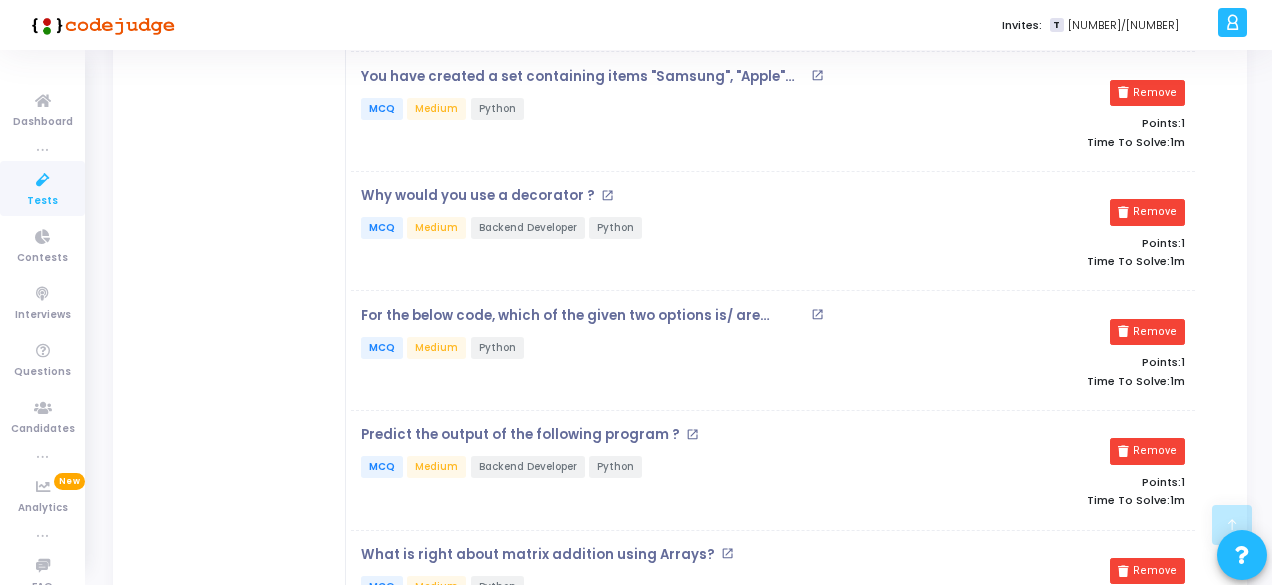 scroll, scrollTop: 4400, scrollLeft: 0, axis: vertical 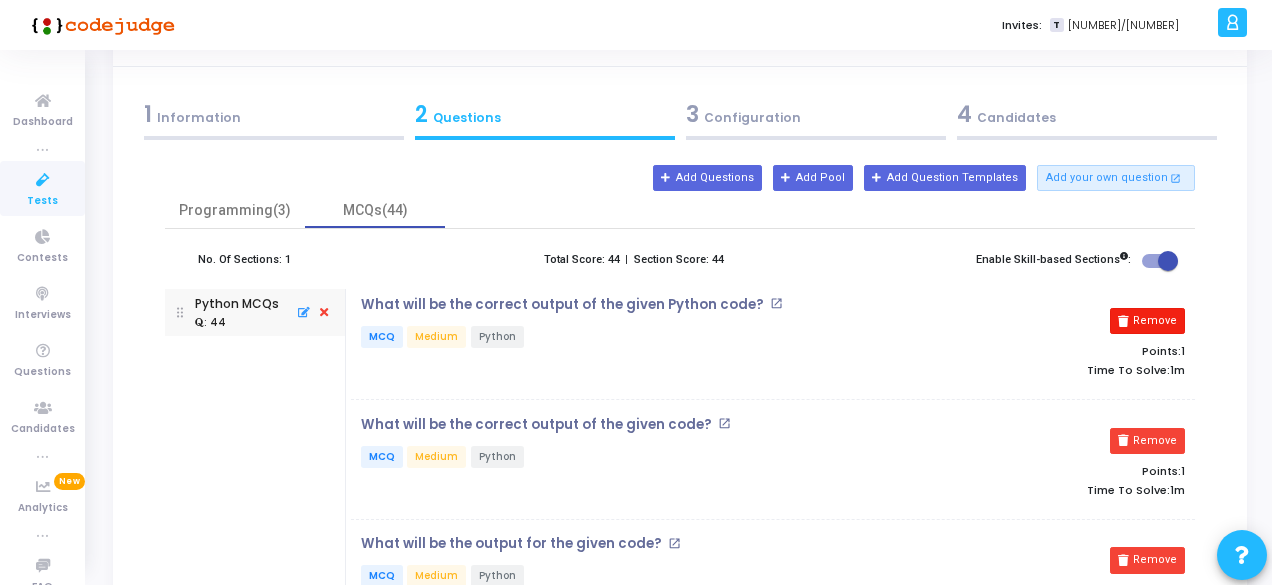 click on "Remove" at bounding box center (1147, 321) 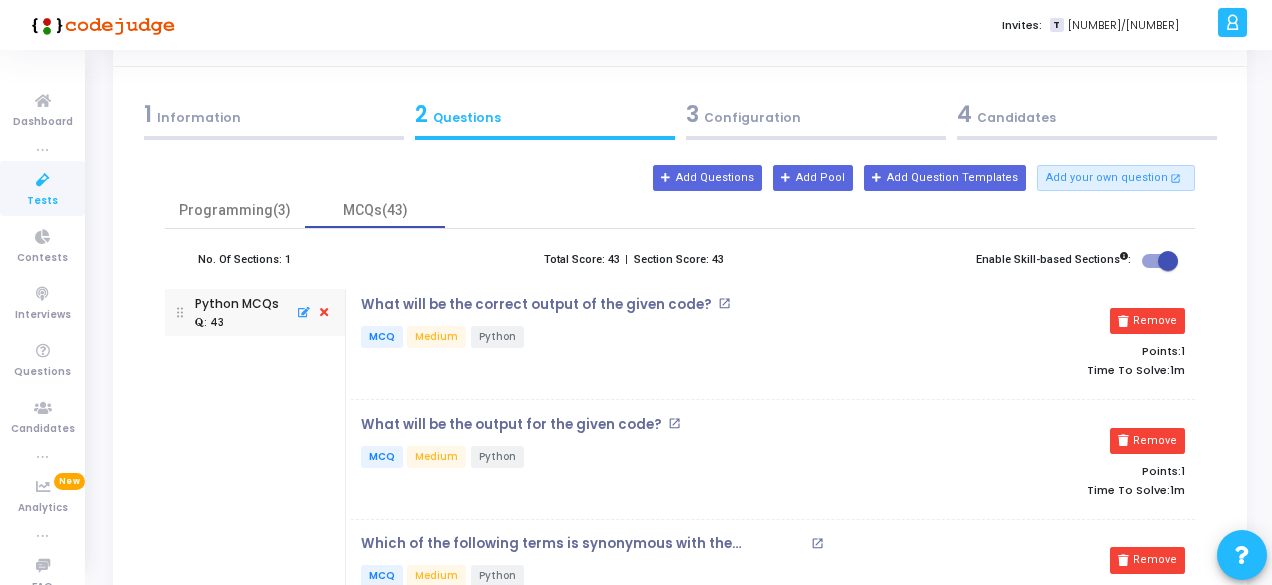 click on "Remove" at bounding box center [1147, 321] 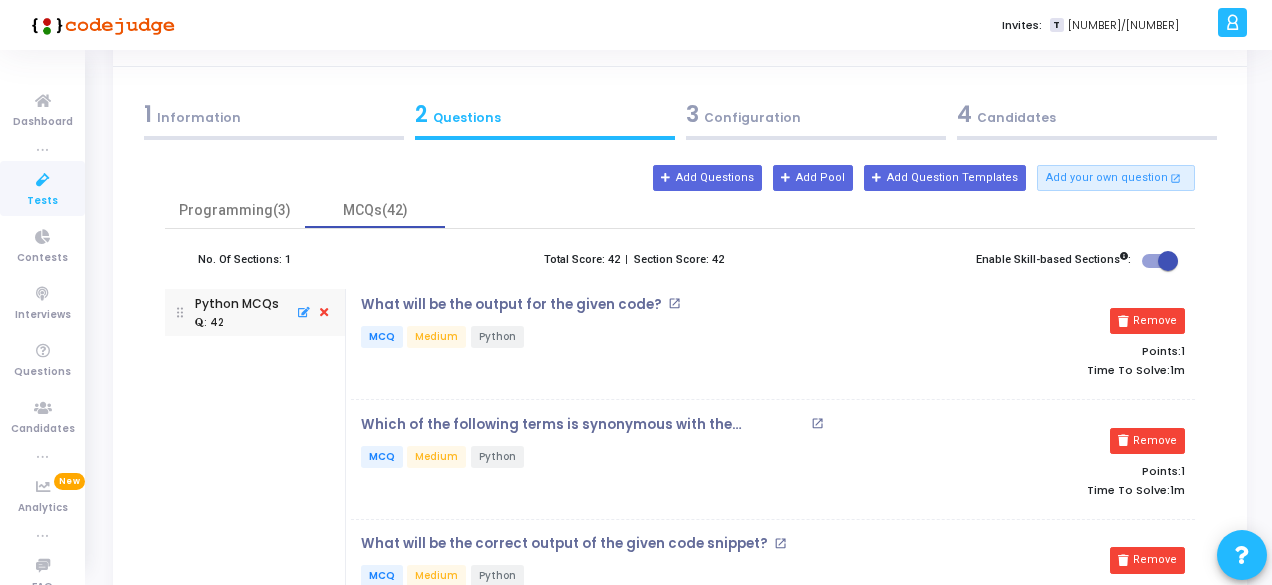 click on "Remove" at bounding box center (1147, 321) 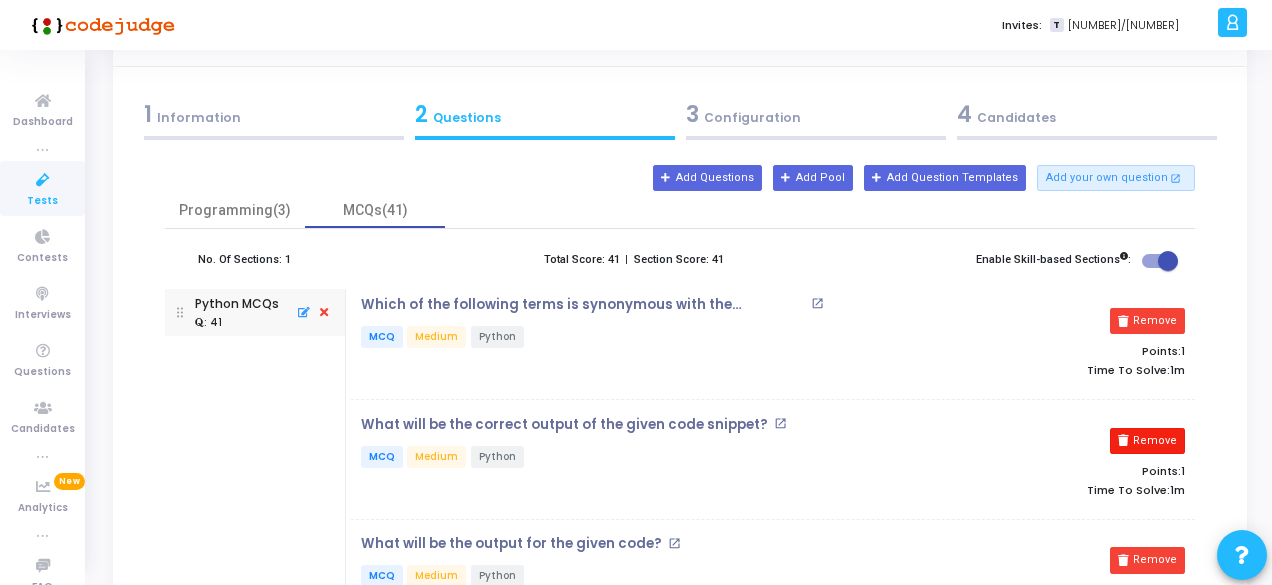 click on "Remove" at bounding box center (1147, 441) 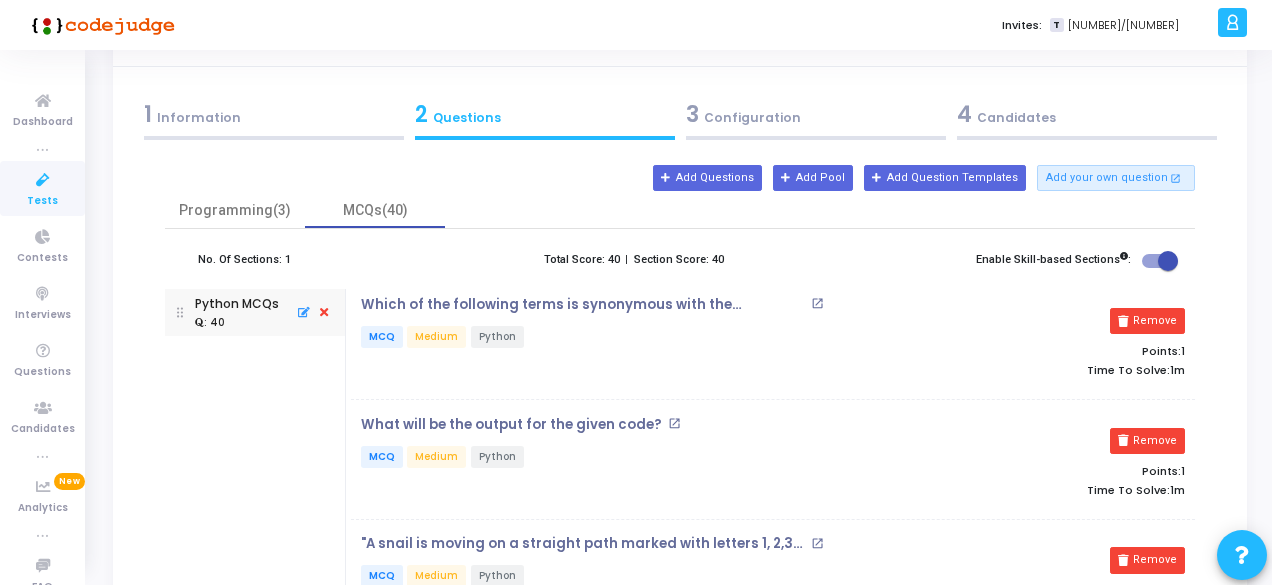 click on "Remove" at bounding box center [1147, 441] 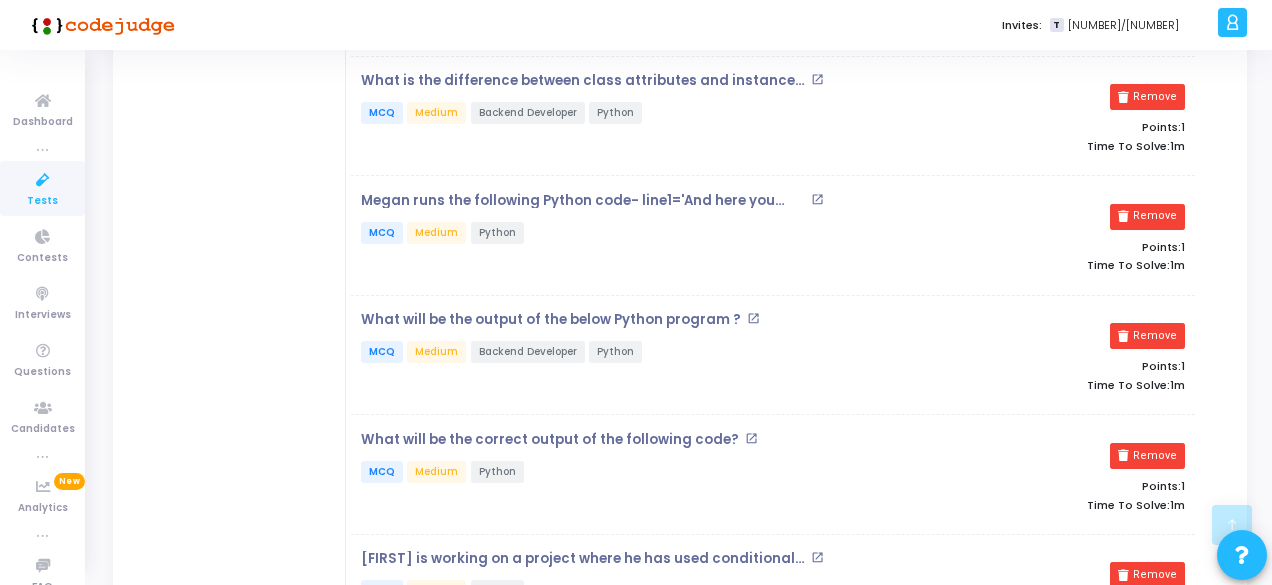 scroll, scrollTop: 2972, scrollLeft: 0, axis: vertical 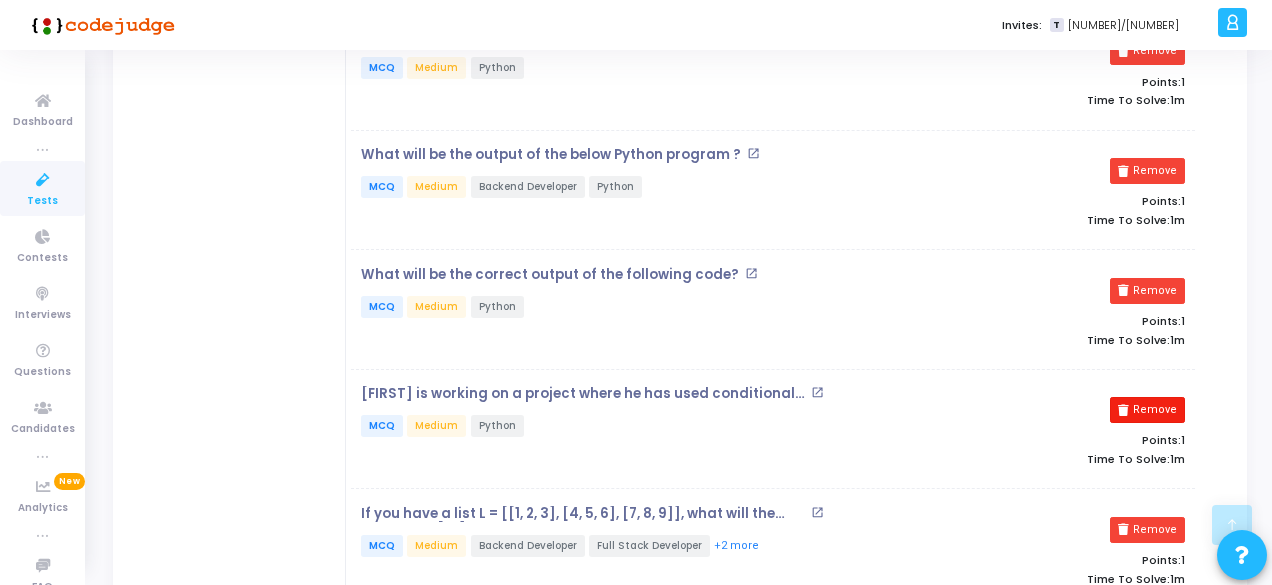 click on "Remove" at bounding box center (1147, 410) 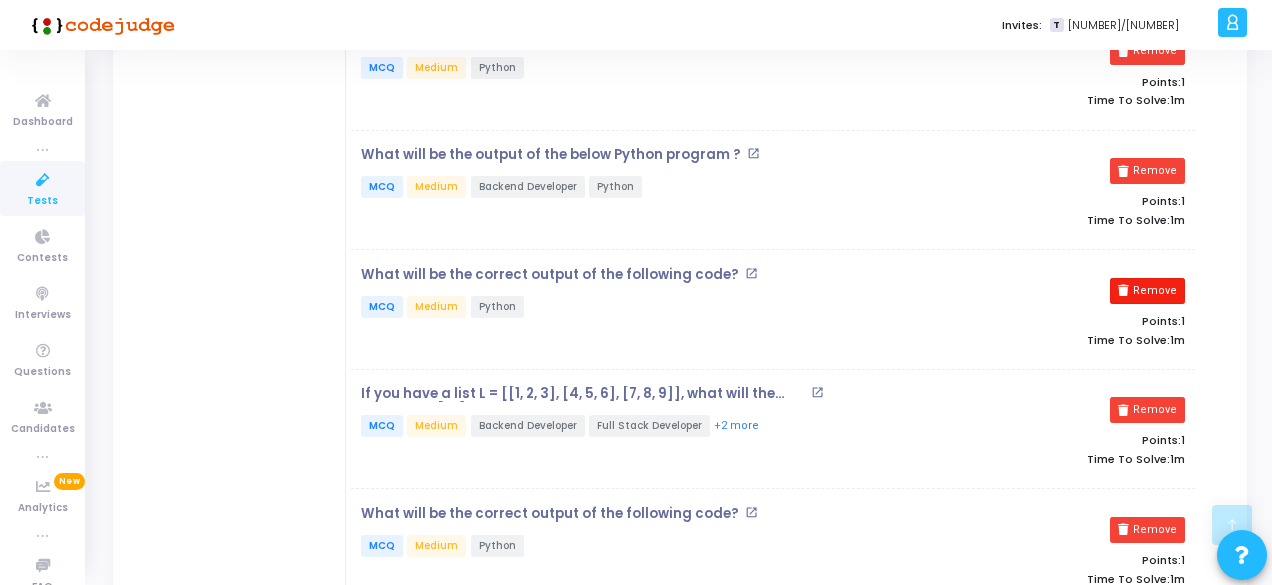 click at bounding box center (1123, 290) 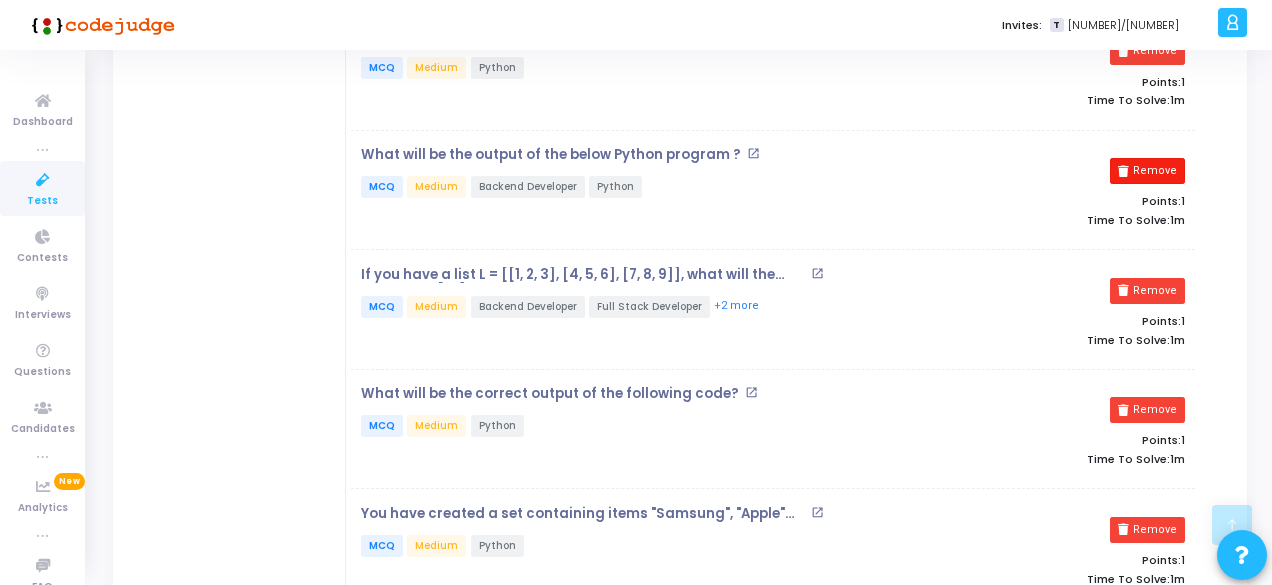 click on "Remove" at bounding box center [1147, 171] 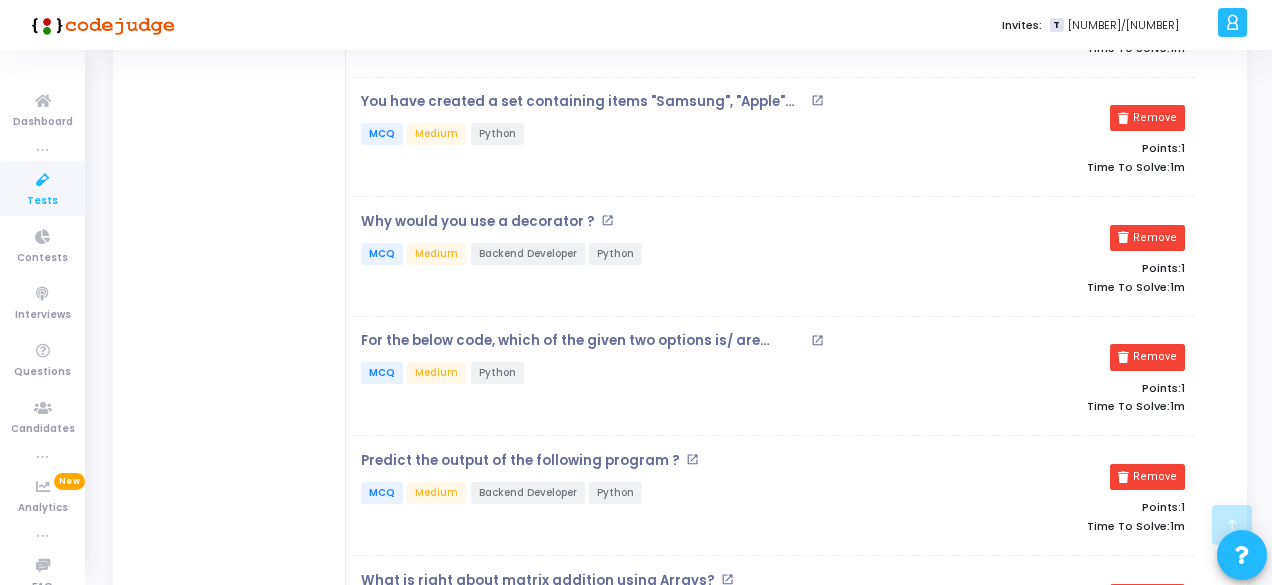 scroll, scrollTop: 3272, scrollLeft: 0, axis: vertical 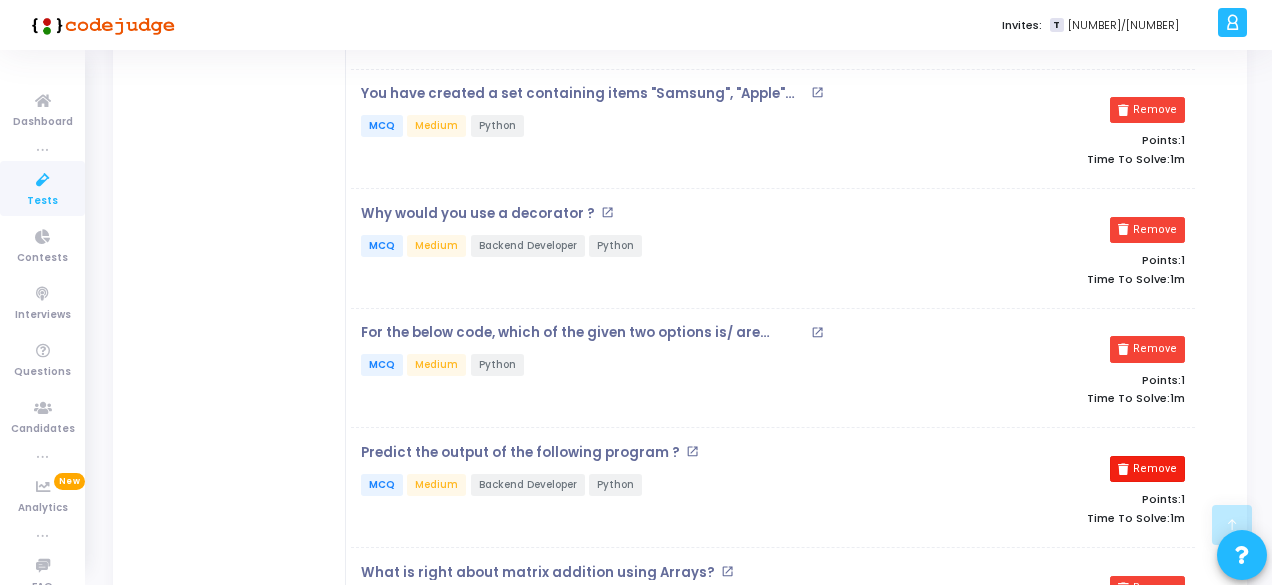 click on "Remove" at bounding box center [1147, 469] 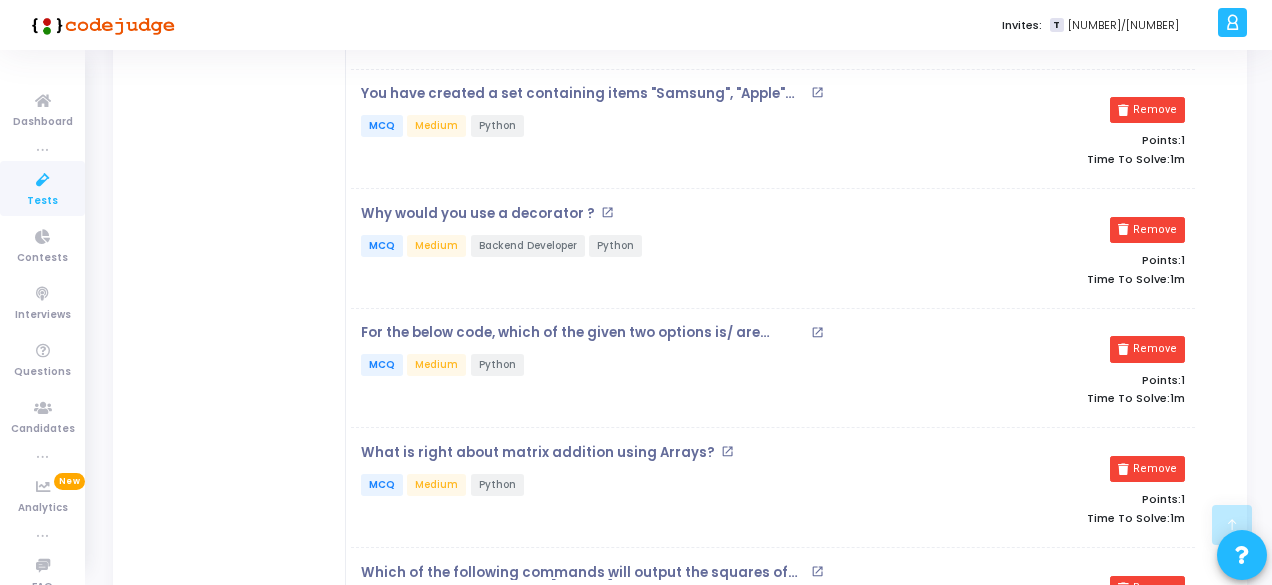 click on "Remove" at bounding box center [1147, 469] 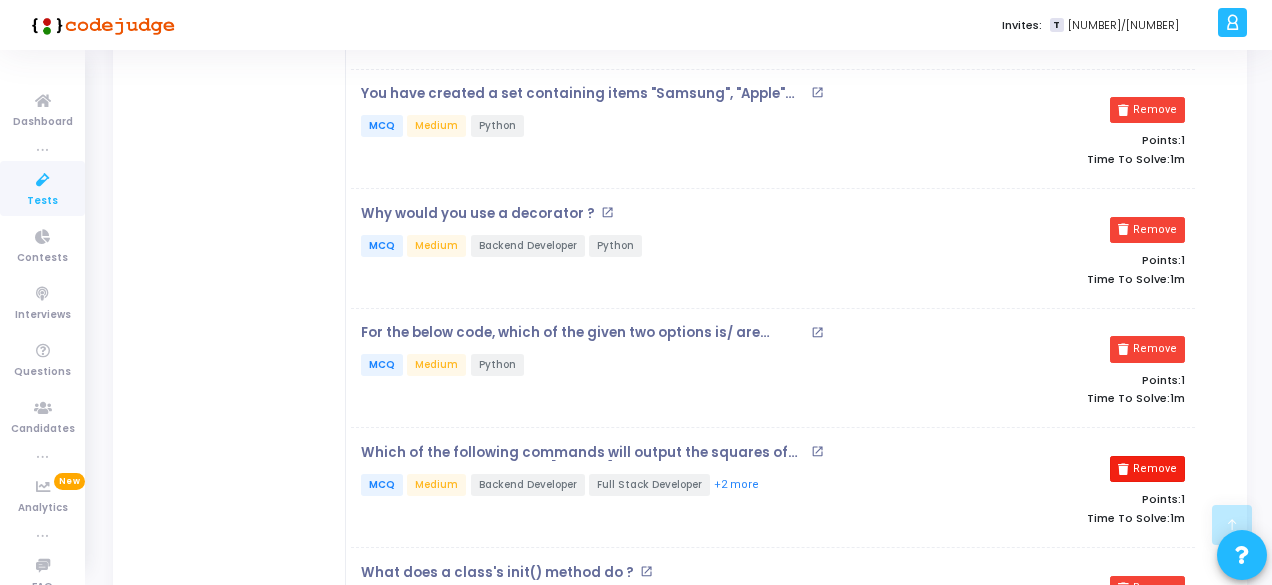 click on "Remove" at bounding box center (1147, 469) 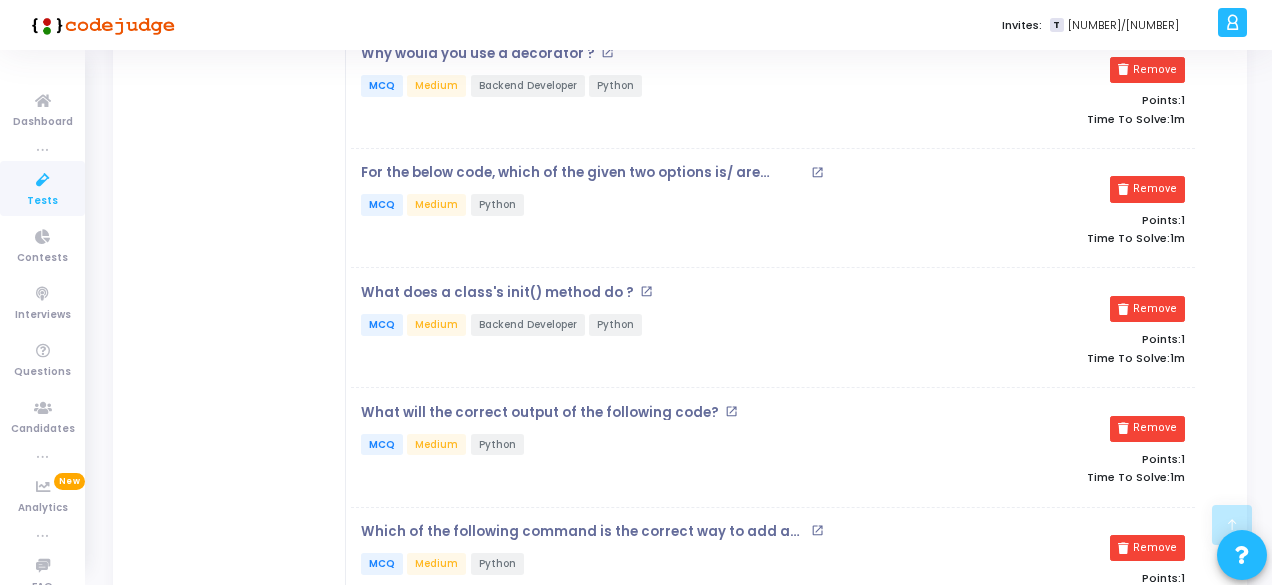 scroll, scrollTop: 3472, scrollLeft: 0, axis: vertical 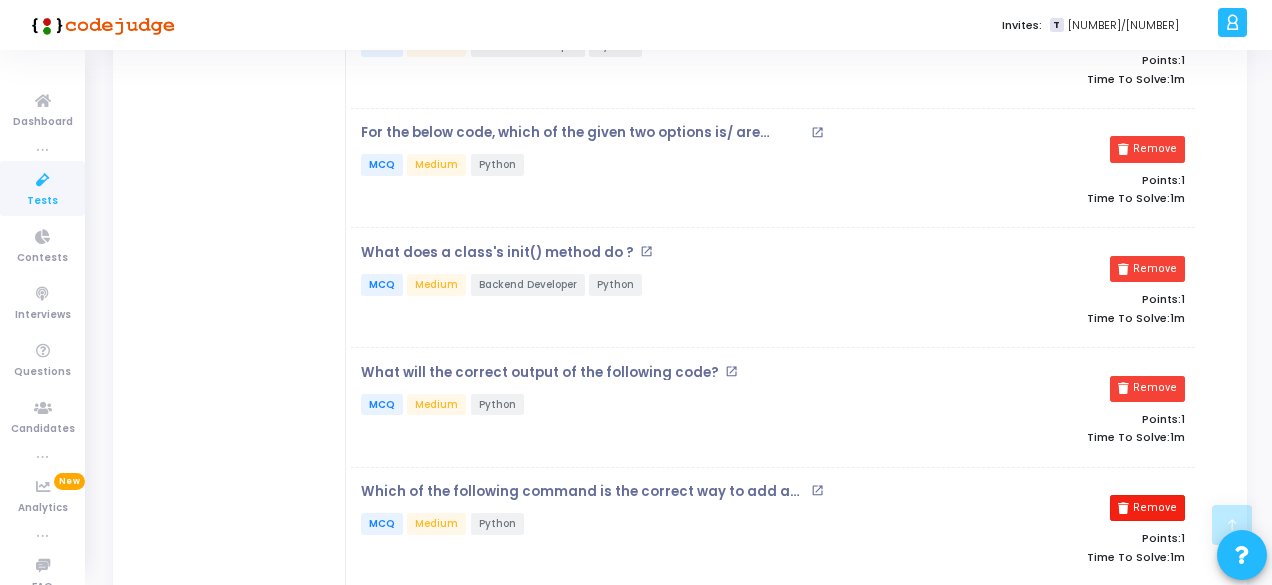 click on "Remove" at bounding box center (1147, 508) 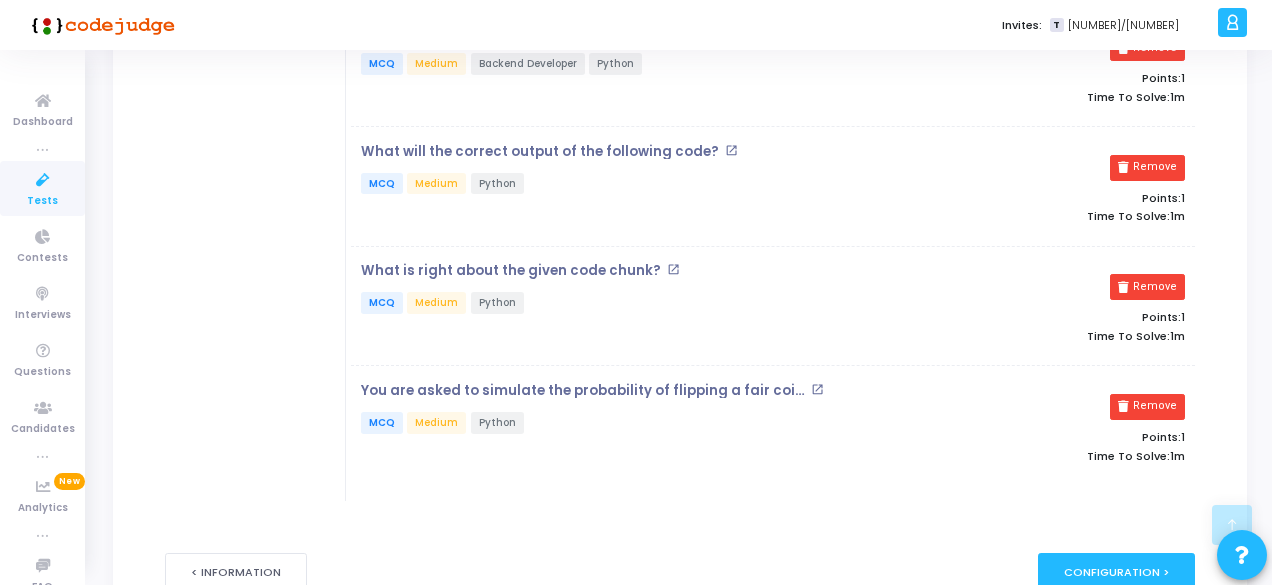 scroll, scrollTop: 3792, scrollLeft: 0, axis: vertical 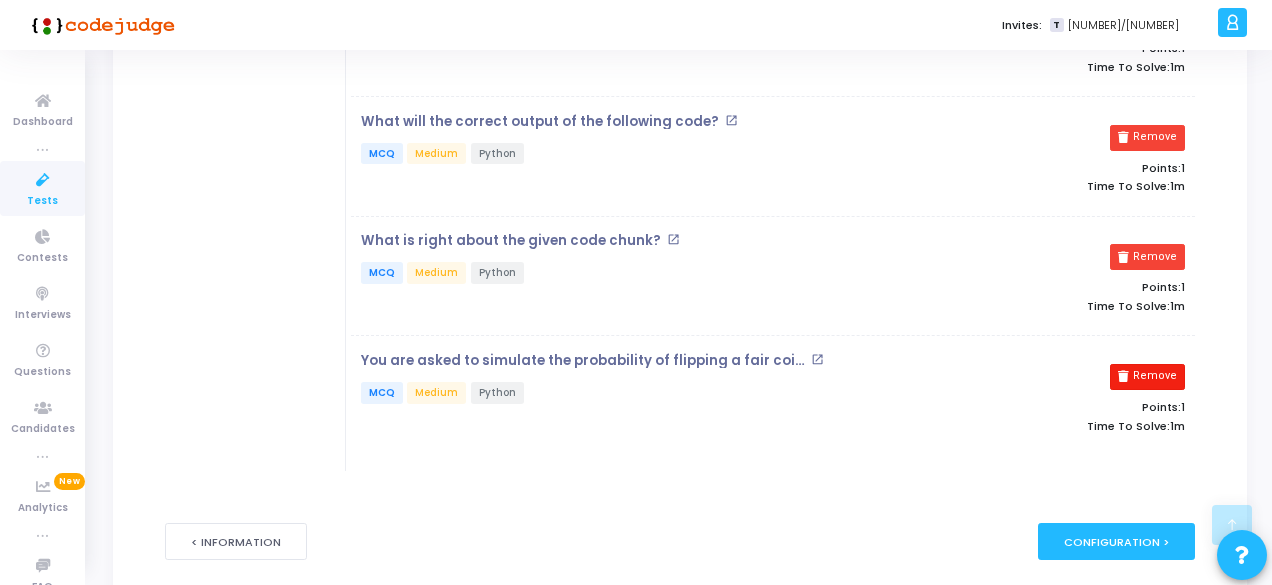 click on "Which of the following terms is synonymous with the dictionary feature in Python 3.6? open_in_new   MCQ   Medium   Python   Remove   Points:  1  Time To Solve:      1m "A snail is moving on a straight path marked with letters 1, 2,3, 4… and so on. In the path, from an odd letter to an even letter, there is a straight road. Time taken by the snail to cross this road marked between letters ‘i’ and ‘i+1’ is ‘i’ minutes, where ‘i’ is the odd letter from which road starts. For the same path, from an even letter to an odd letter, there is water in between, to cross the path with water in all such cases where the path starts from even letter and is till odd letter, time taken by snail is ‘10’ minutes. The time is taken by a snail to reach level ‘N’ is to be found out, assuming that he is initially at level ‘1’. Which of the following code snippets would accomplish the above task: " open_in_new   MCQ   Medium   Python   Remove   Points:  1  Time To Solve:      1m open_in_new   MCQ  1 1" at bounding box center (773, -1450) 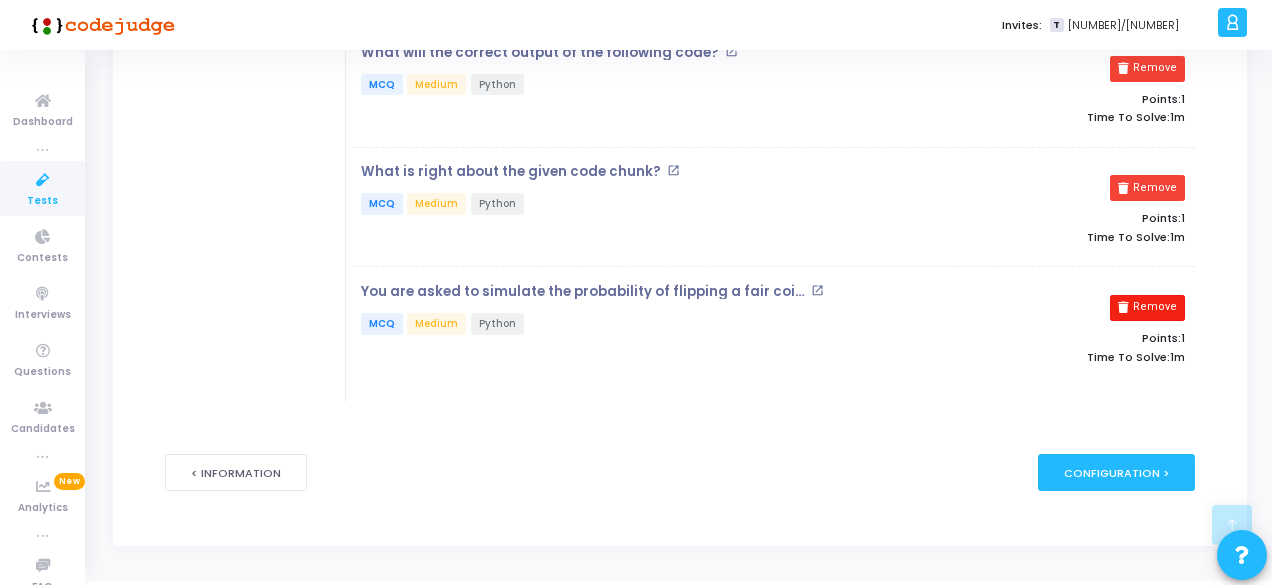 click on "Which of the following terms is synonymous with the dictionary feature in Python 3.6? open_in_new   MCQ   Medium   Python   Remove   Points:  1  Time To Solve:      1m "A snail is moving on a straight path marked with letters 1, 2,3, 4… and so on. In the path, from an odd letter to an even letter, there is a straight road. Time taken by the snail to cross this road marked between letters ‘i’ and ‘i+1’ is ‘i’ minutes, where ‘i’ is the odd letter from which road starts. For the same path, from an even letter to an odd letter, there is water in between, to cross the path with water in all such cases where the path starts from even letter and is till odd letter, time taken by snail is ‘10’ minutes. The time is taken by a snail to reach level ‘N’ is to be found out, assuming that he is initially at level ‘1’. Which of the following code snippets would accomplish the above task: " open_in_new   MCQ   Medium   Python   Remove   Points:  1  Time To Solve:      1m open_in_new   MCQ  1 1" at bounding box center [773, -1519] 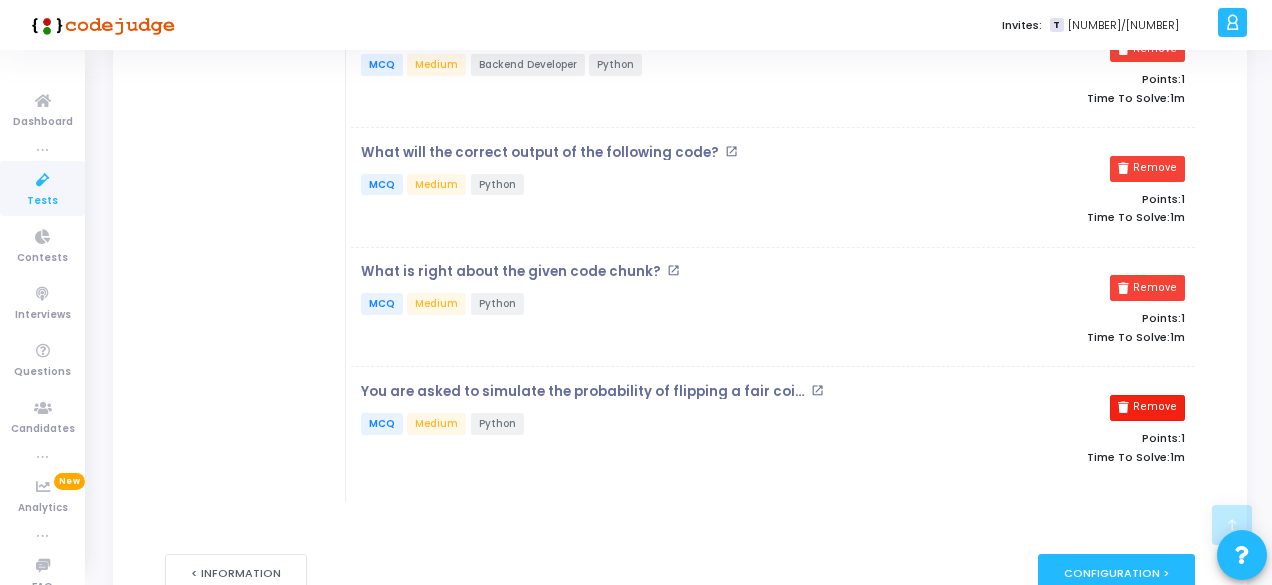 click on "Remove" at bounding box center (1147, 408) 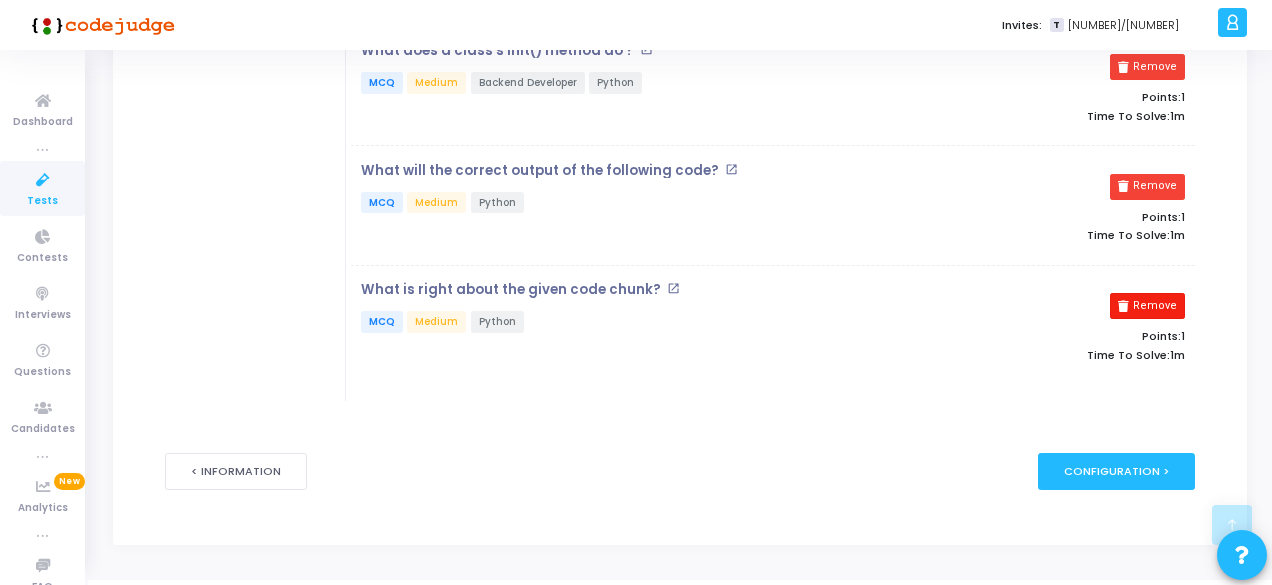 click on "Remove" at bounding box center [1147, 306] 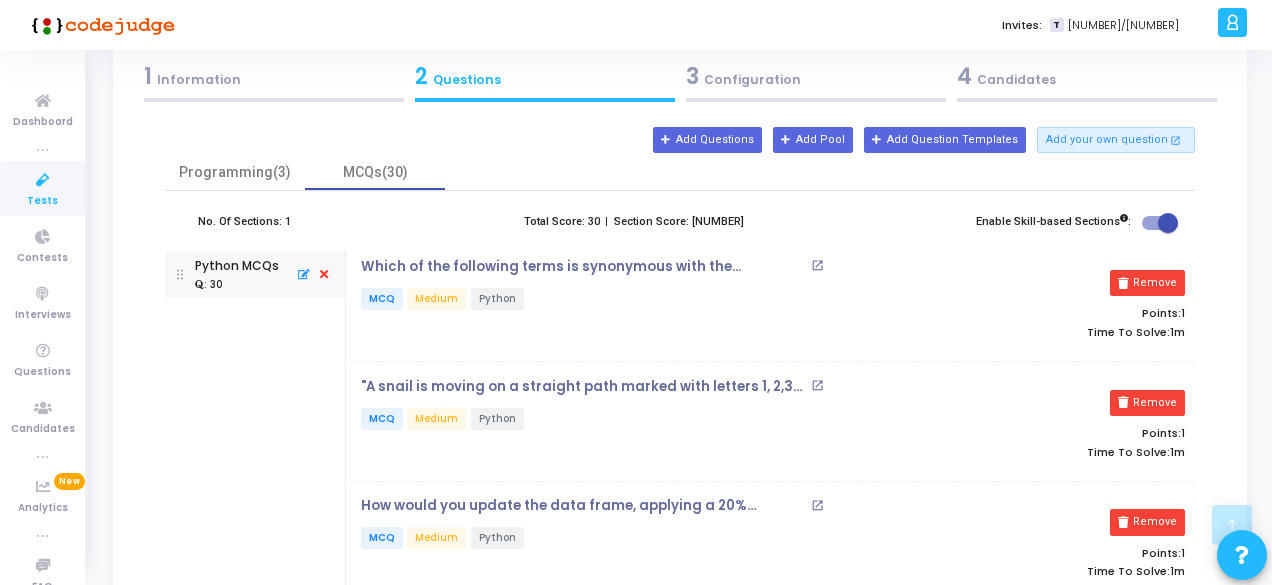 scroll, scrollTop: 0, scrollLeft: 0, axis: both 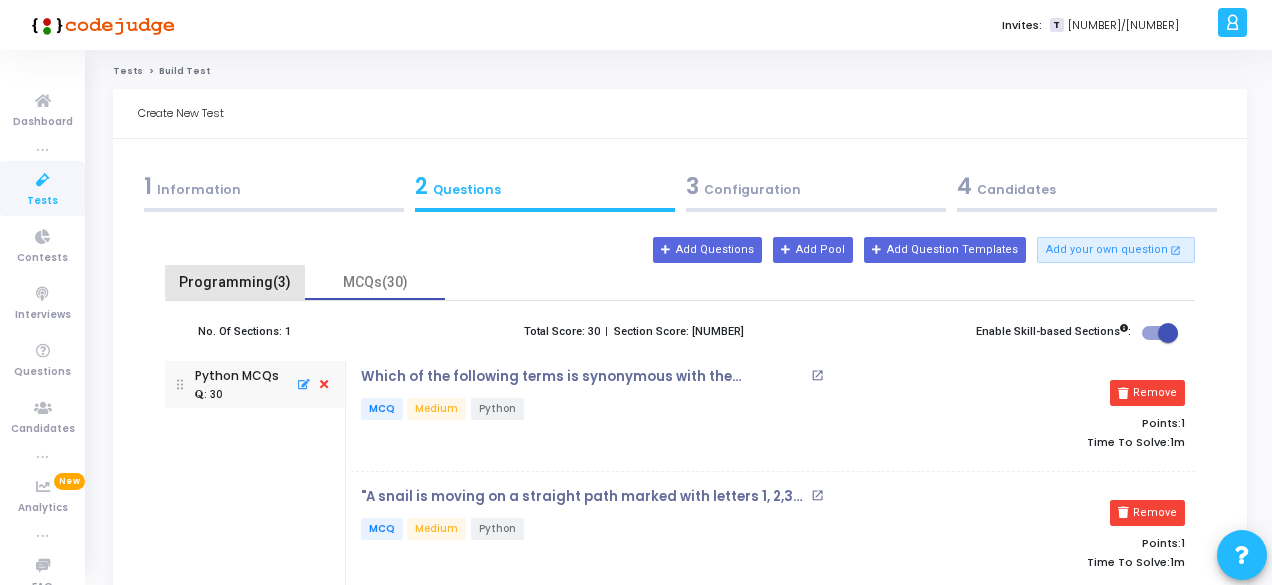 click on "Programming(3)" at bounding box center [235, 282] 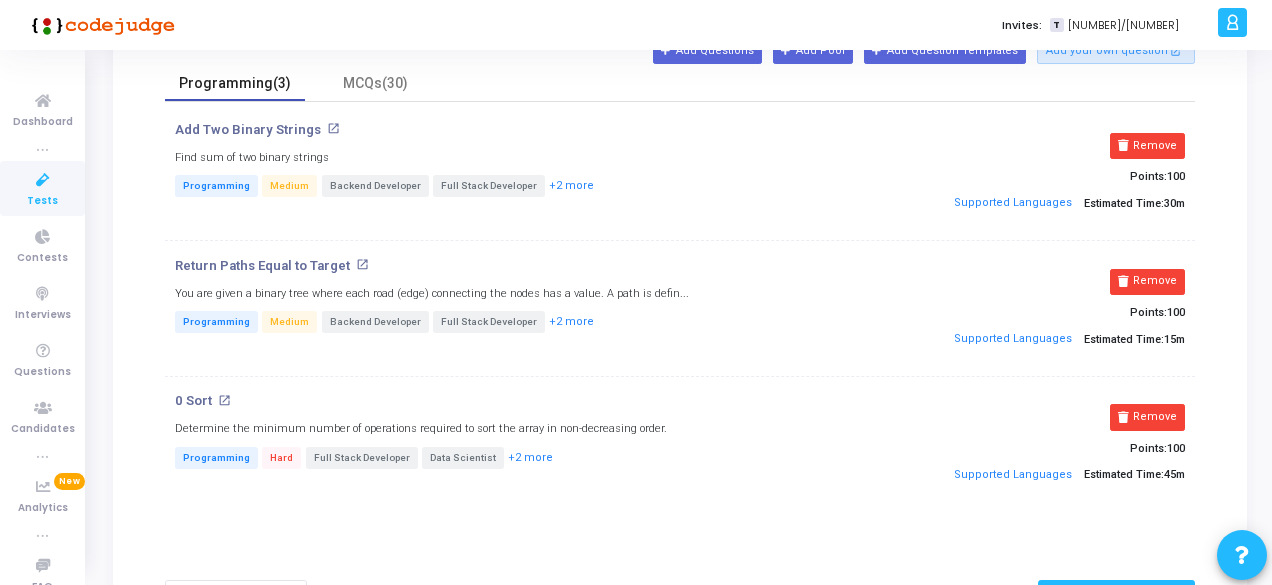 scroll, scrollTop: 200, scrollLeft: 0, axis: vertical 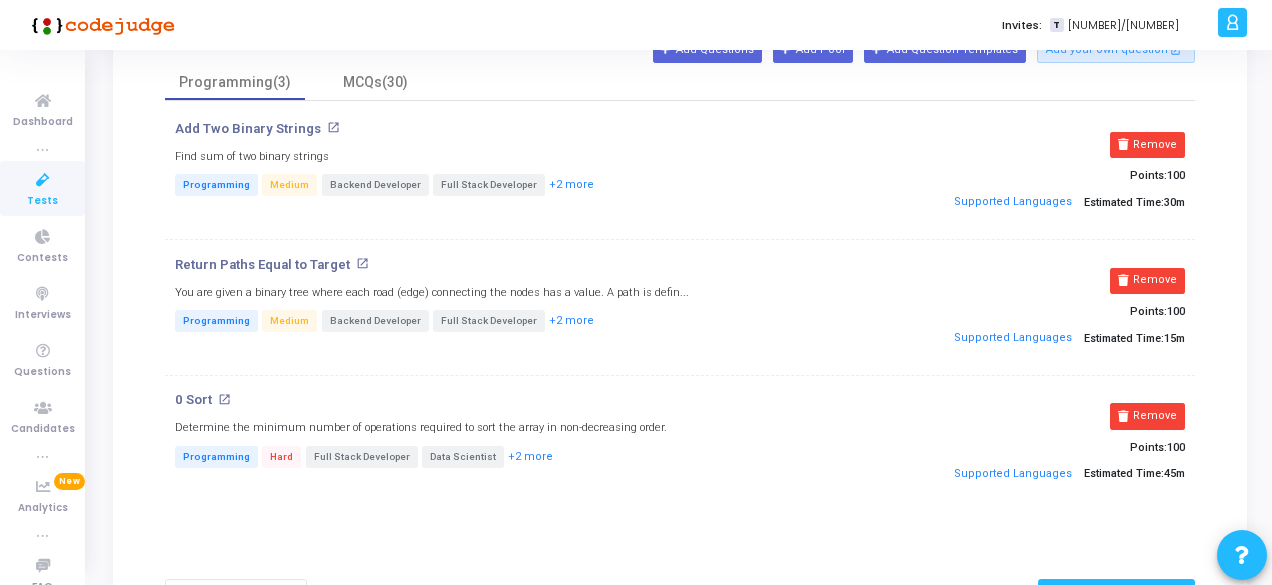 click on "open_in_new" at bounding box center [333, 127] 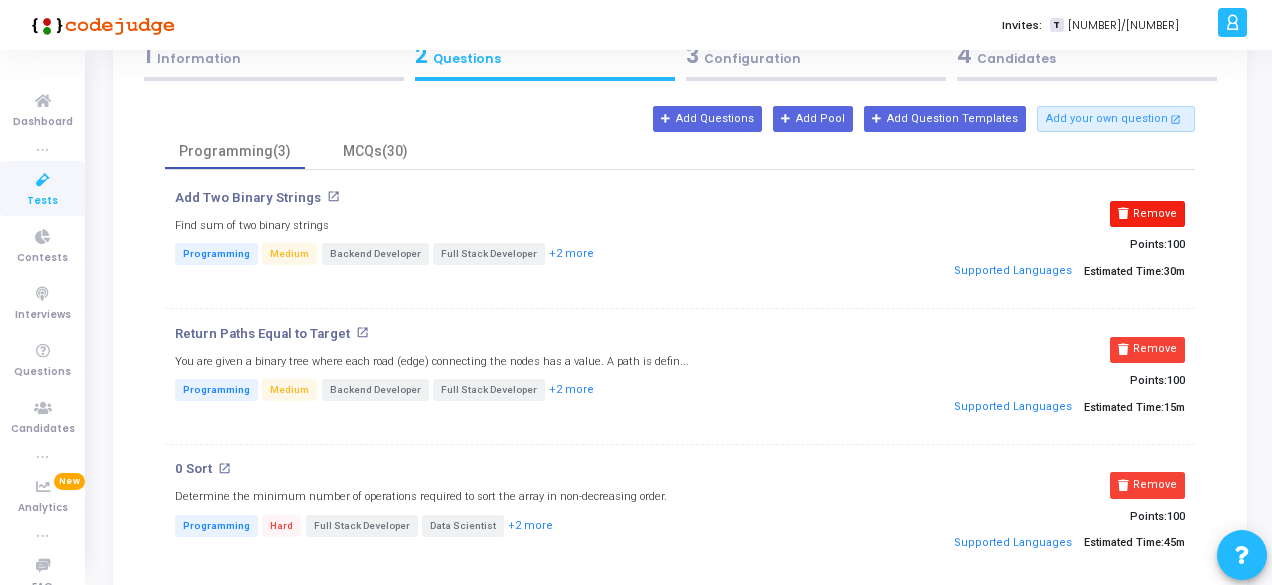 scroll, scrollTop: 100, scrollLeft: 0, axis: vertical 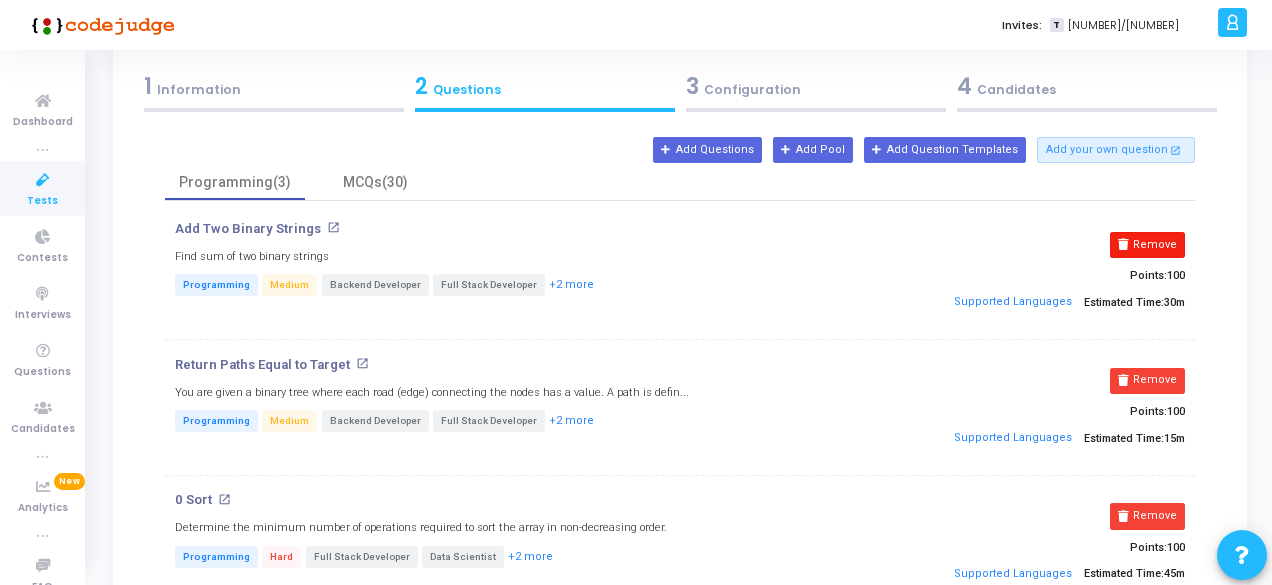 click on "Add your own question  open_in_new" at bounding box center (1116, 150) 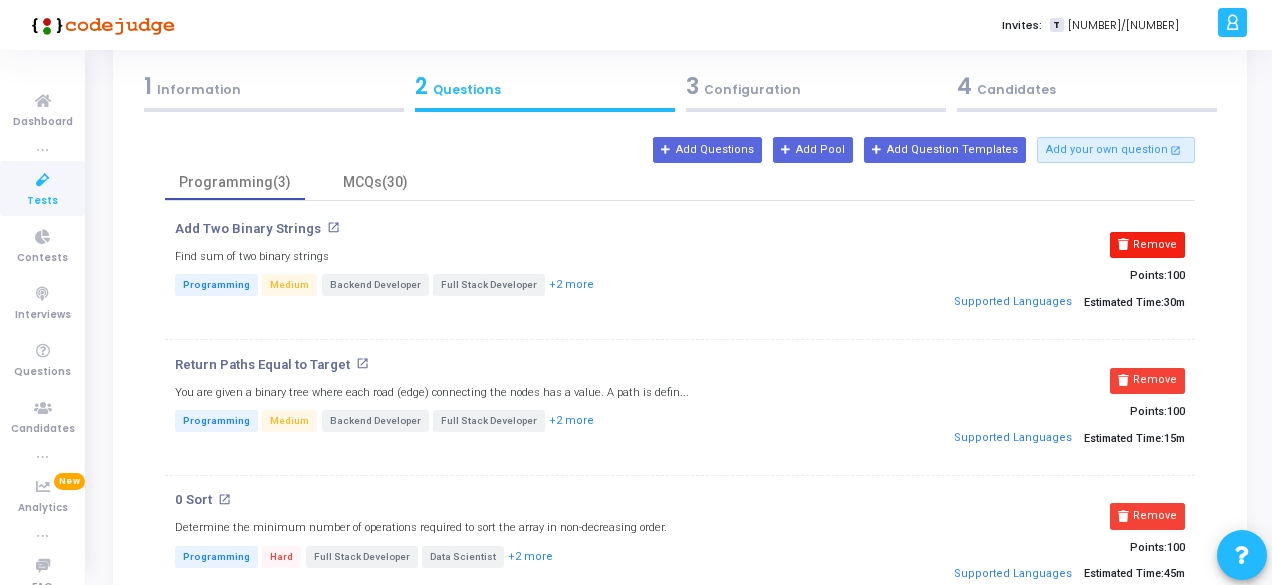 click on "Remove" at bounding box center (1147, 245) 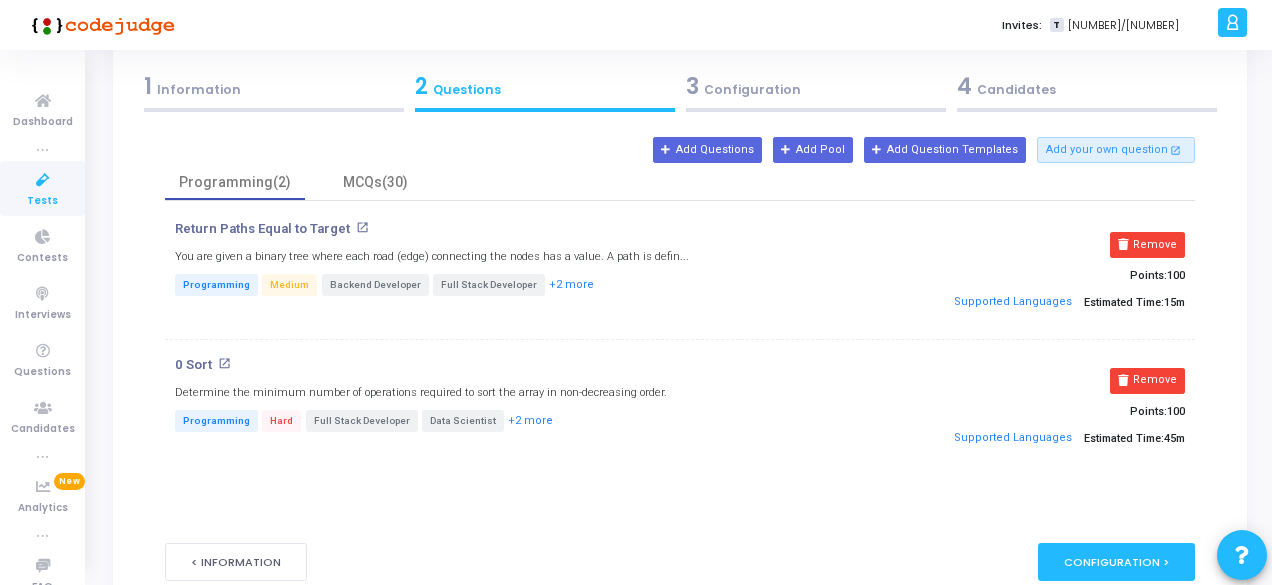 click on "Return Paths Equal to Target open_in_new   You are given a binary tree where each road (edge) connecting the nodes has a value. A path is defin...   Programming   Medium   Backend Developer   Full Stack Developer   +2 more" at bounding box center (508, 272) 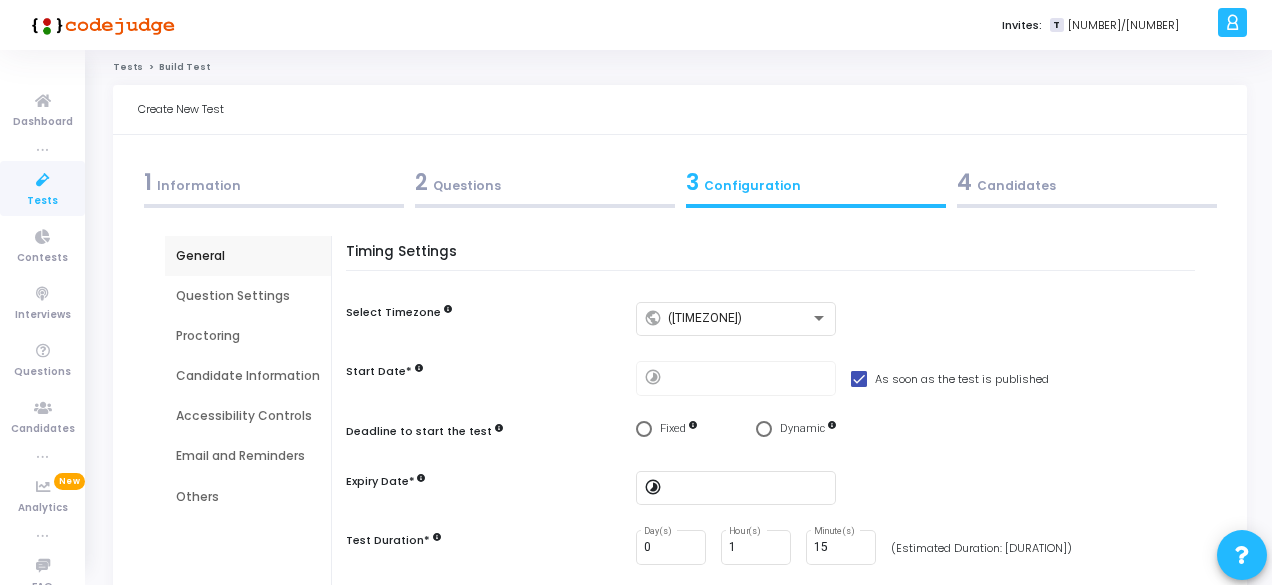 scroll, scrollTop: 0, scrollLeft: 0, axis: both 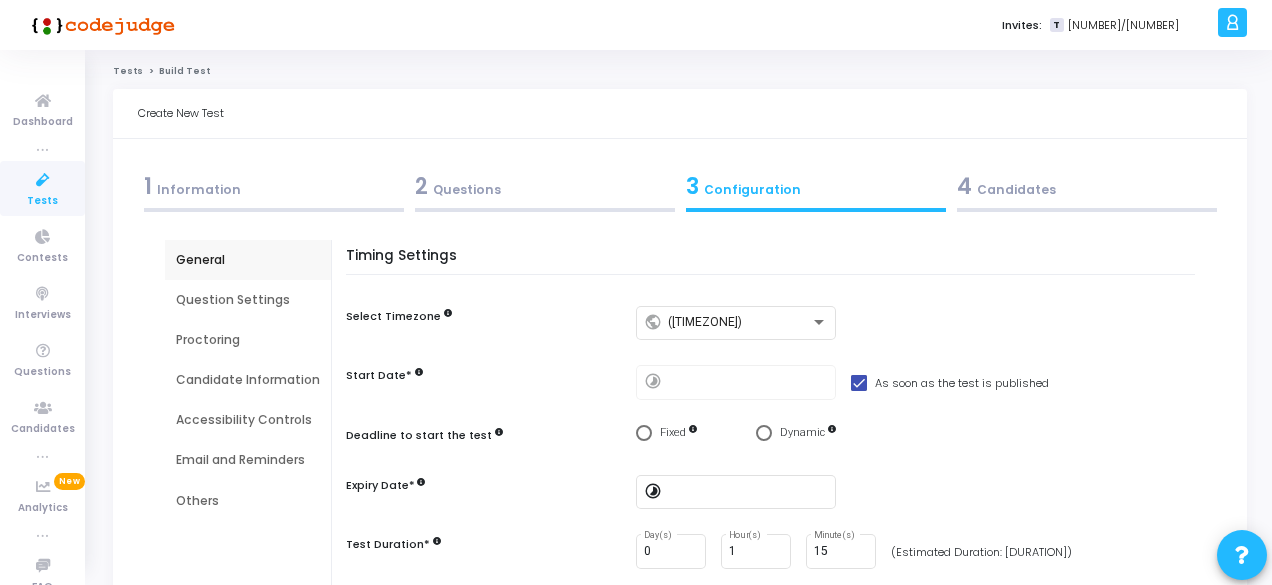 click on "2  Questions" at bounding box center (544, 191) 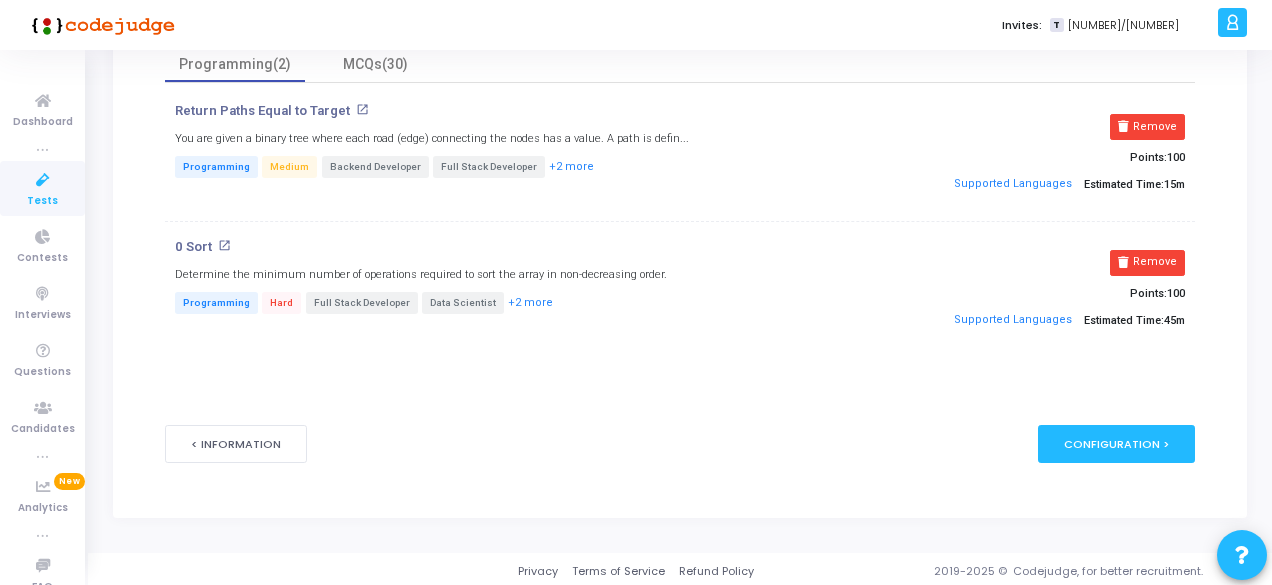 scroll, scrollTop: 0, scrollLeft: 0, axis: both 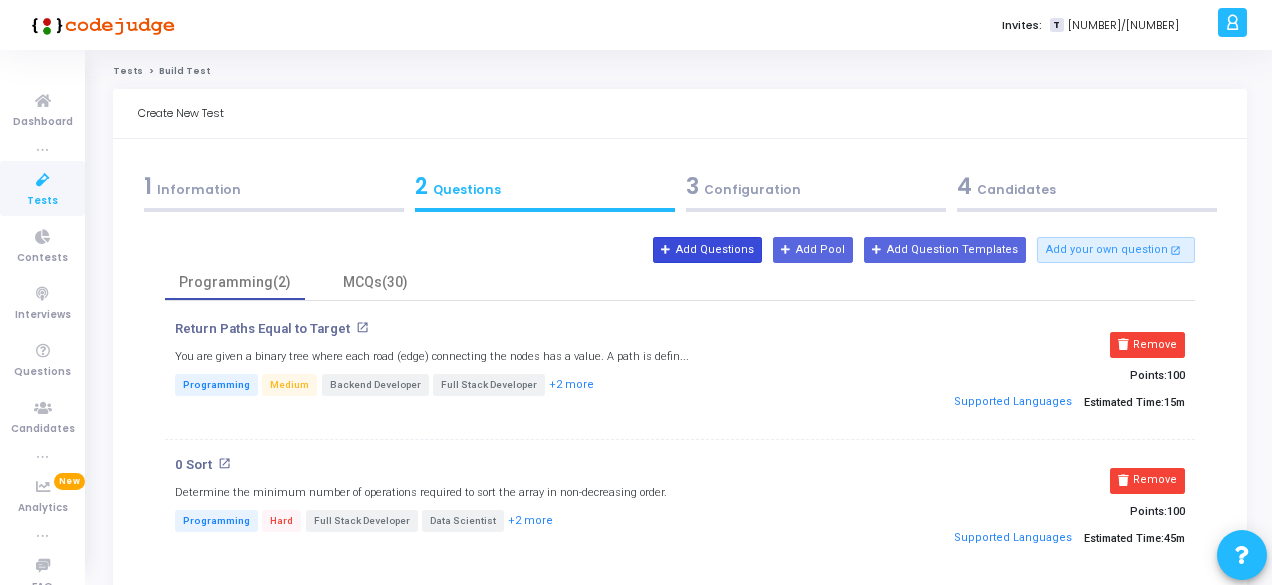 click on "Add Questions" at bounding box center (707, 250) 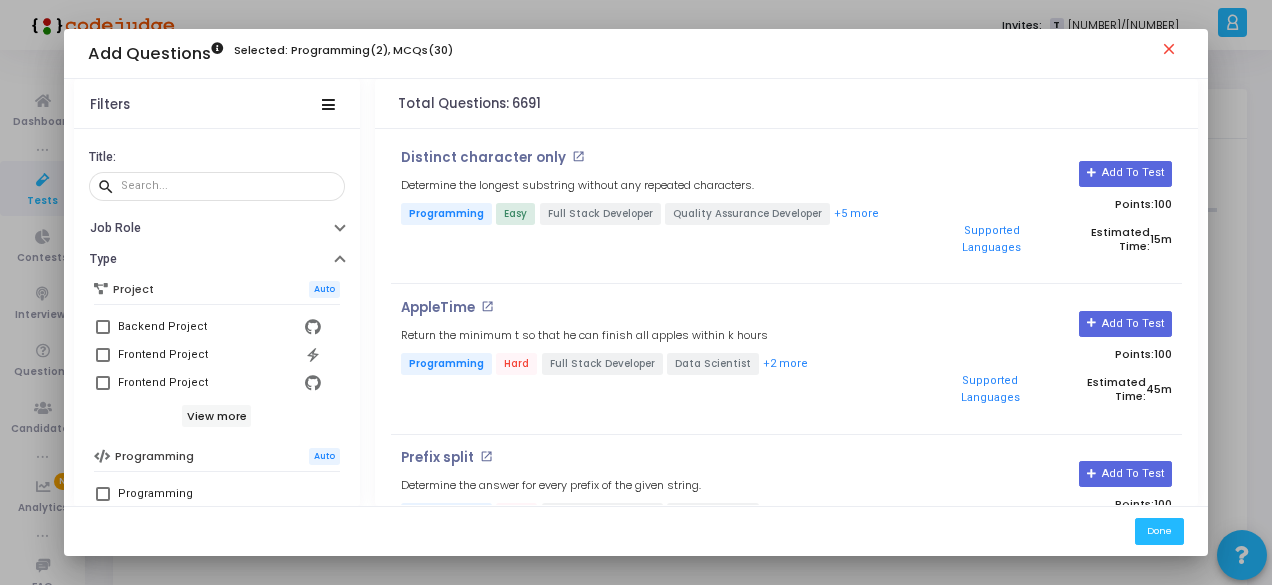 scroll, scrollTop: 0, scrollLeft: 0, axis: both 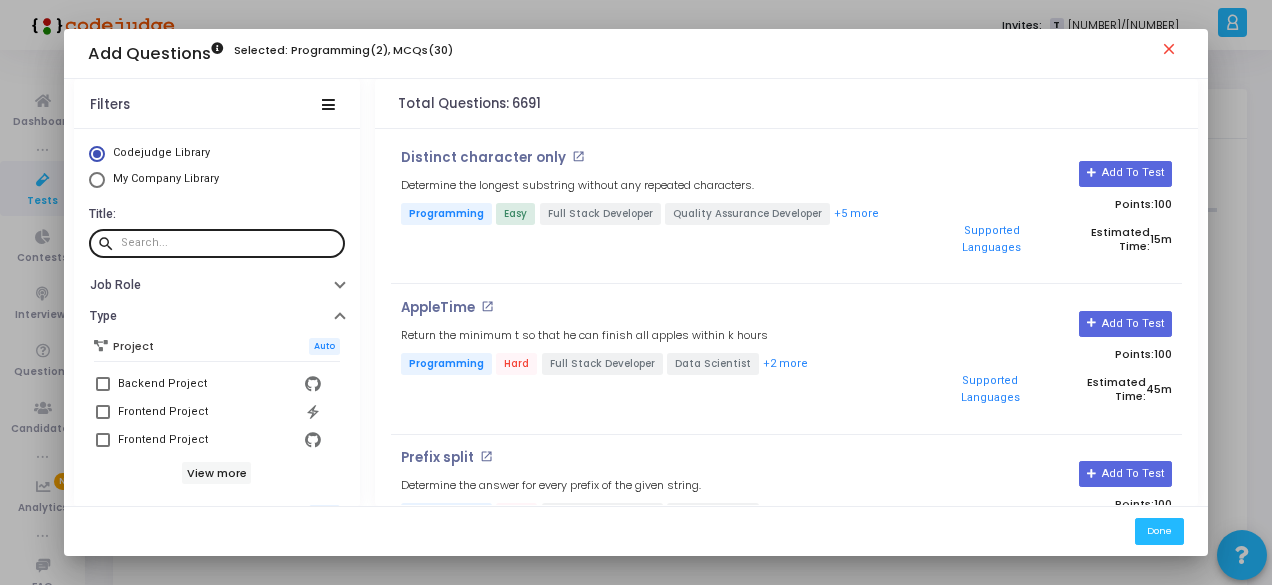 click at bounding box center (229, 243) 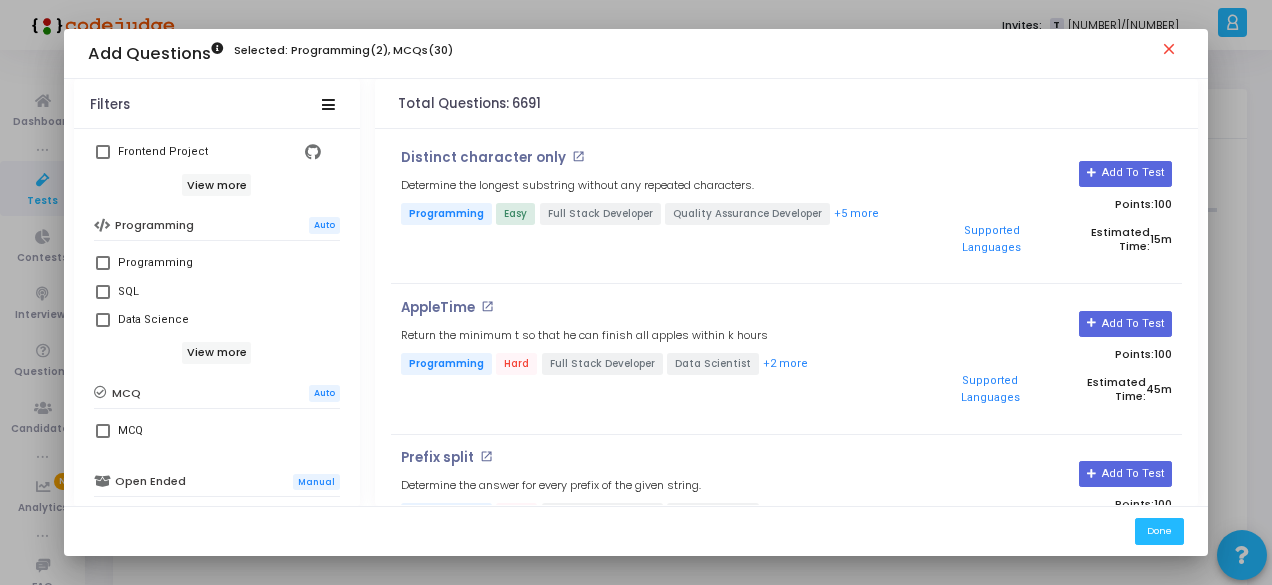 scroll, scrollTop: 500, scrollLeft: 0, axis: vertical 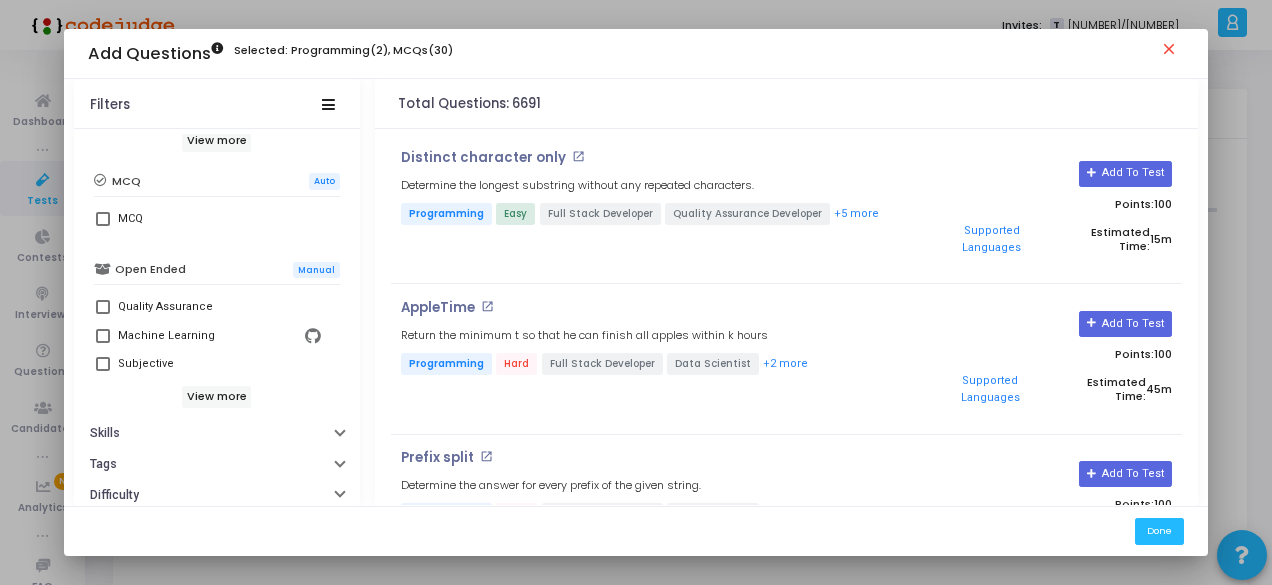 click on "MCQ" at bounding box center [219, 219] 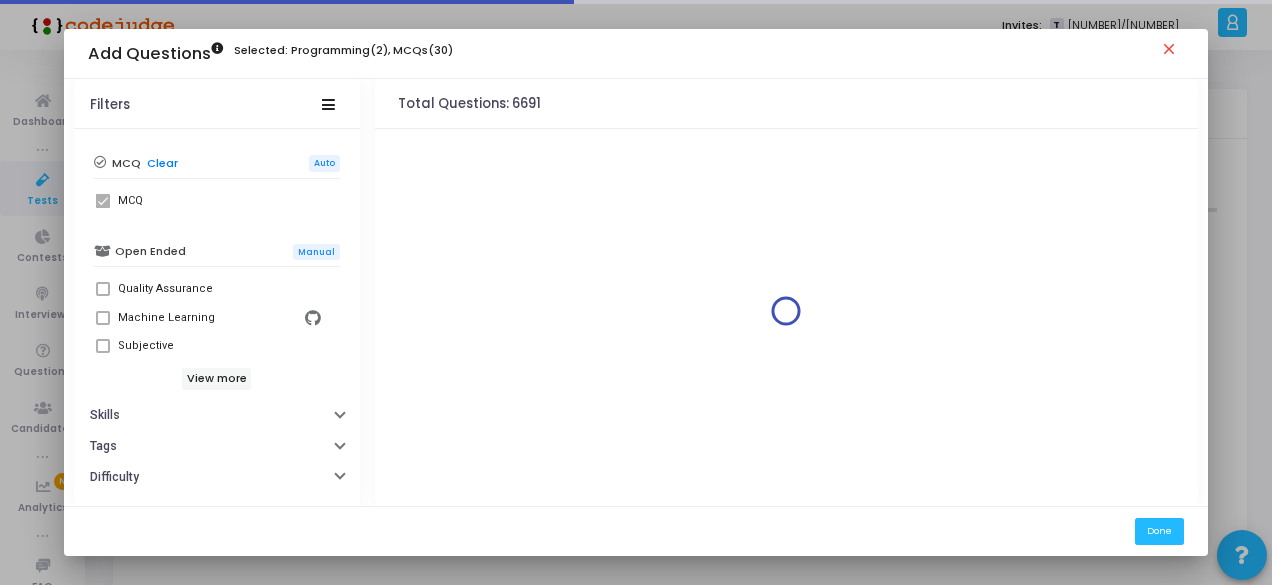 scroll, scrollTop: 543, scrollLeft: 0, axis: vertical 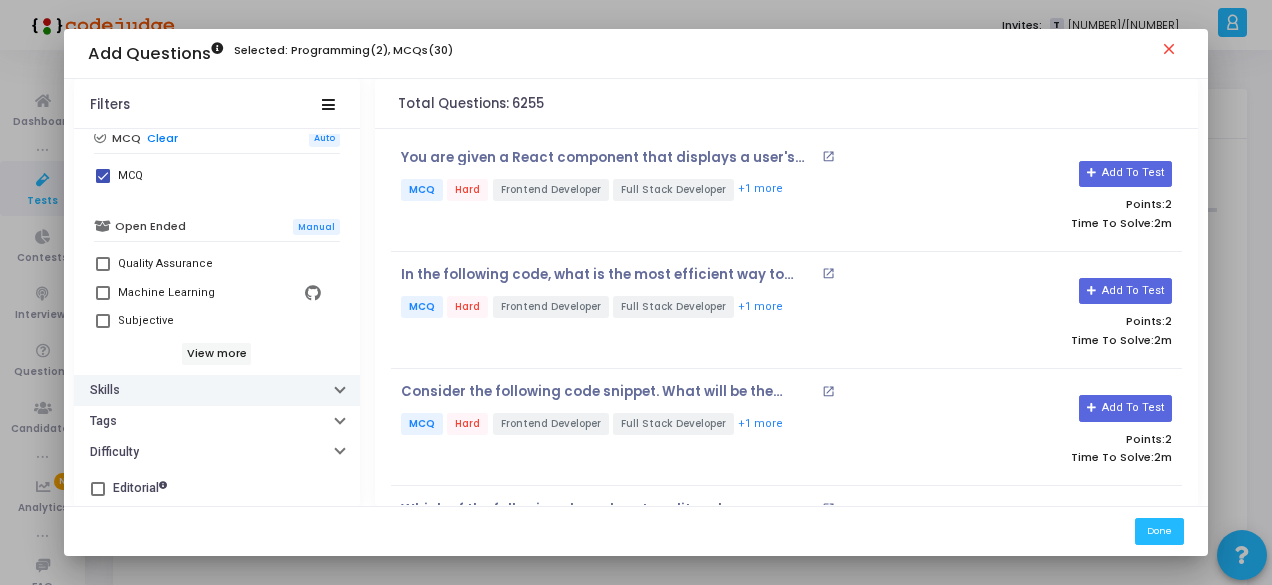 click on "Skills" at bounding box center (105, 390) 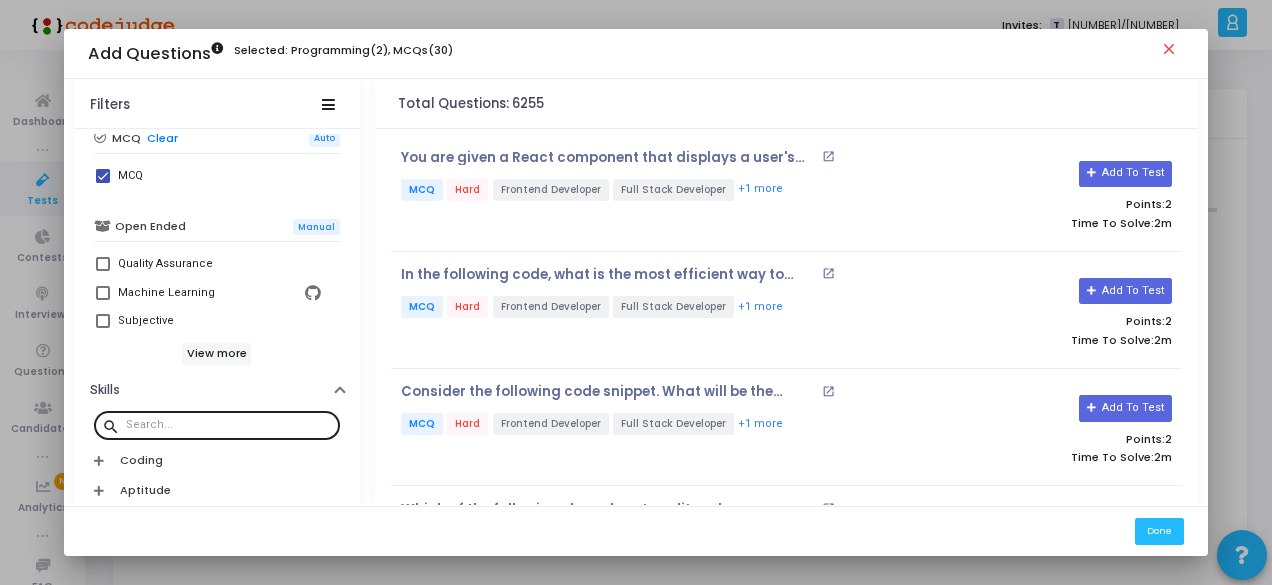 click at bounding box center (229, 425) 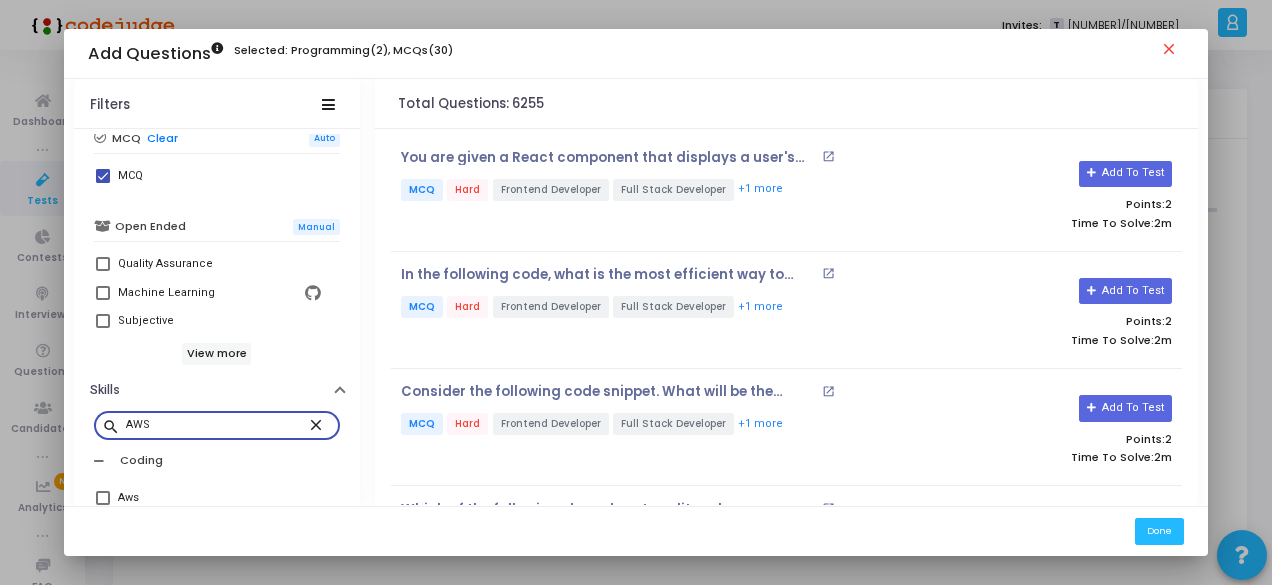 scroll, scrollTop: 743, scrollLeft: 0, axis: vertical 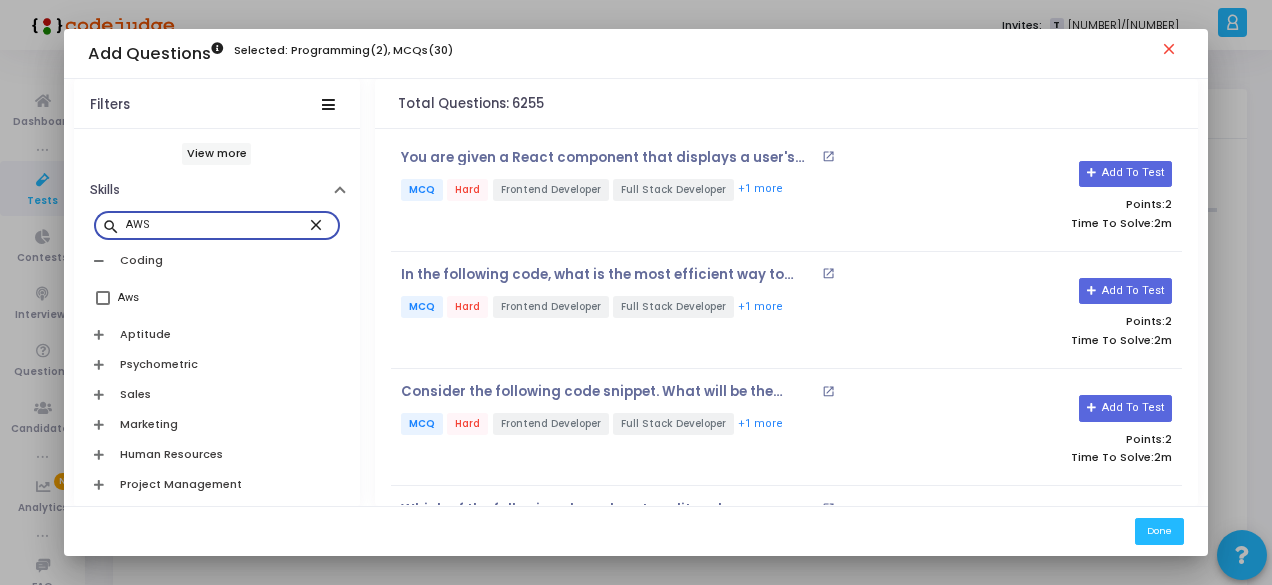 type on "AWS" 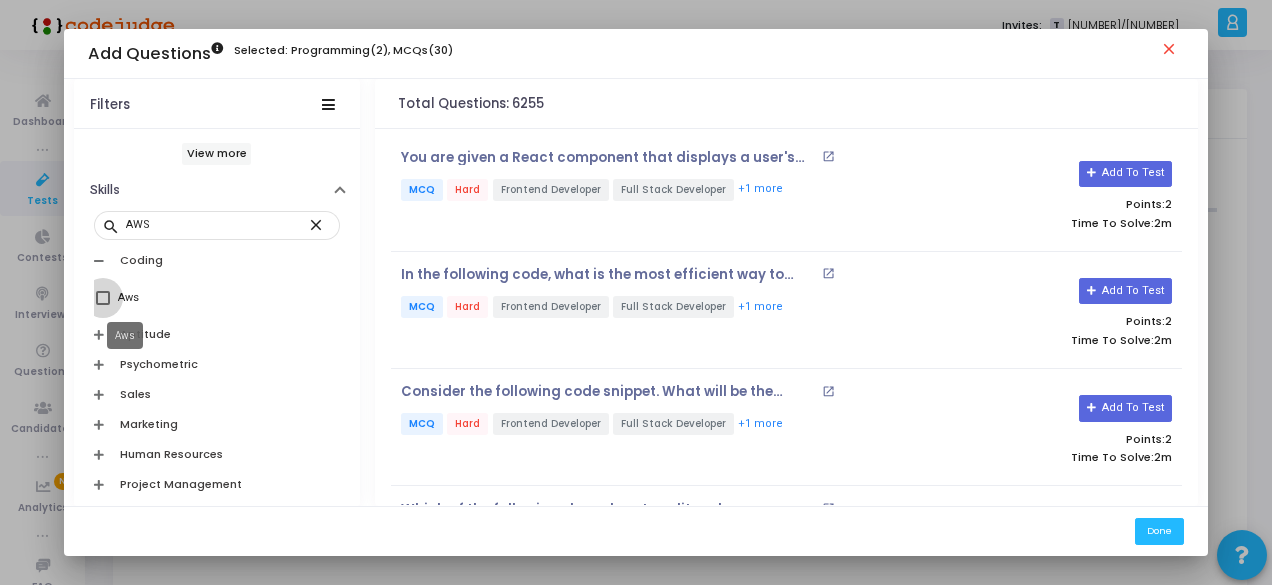 click on "Aws" at bounding box center (128, 298) 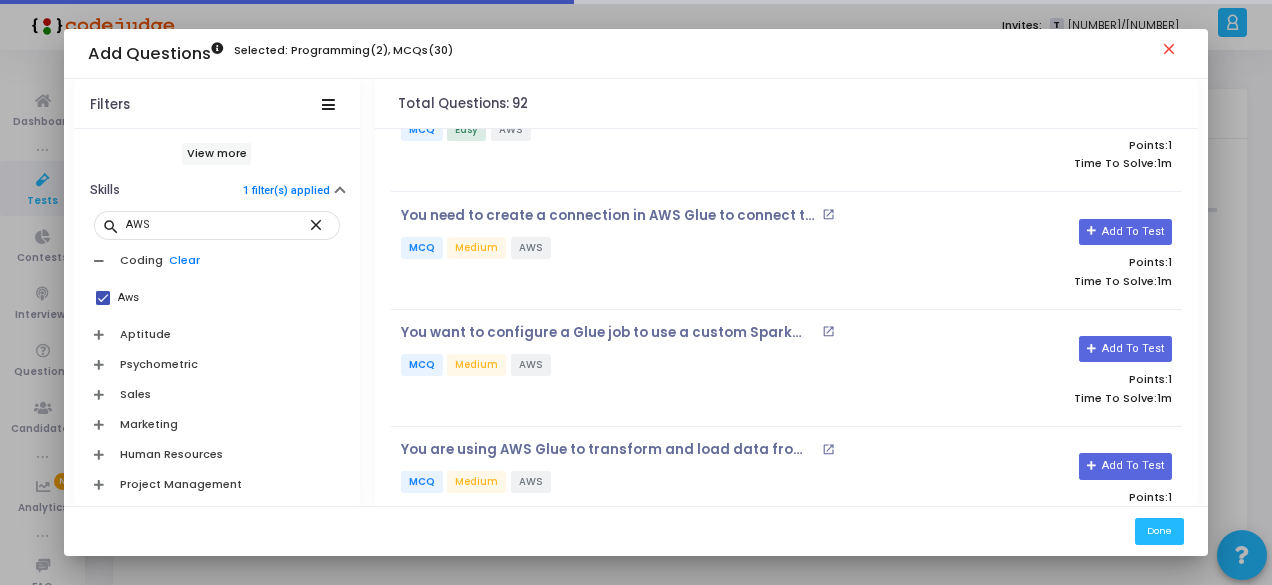 scroll, scrollTop: 1411, scrollLeft: 0, axis: vertical 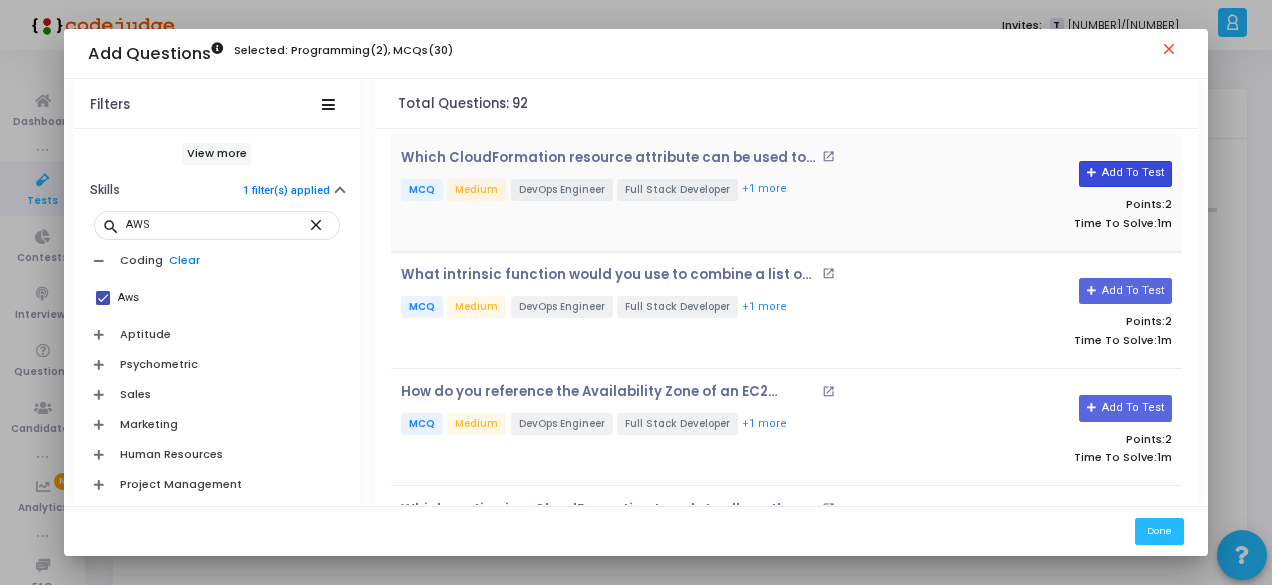 click on "Add To Test" at bounding box center (1125, 174) 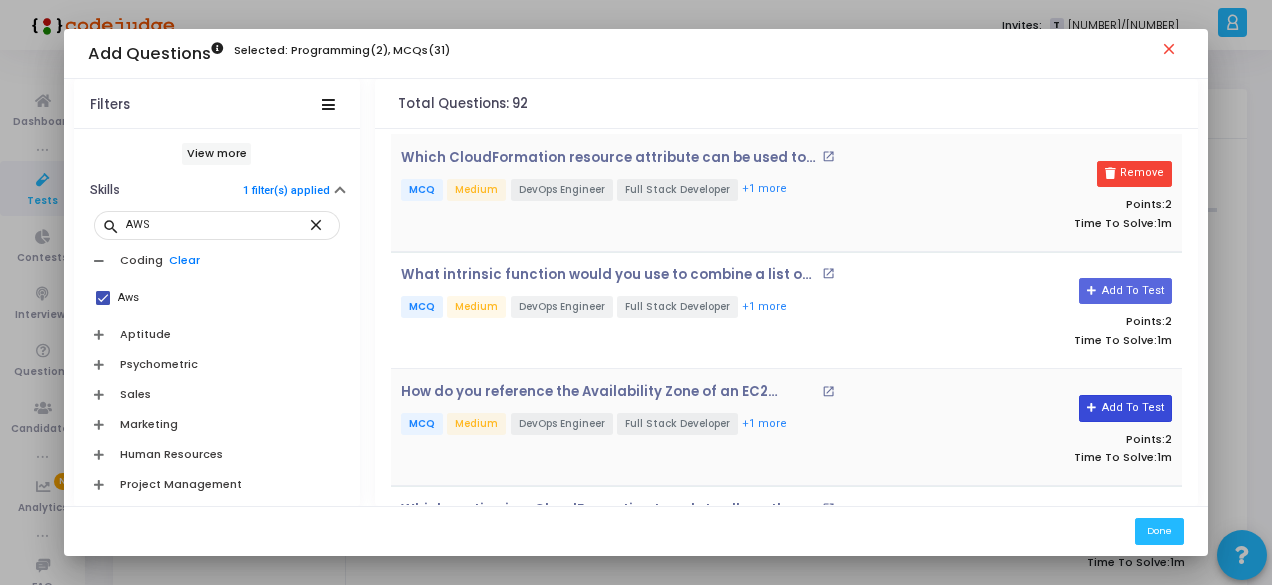 click on "Add To Test" at bounding box center [1125, 408] 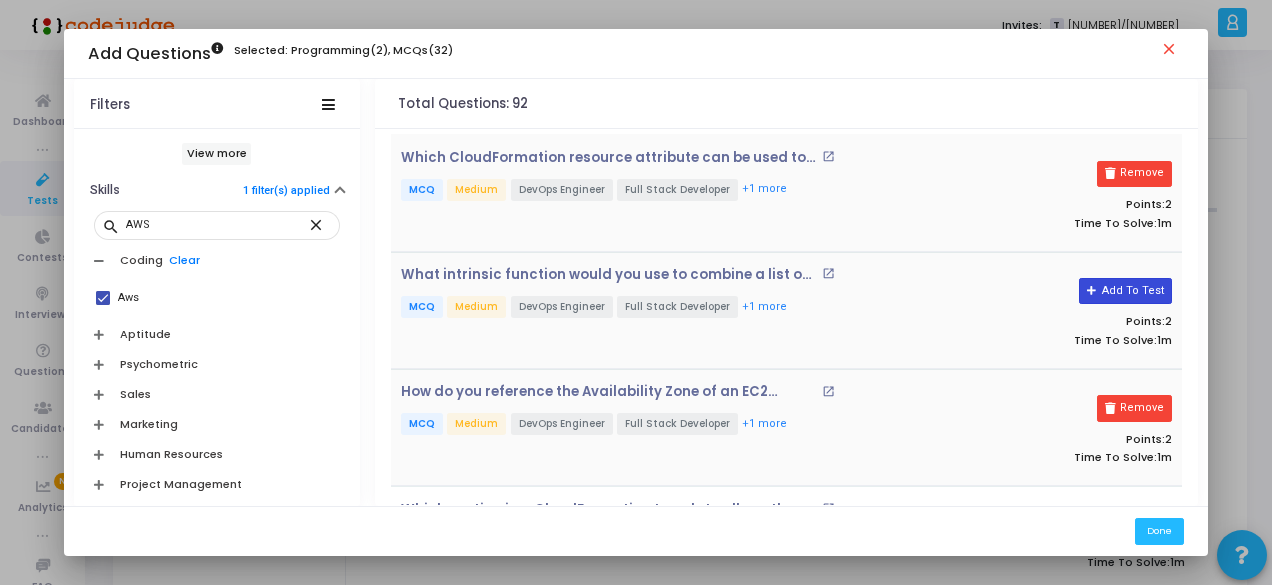 click on "Add To Test" at bounding box center [1125, 291] 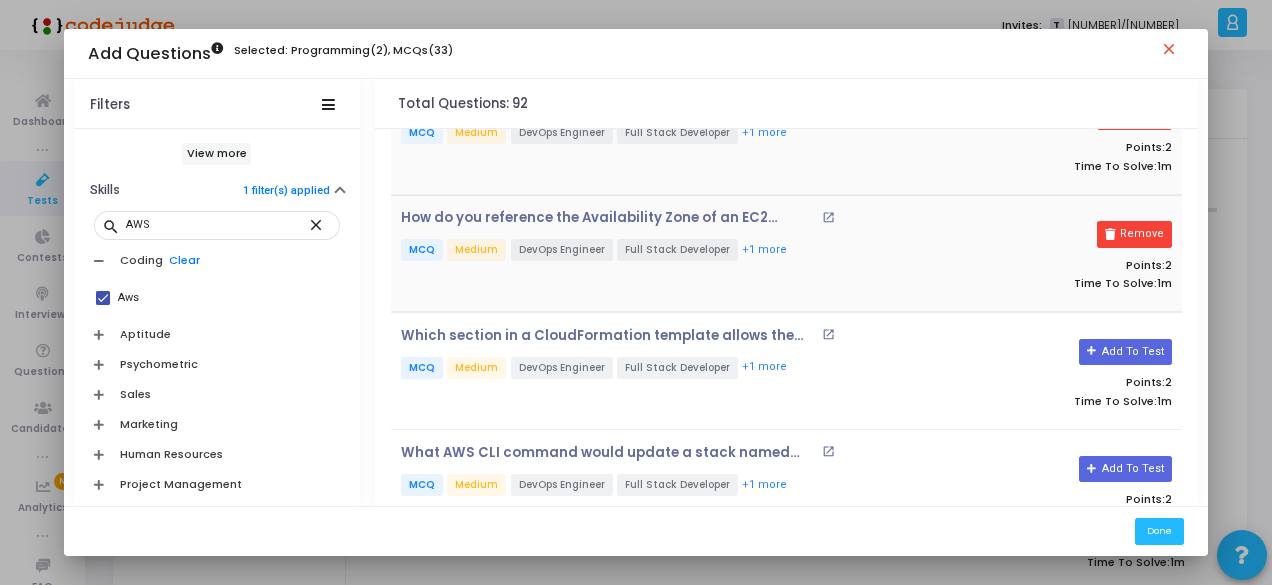 scroll, scrollTop: 300, scrollLeft: 0, axis: vertical 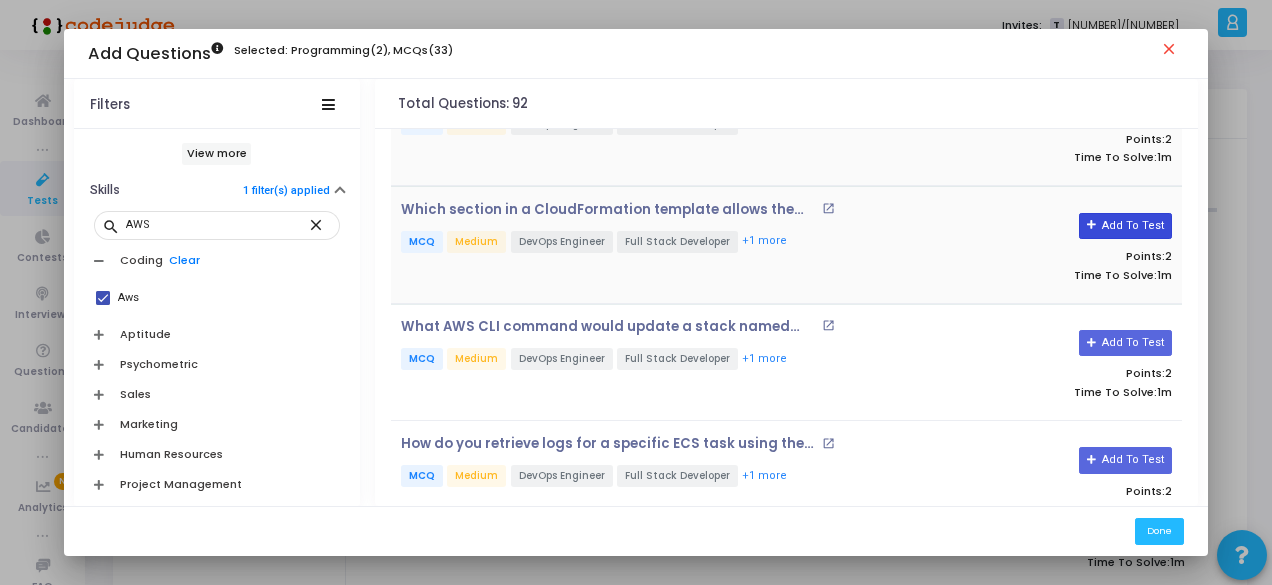 click on "Add To Test" at bounding box center (1125, 226) 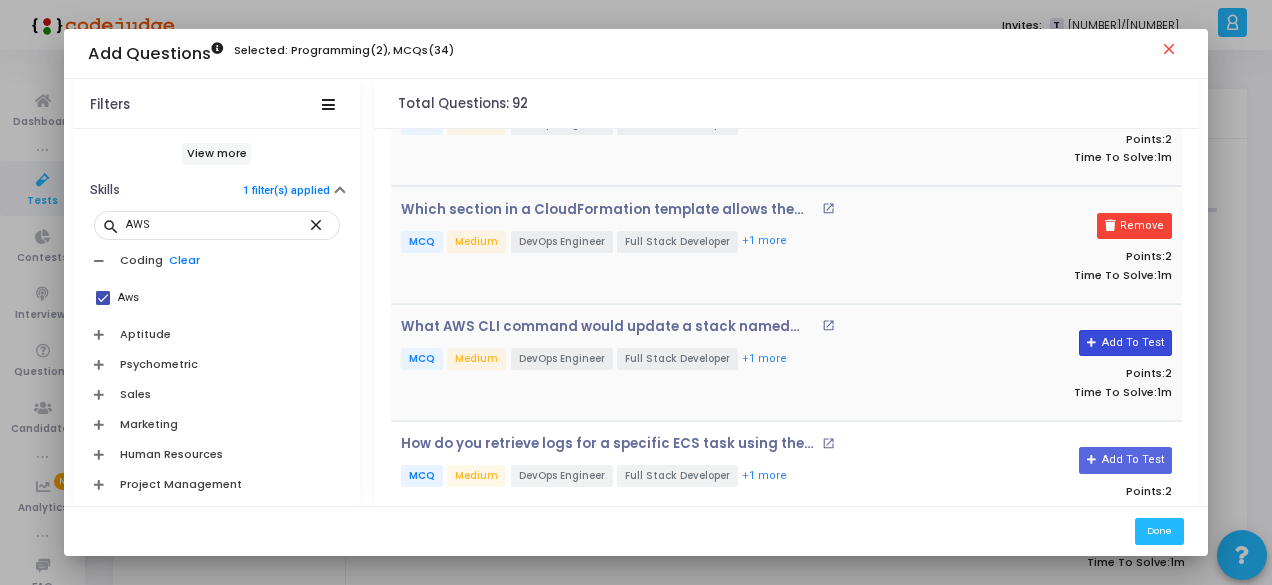 click on "Add To Test" at bounding box center (1125, 343) 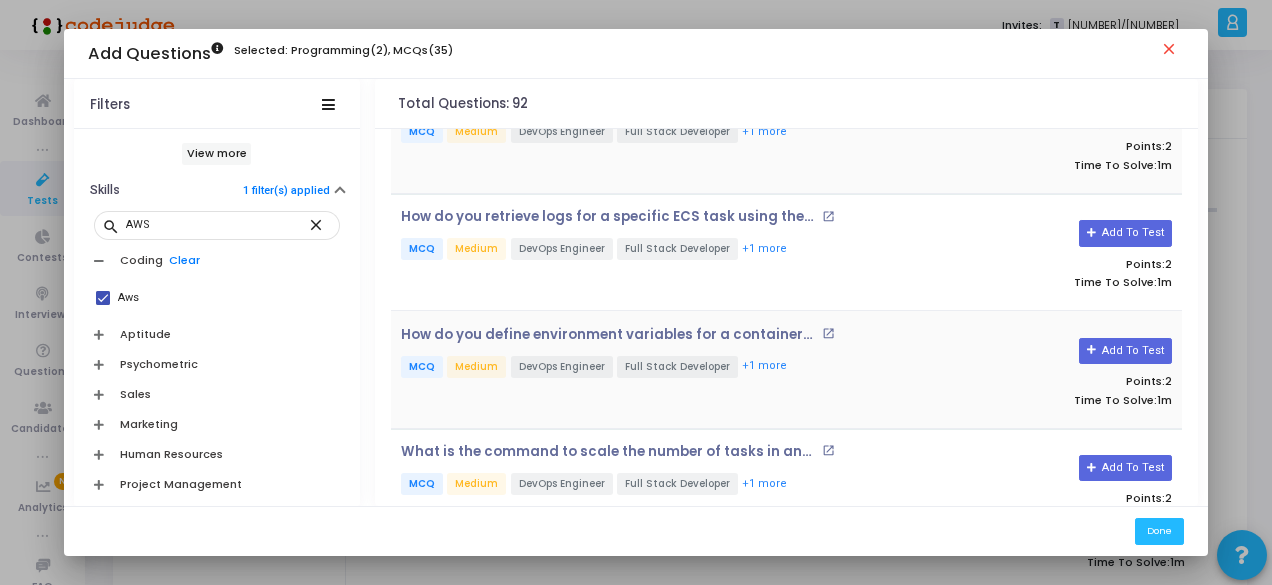 scroll, scrollTop: 600, scrollLeft: 0, axis: vertical 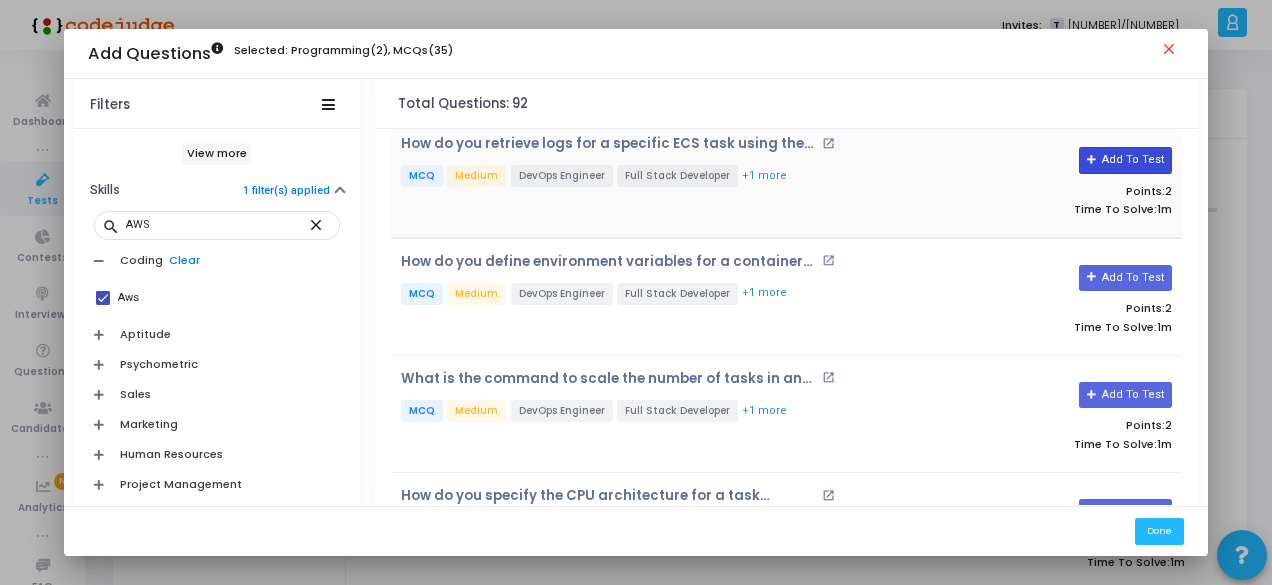 click on "Add To Test" at bounding box center (1125, 160) 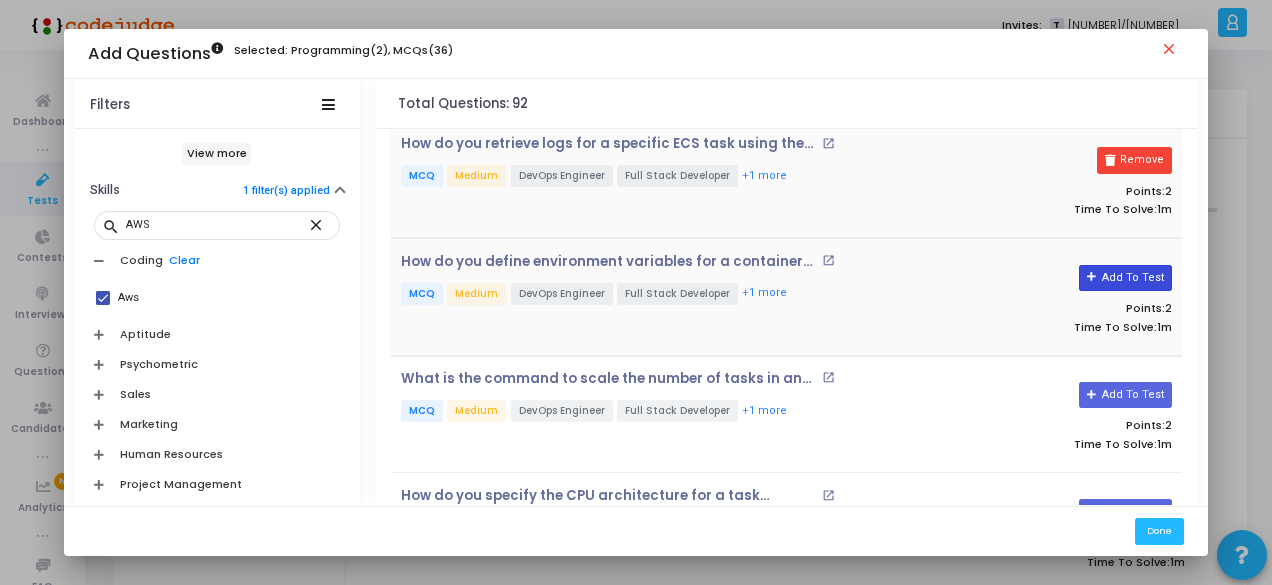 click on "Add To Test" at bounding box center [1125, 278] 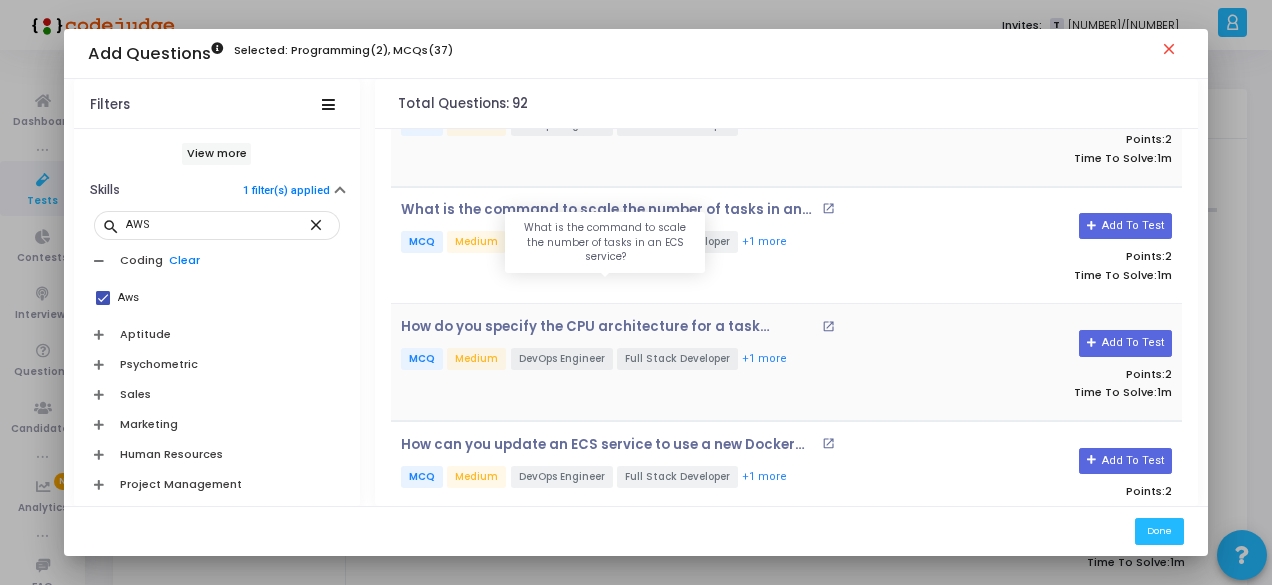 scroll, scrollTop: 800, scrollLeft: 0, axis: vertical 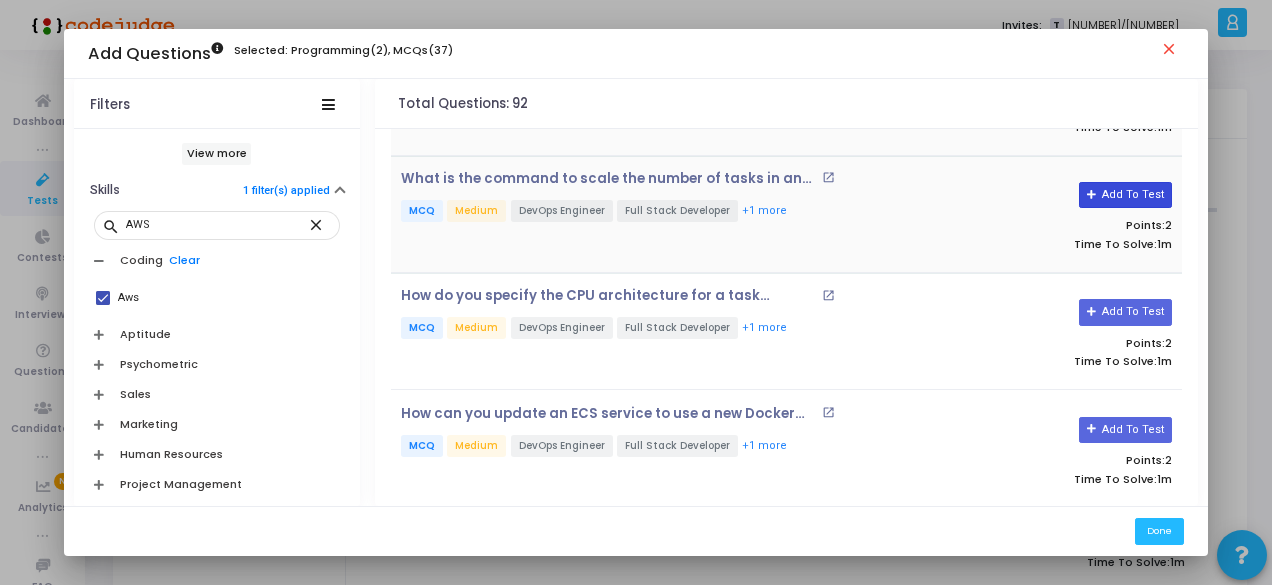 click on "Add To Test" at bounding box center (1125, 195) 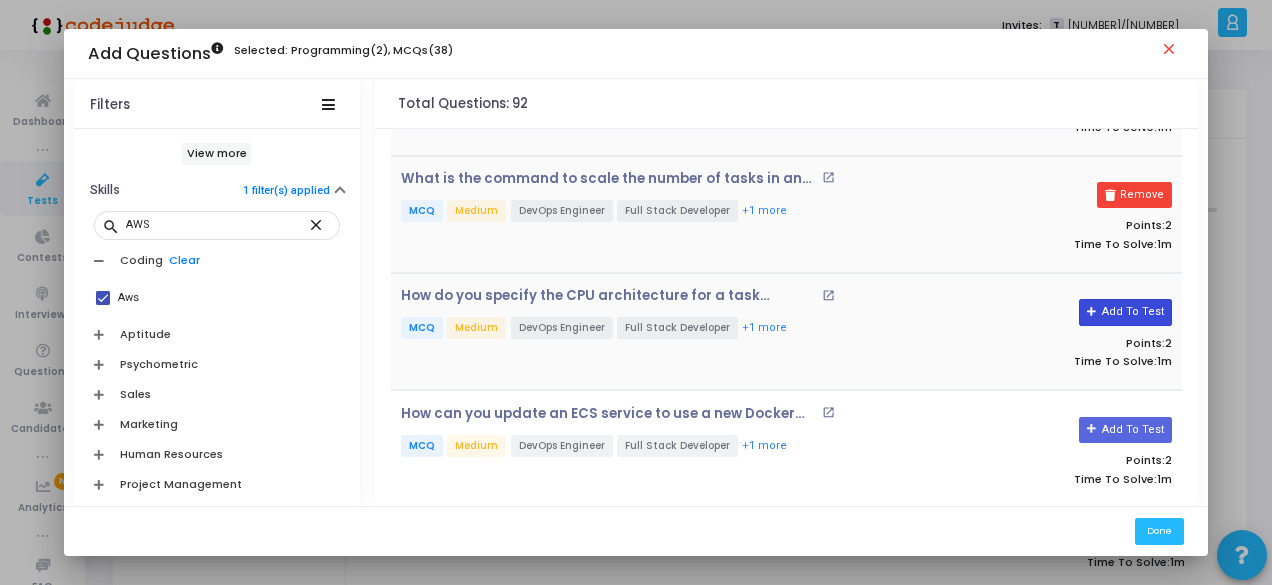 click on "Add To Test" at bounding box center [1125, 312] 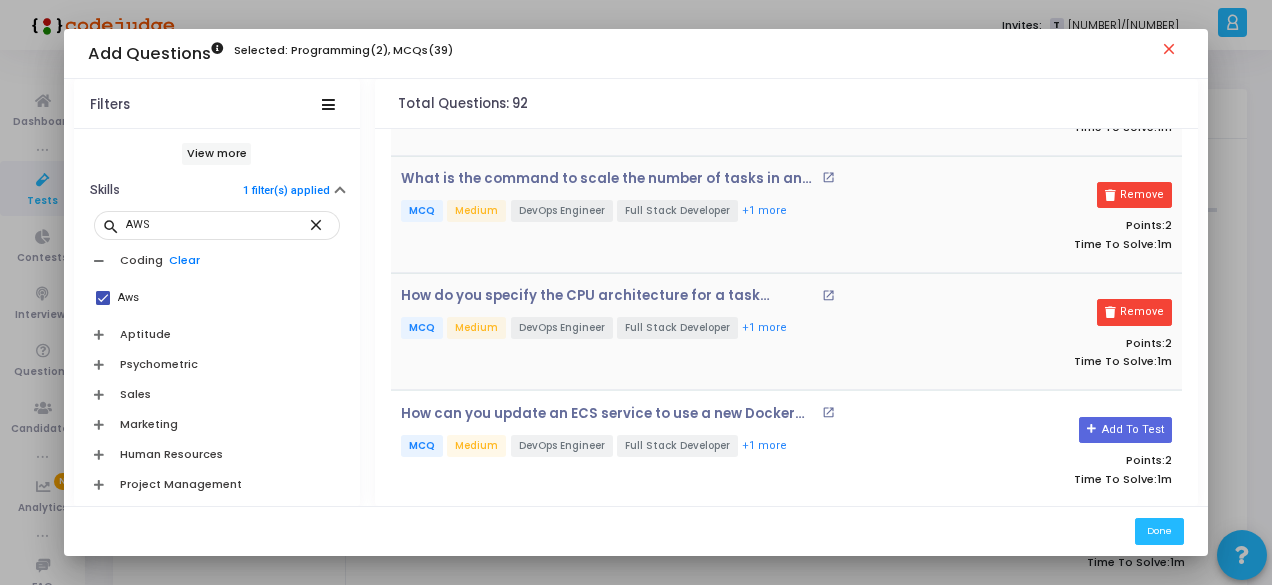 scroll, scrollTop: 900, scrollLeft: 0, axis: vertical 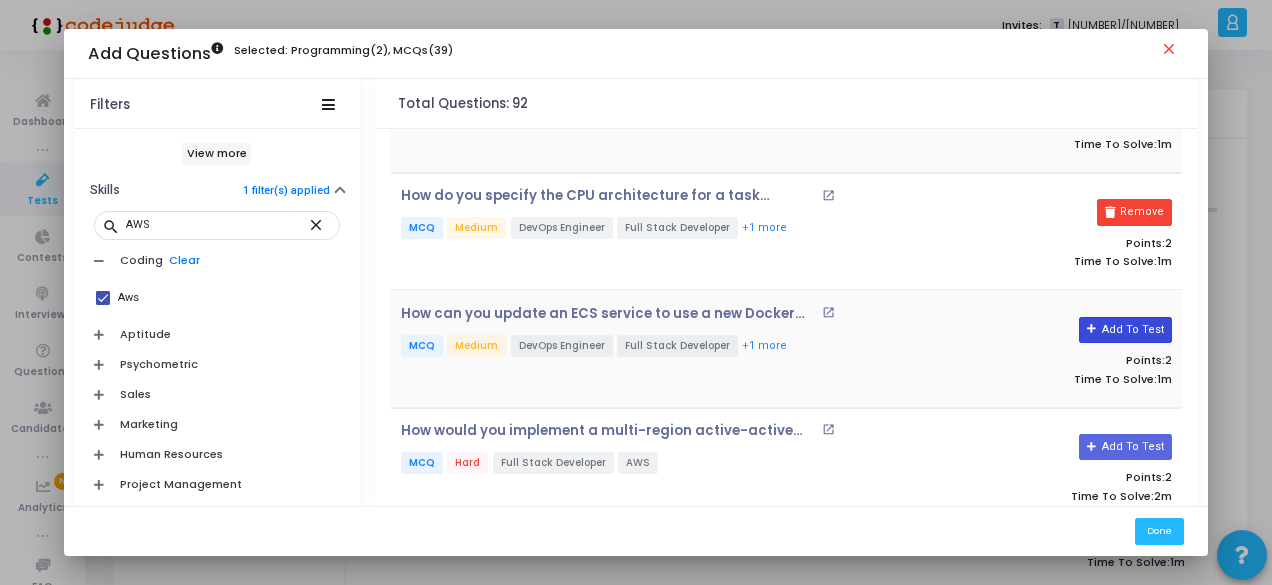 click on "Add To Test" at bounding box center (1125, 330) 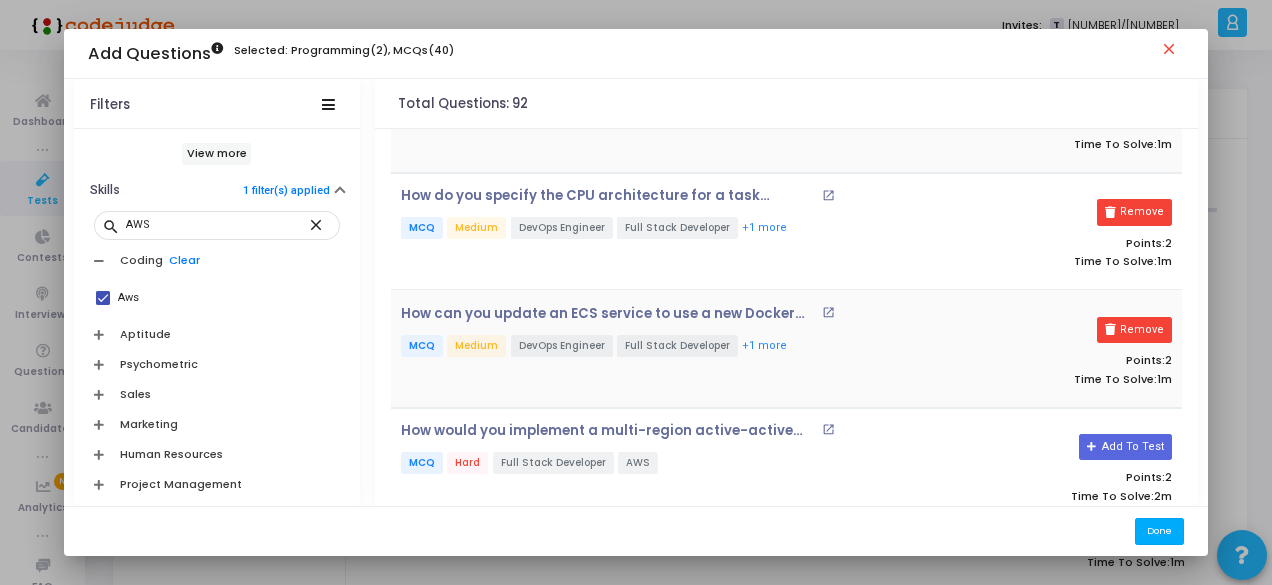 click on "Done" at bounding box center (1159, 531) 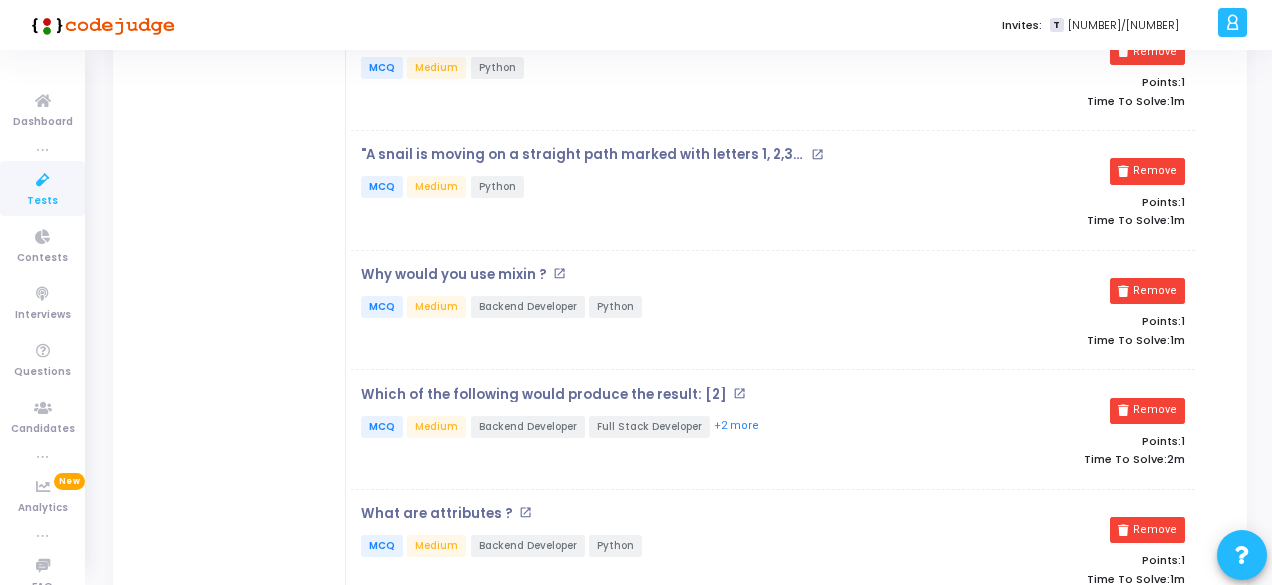 scroll, scrollTop: 0, scrollLeft: 0, axis: both 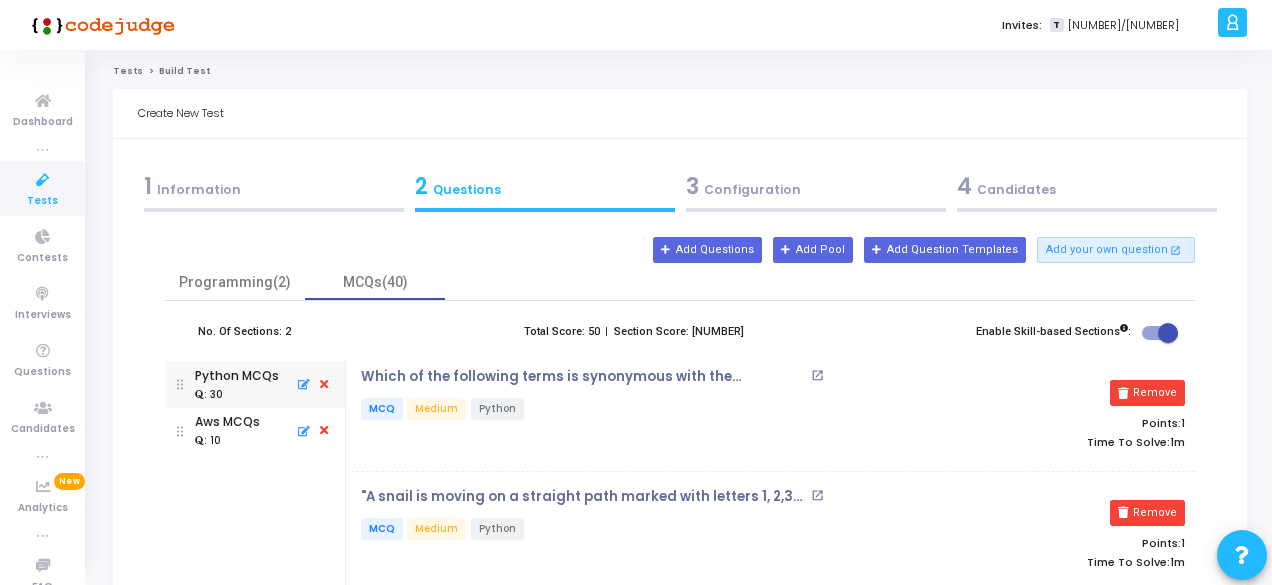 click on "3  Configuration" at bounding box center [816, 186] 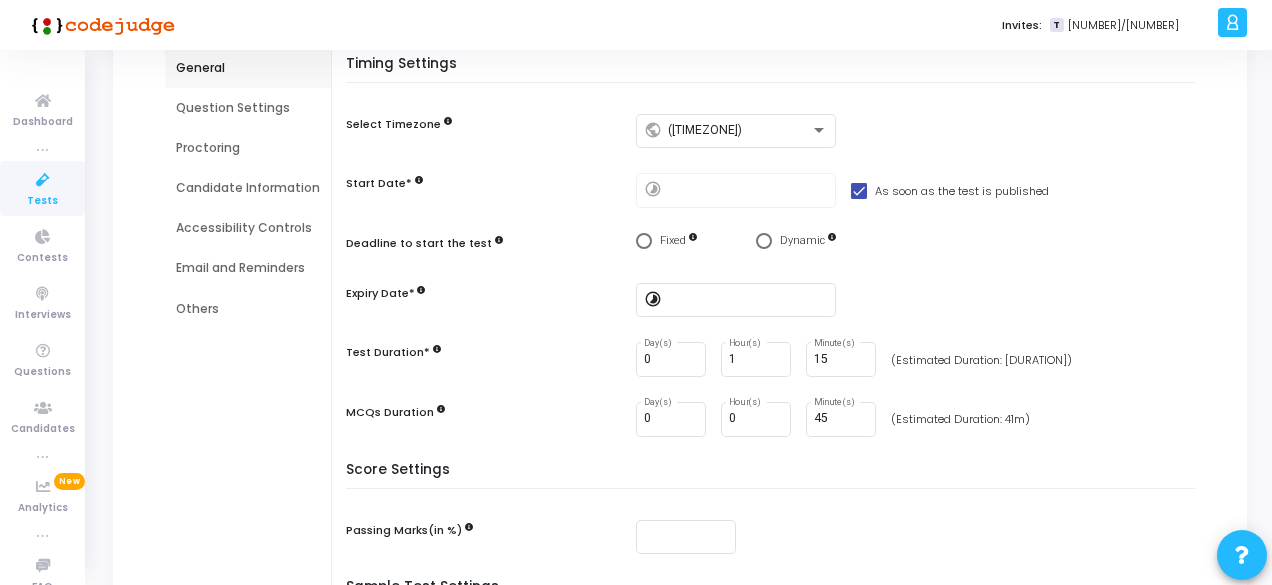 scroll, scrollTop: 200, scrollLeft: 0, axis: vertical 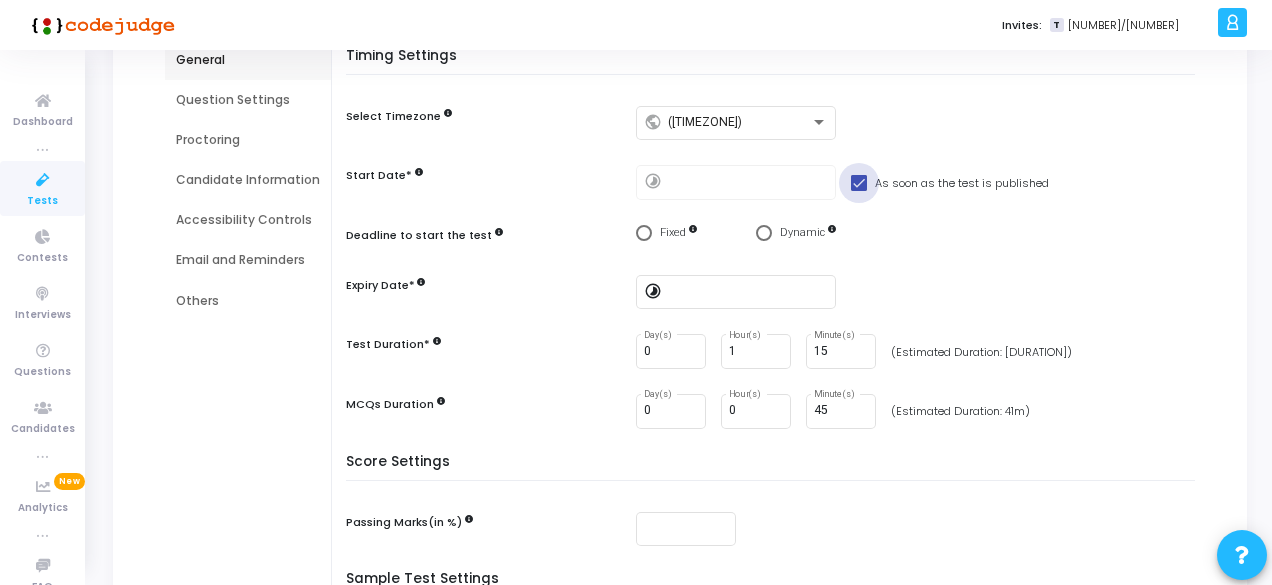 click at bounding box center [859, 183] 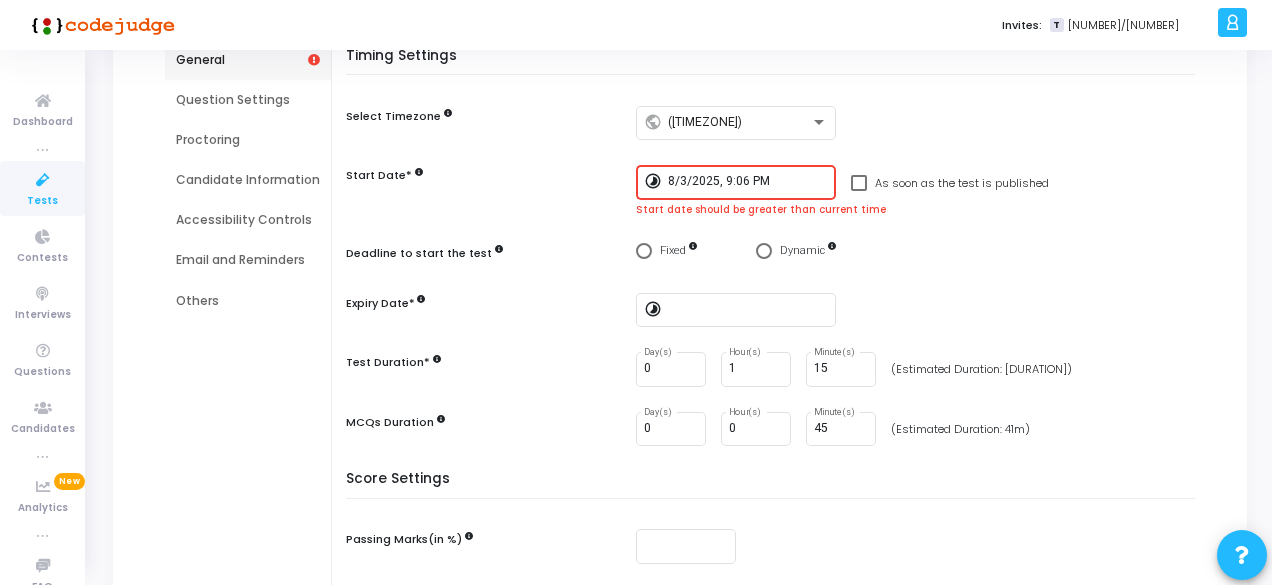 click on "8/3/2025, 9:06 PM" at bounding box center (748, 182) 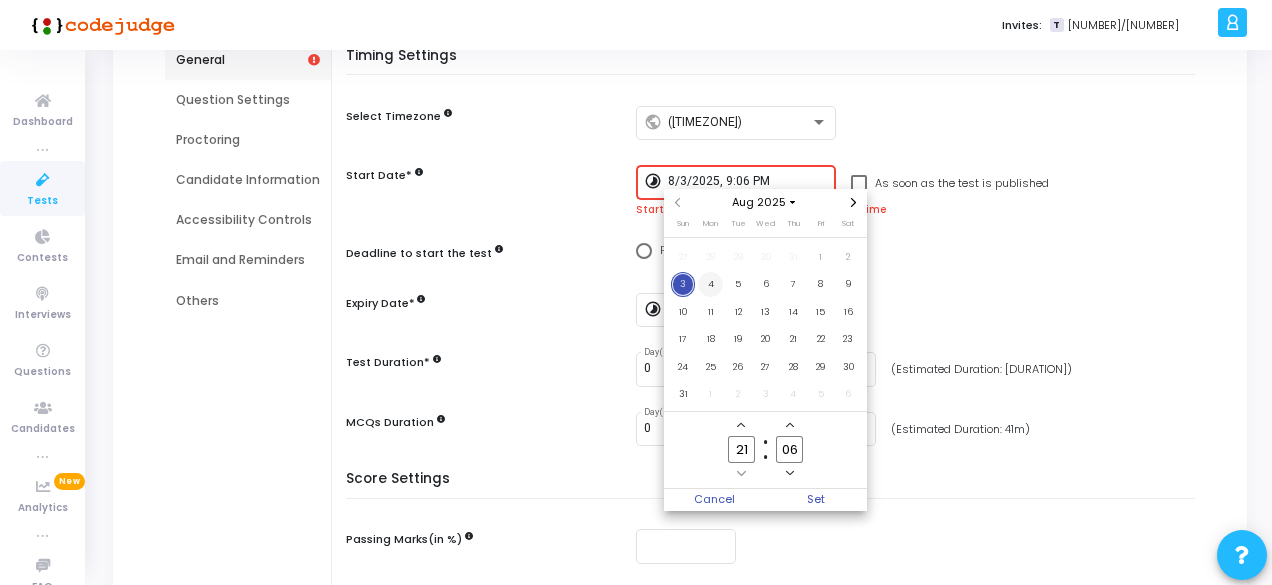 click on "4" at bounding box center [710, 284] 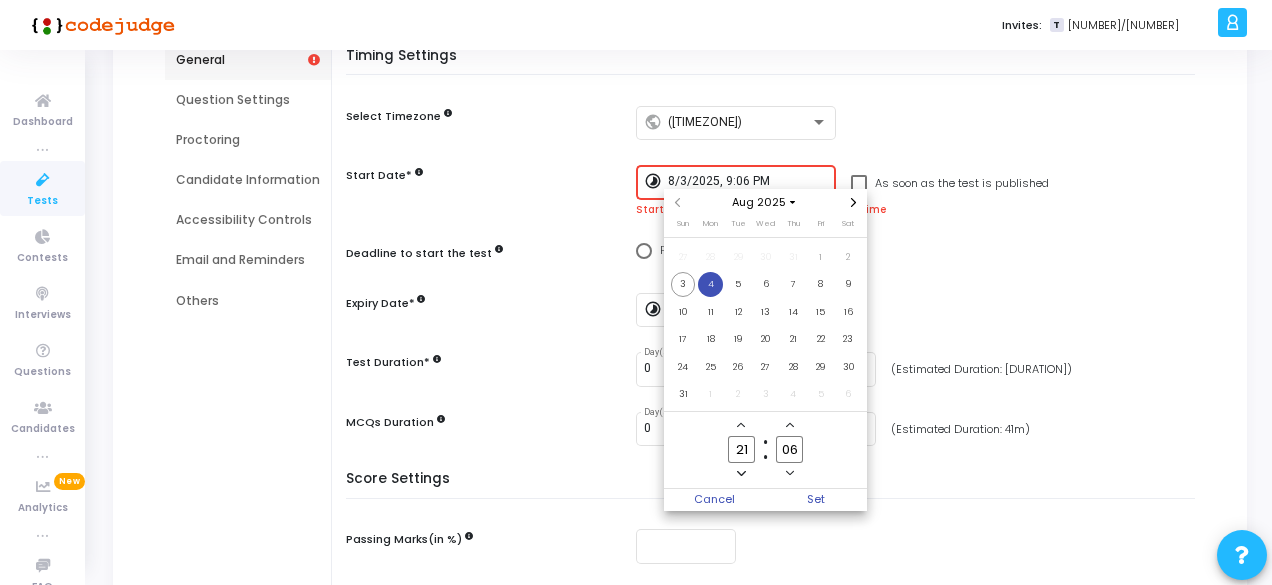 click 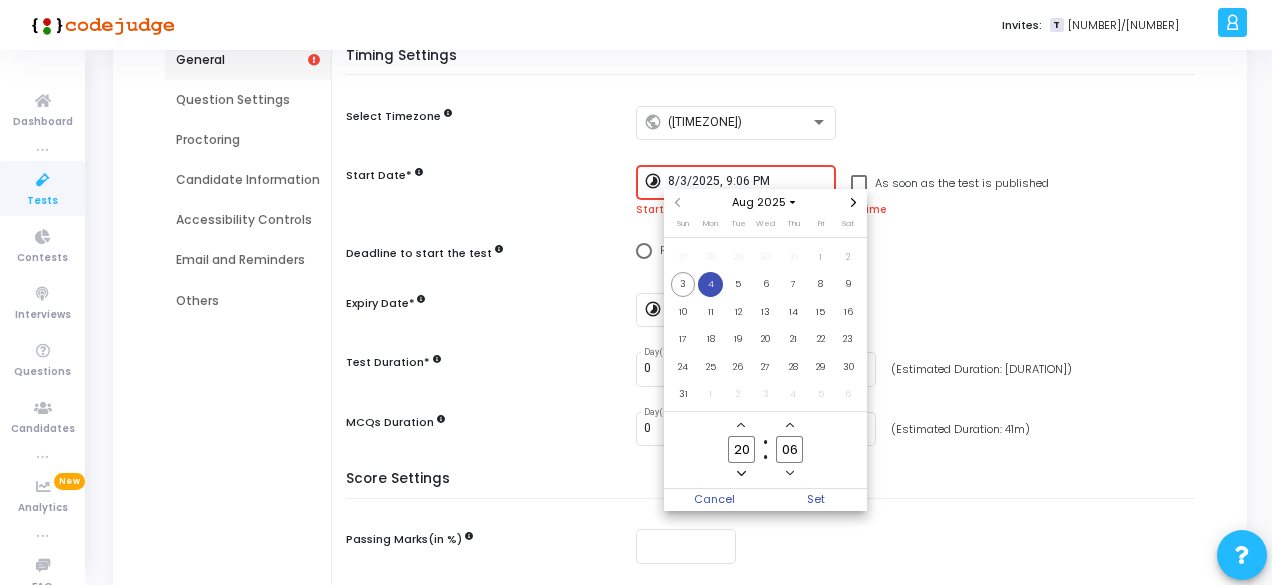 click 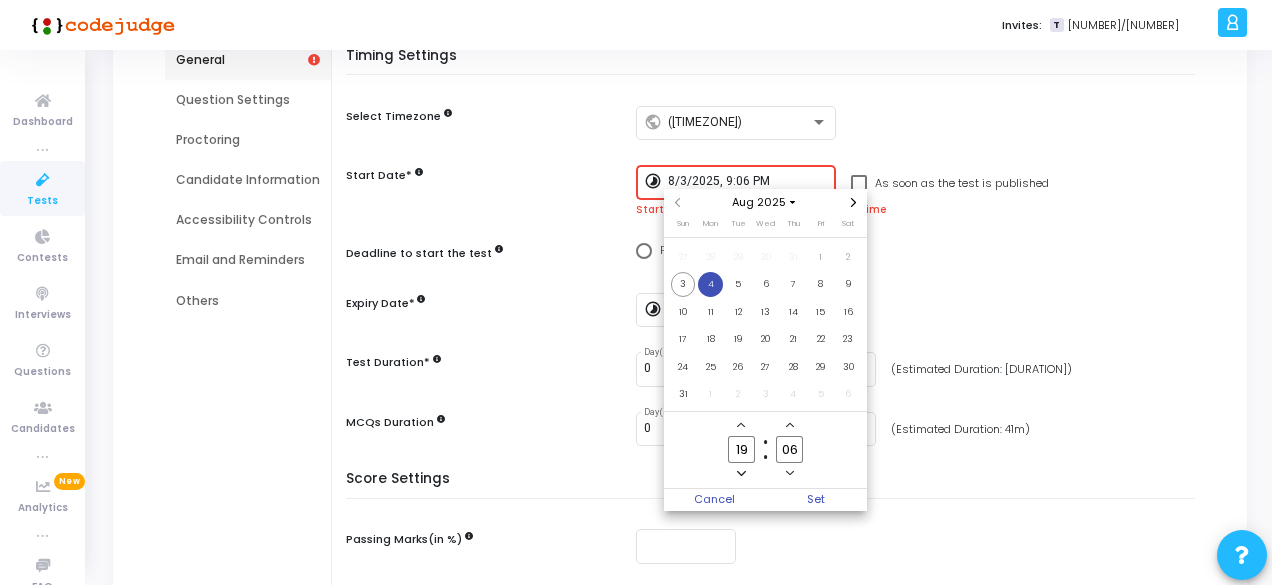 click 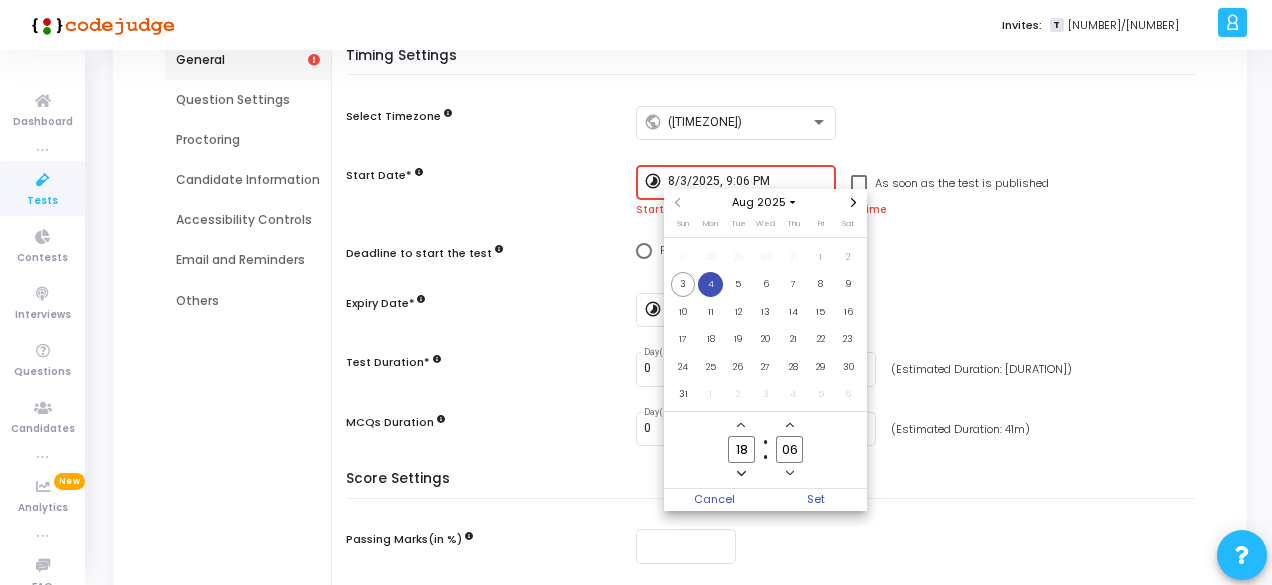 click 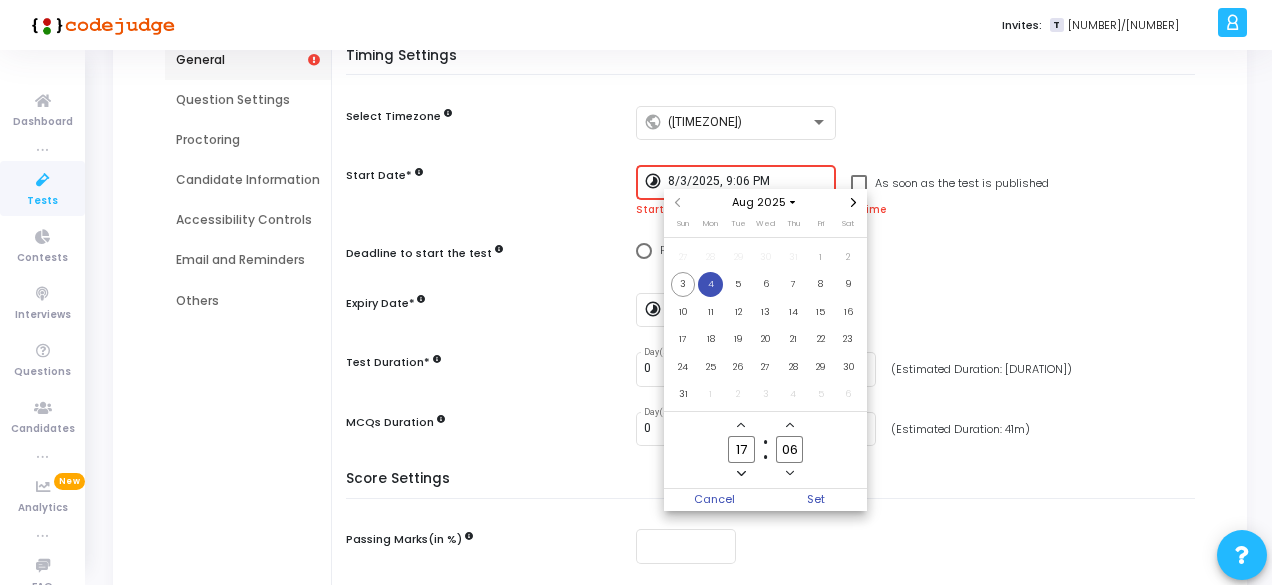click 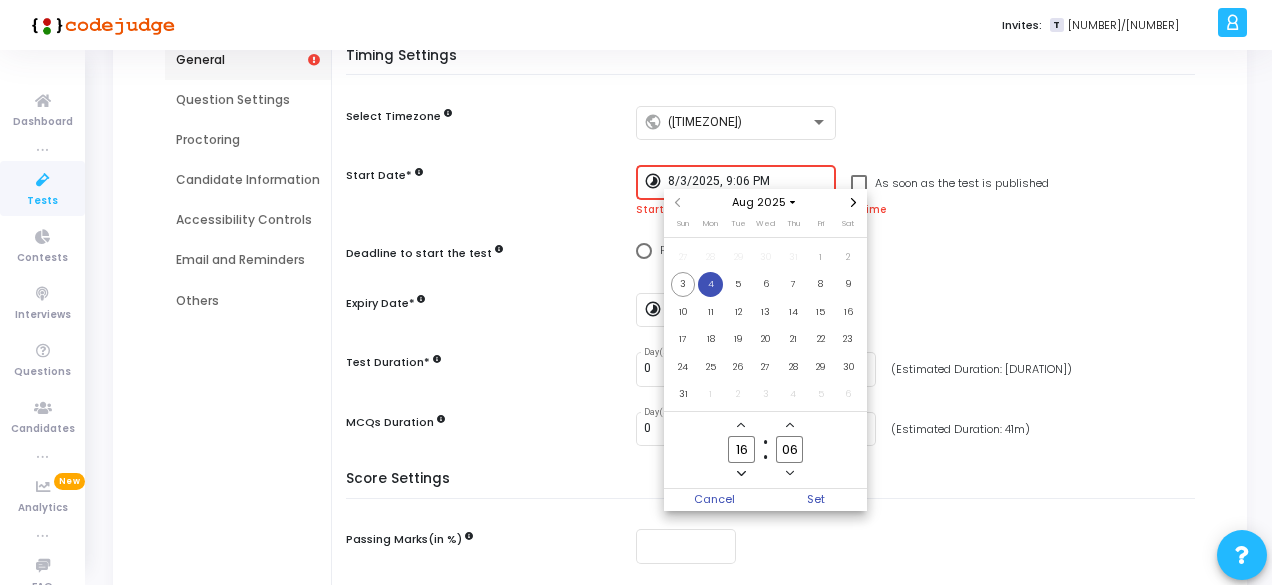 click 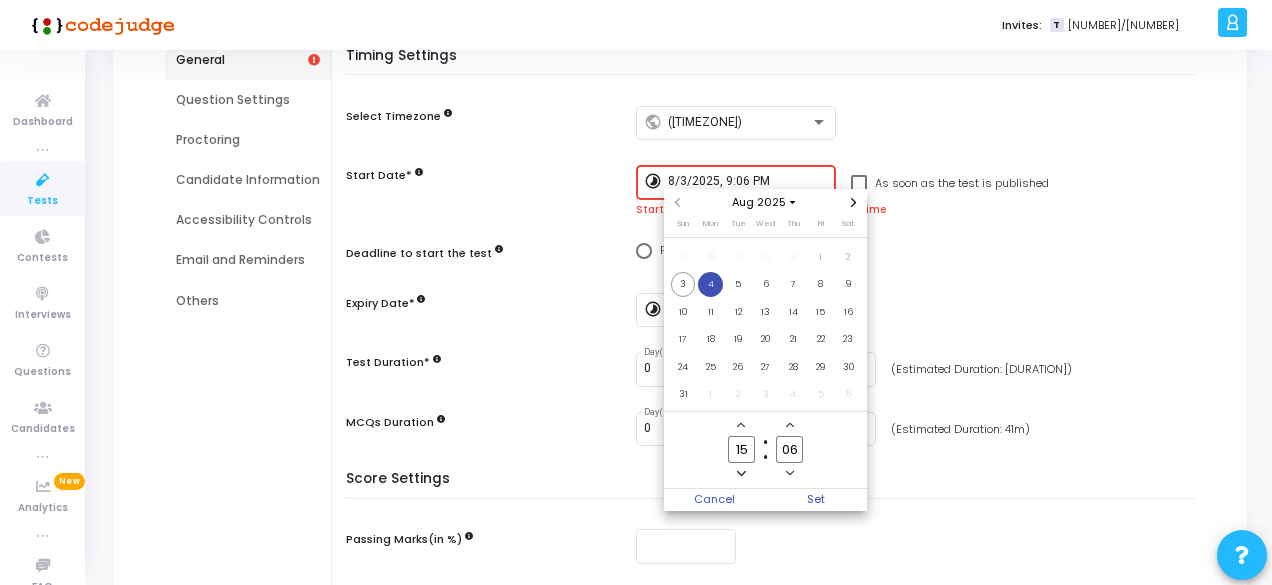 click 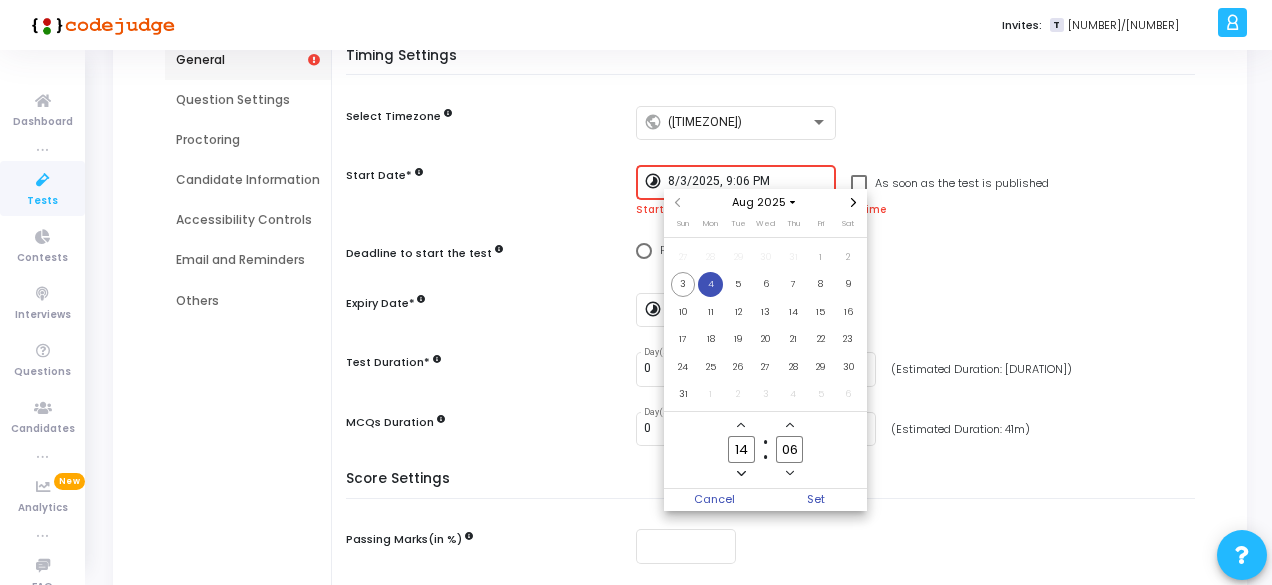 click 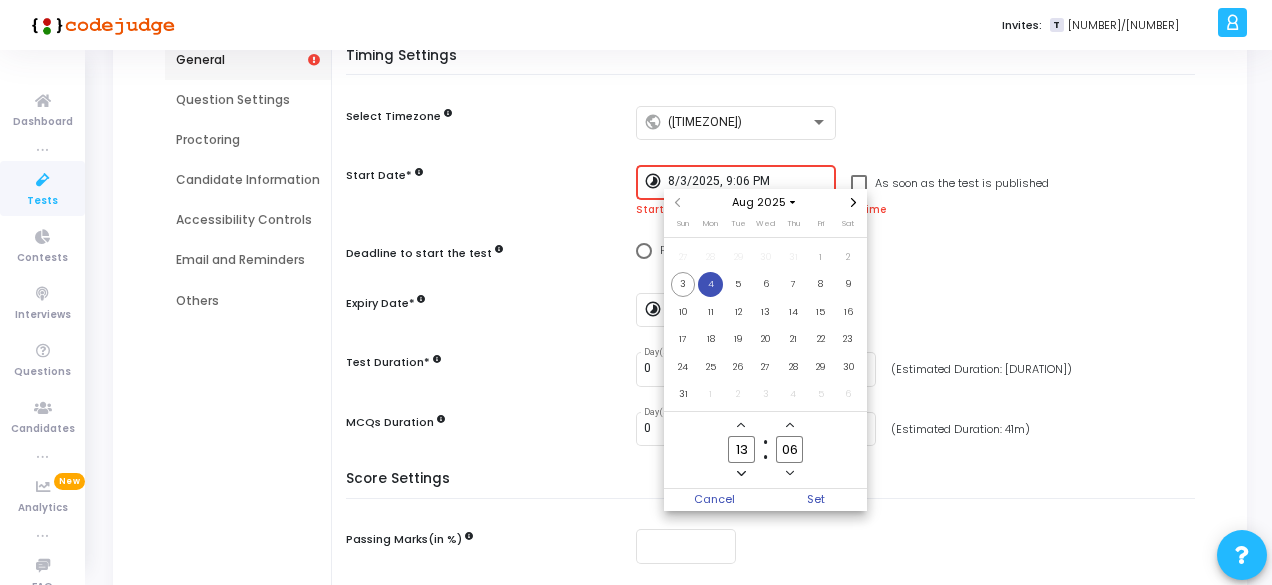 click 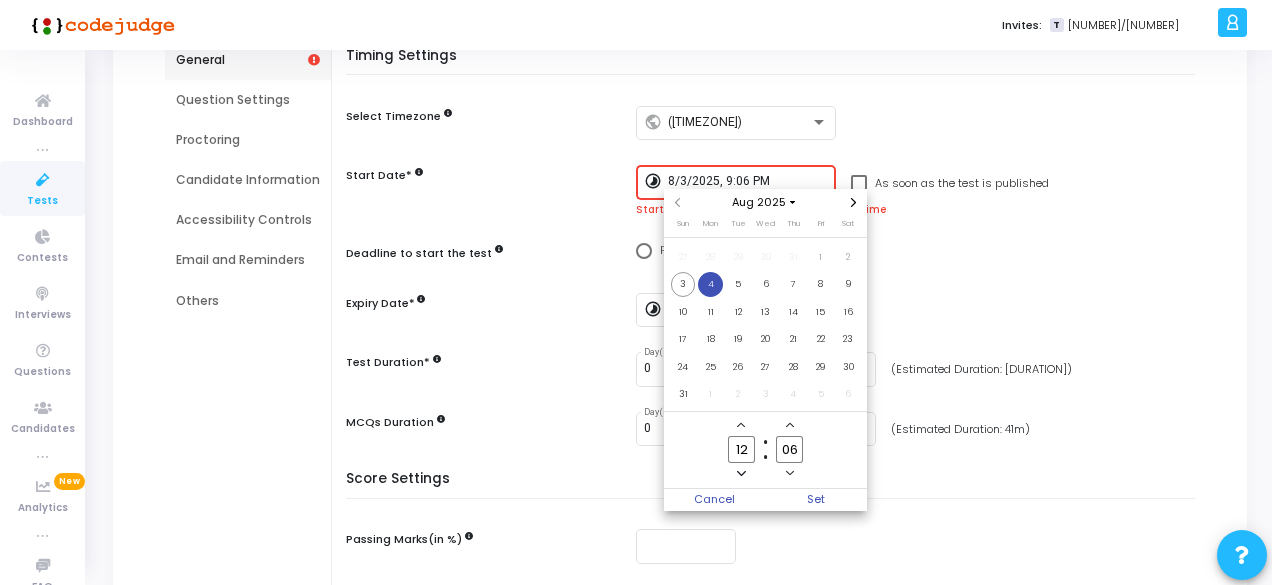 click 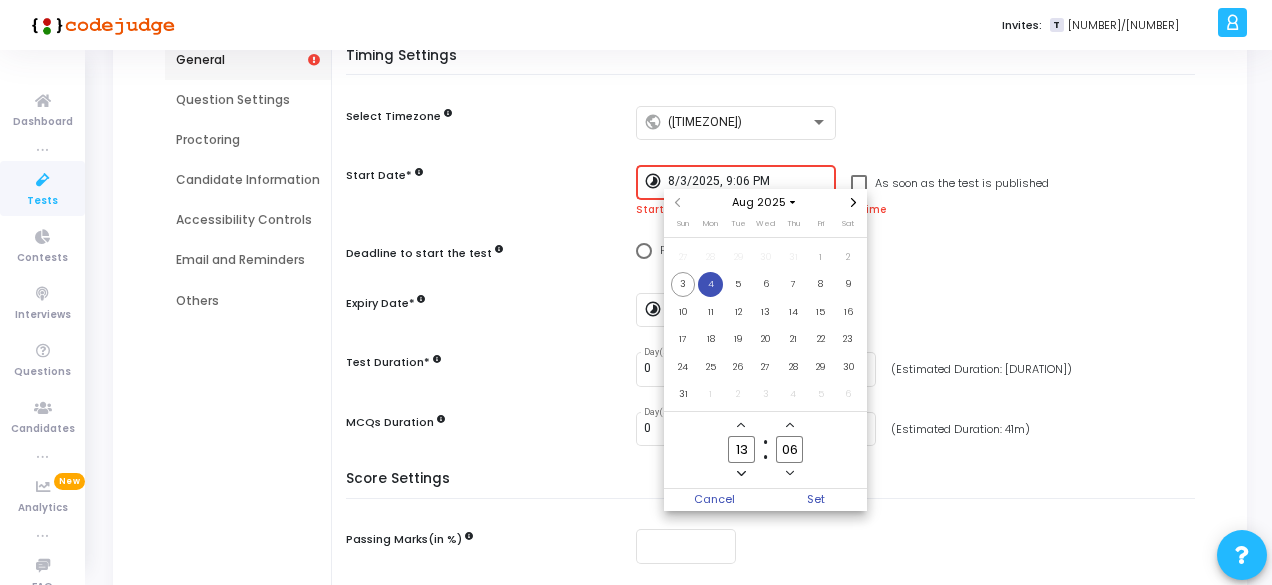 click 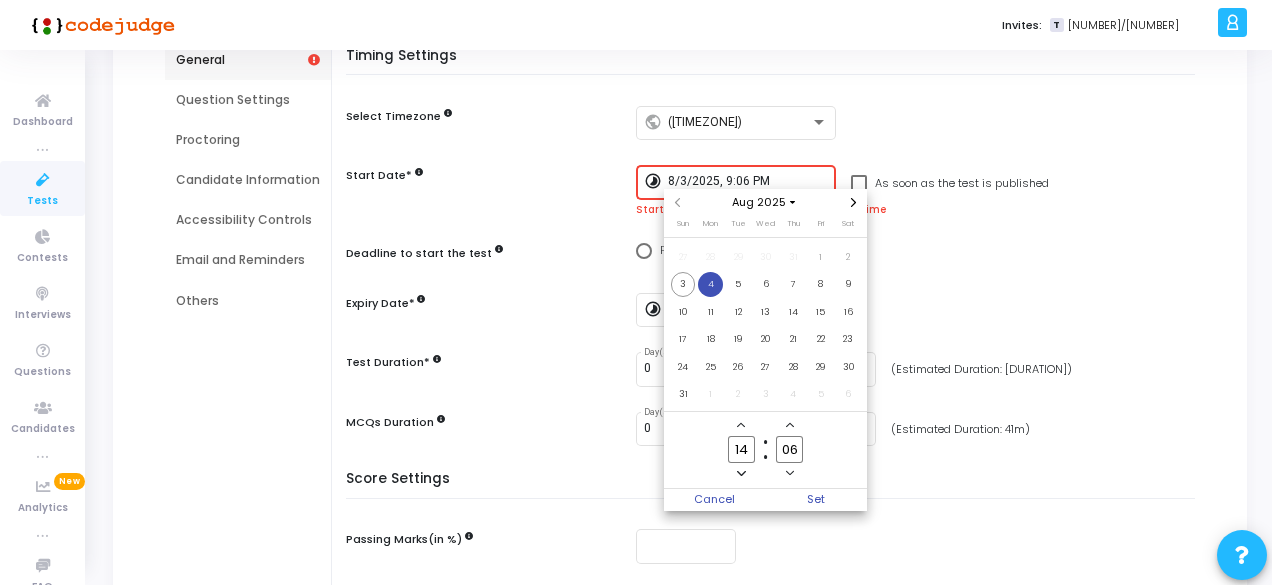 click 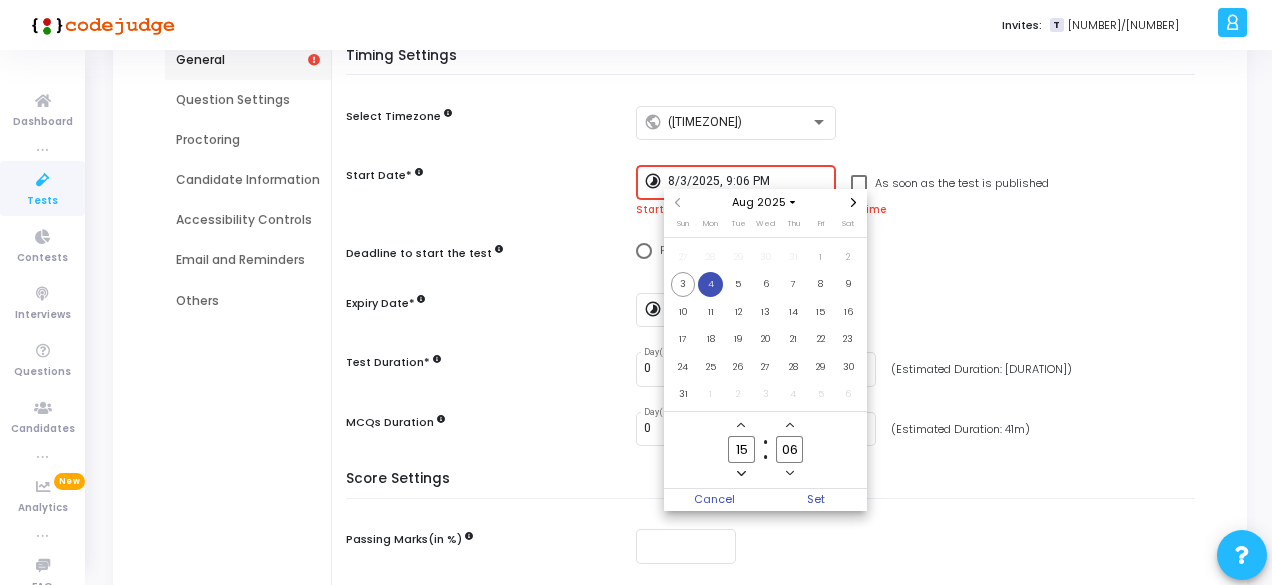 click 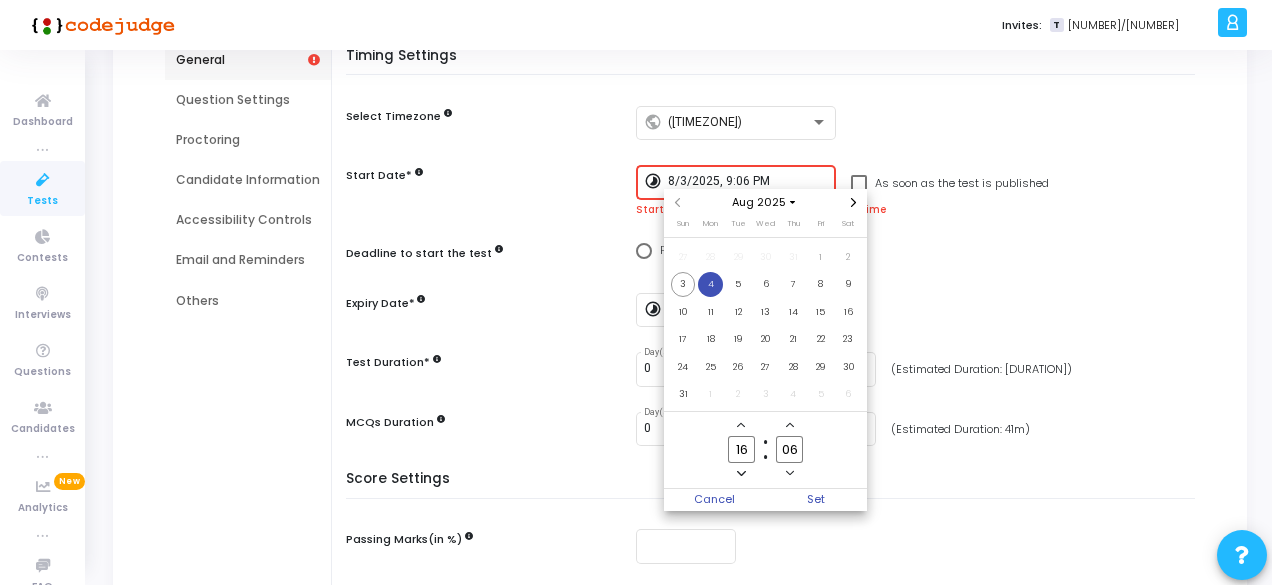 click 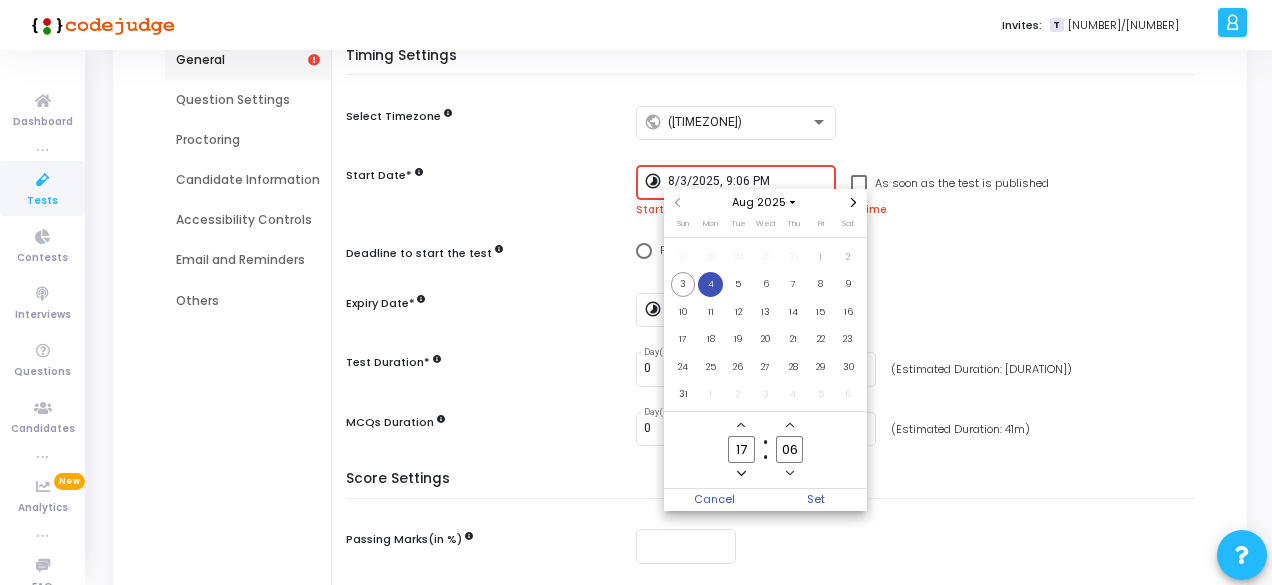click 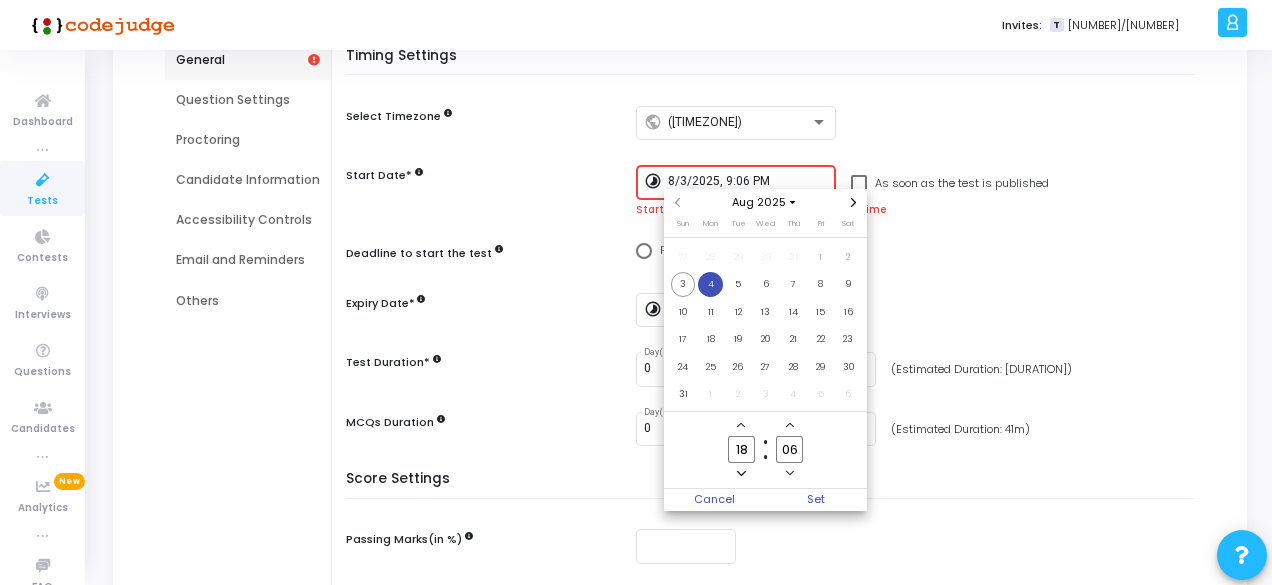 click 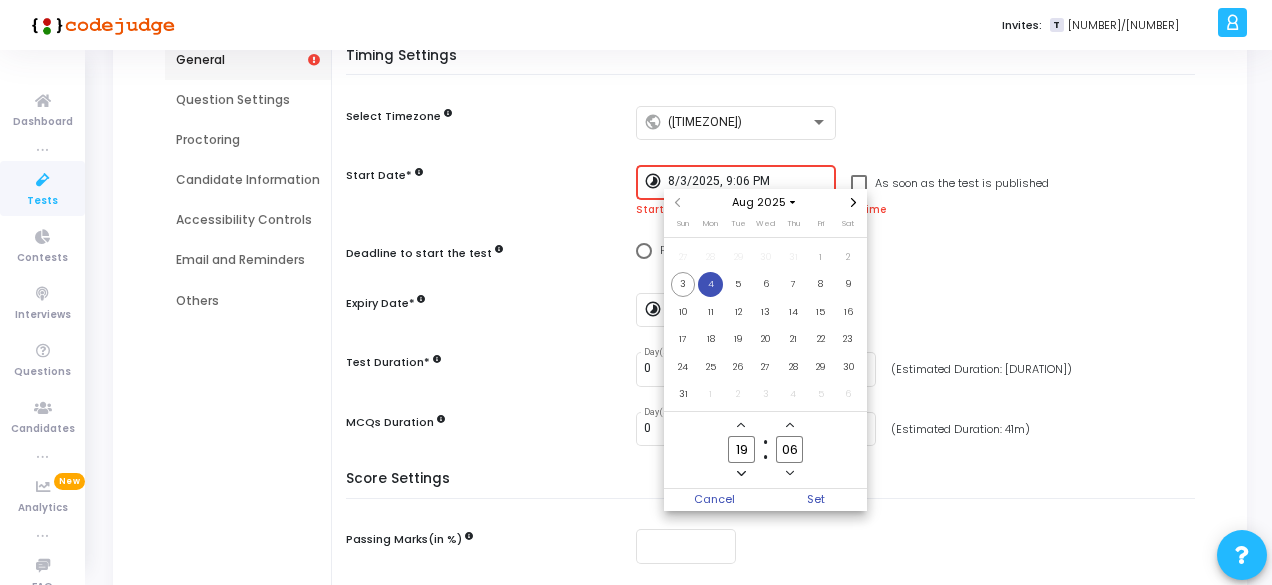 click 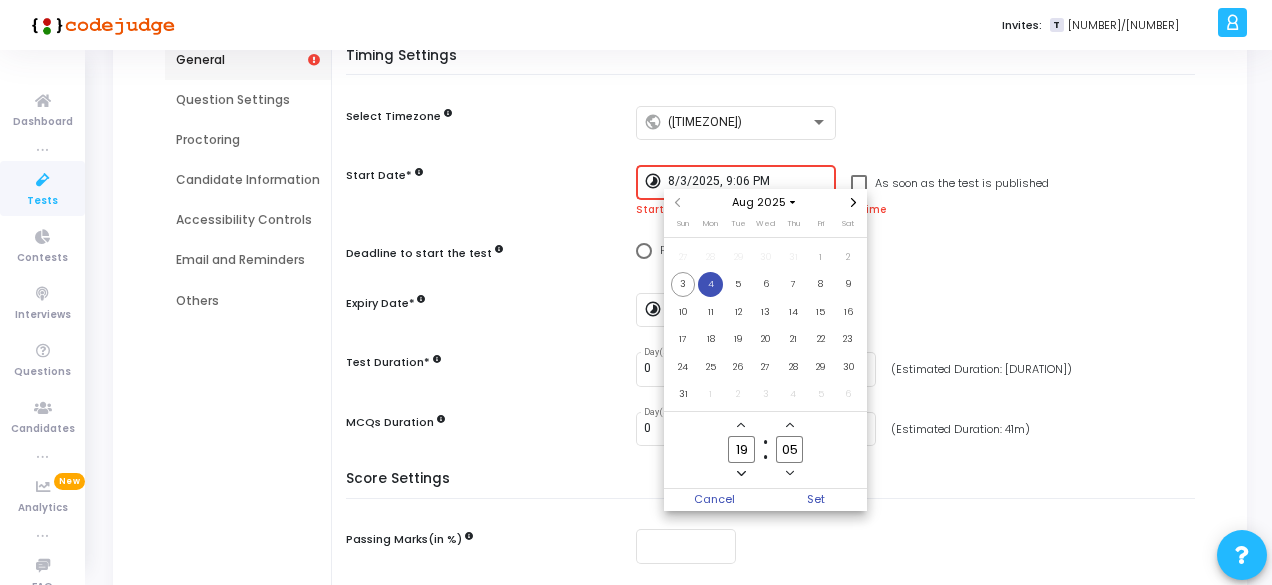 click 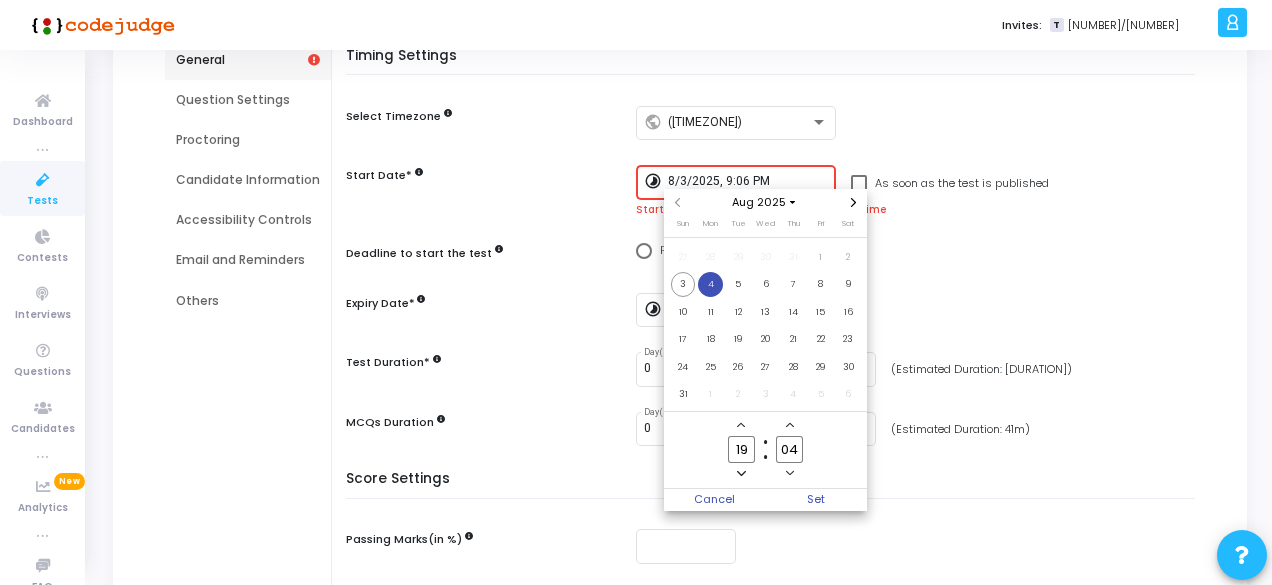 click 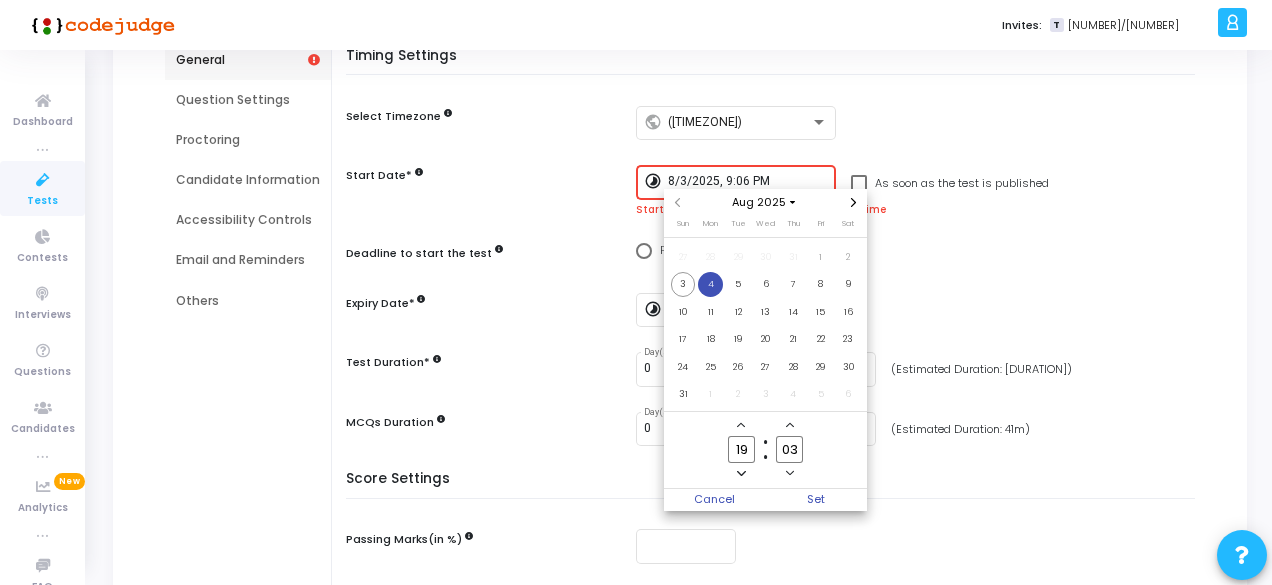 click 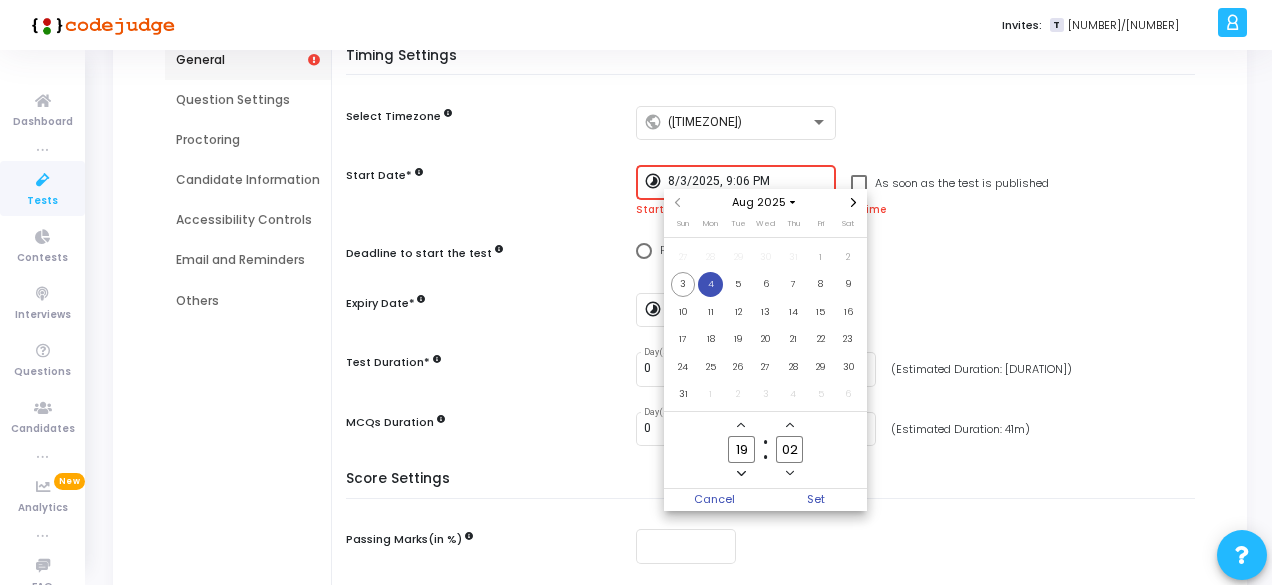 click 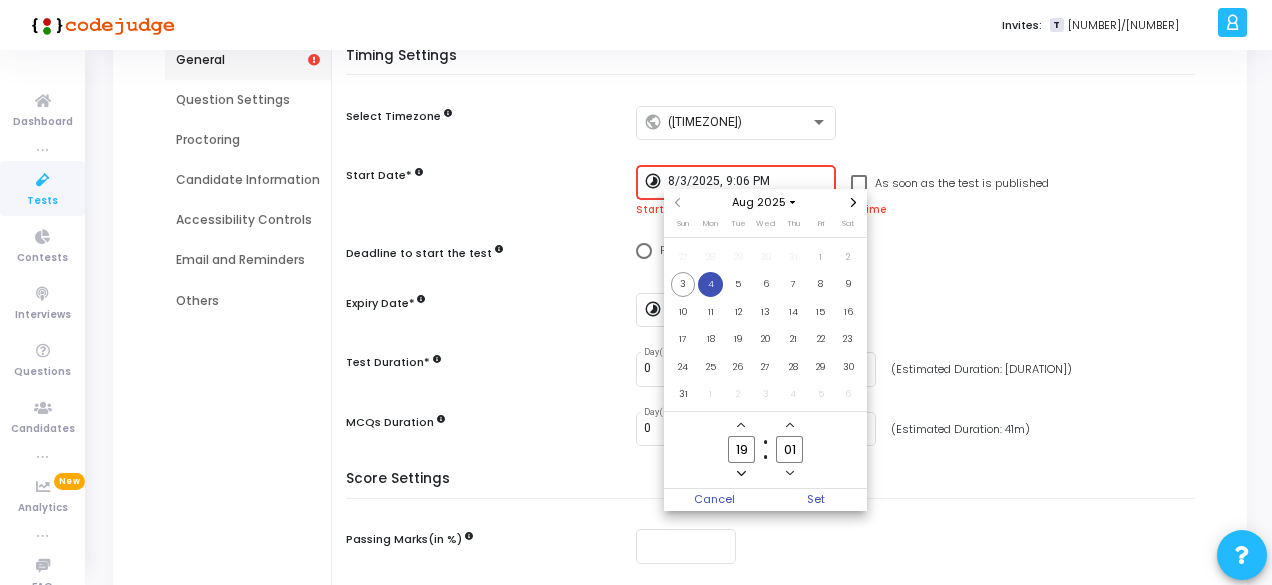 click 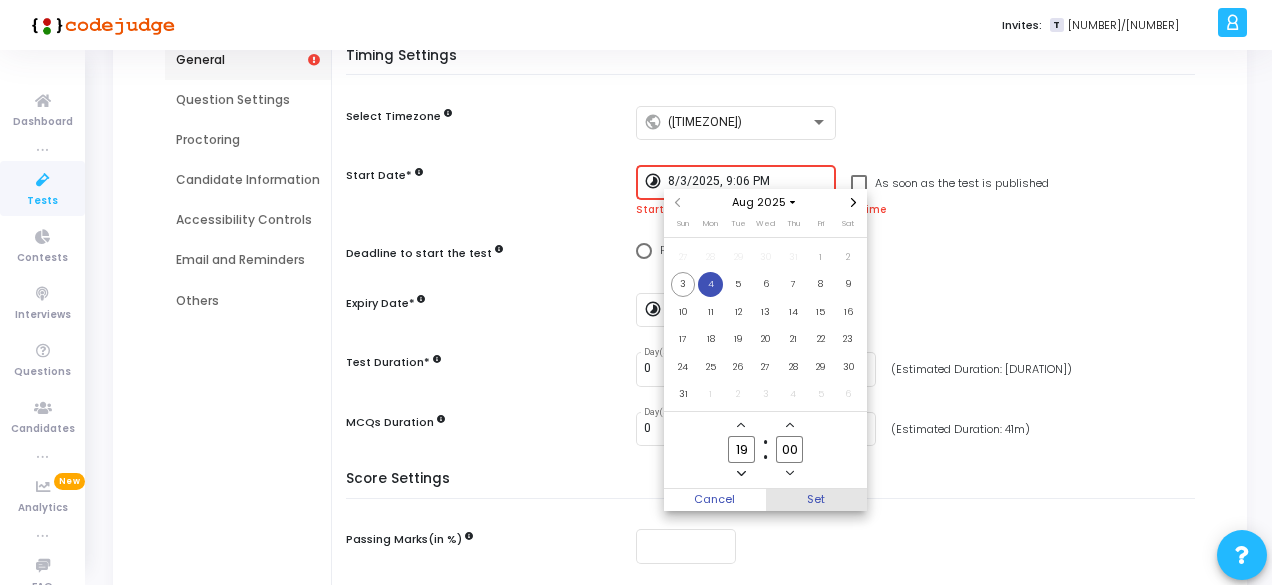 click on "Set" at bounding box center [817, 500] 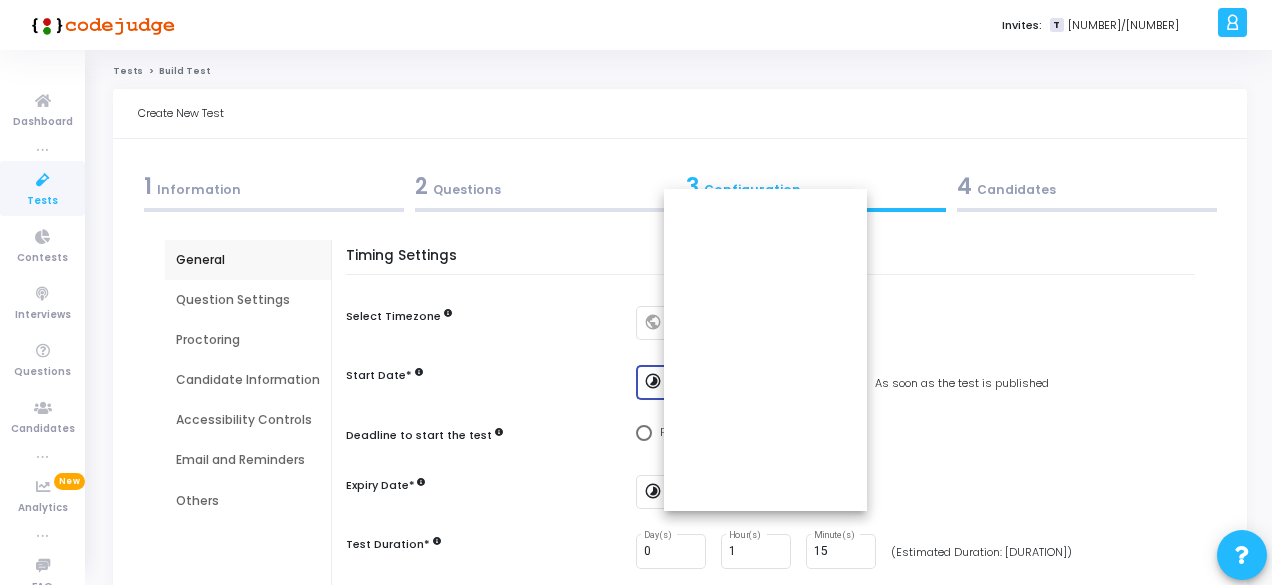 scroll, scrollTop: 200, scrollLeft: 0, axis: vertical 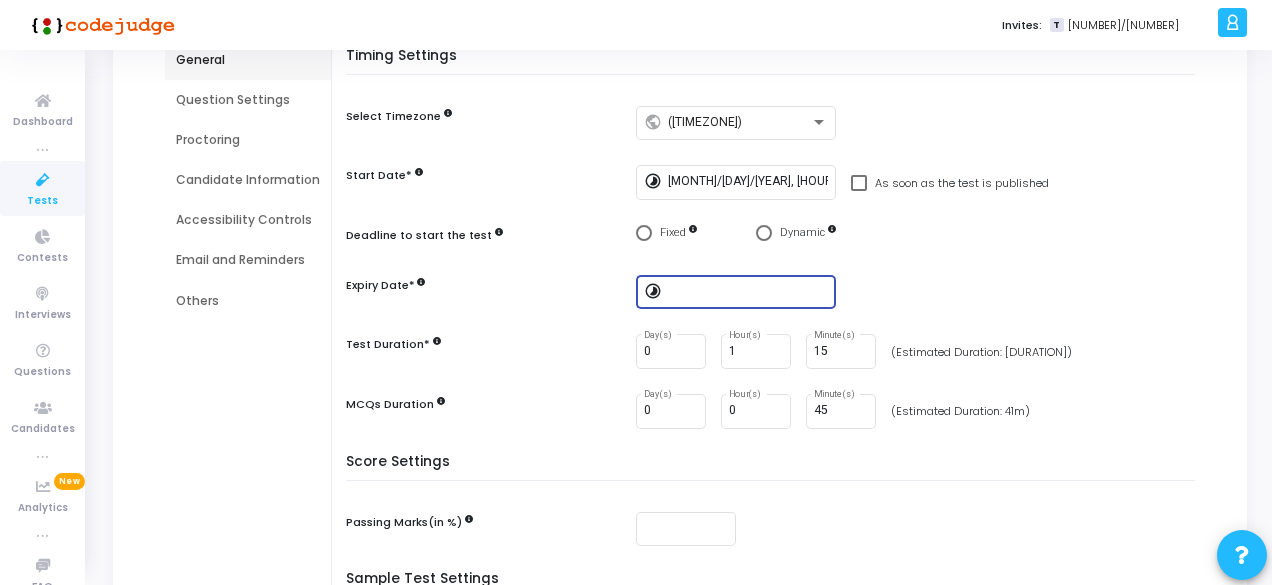 click at bounding box center [748, 292] 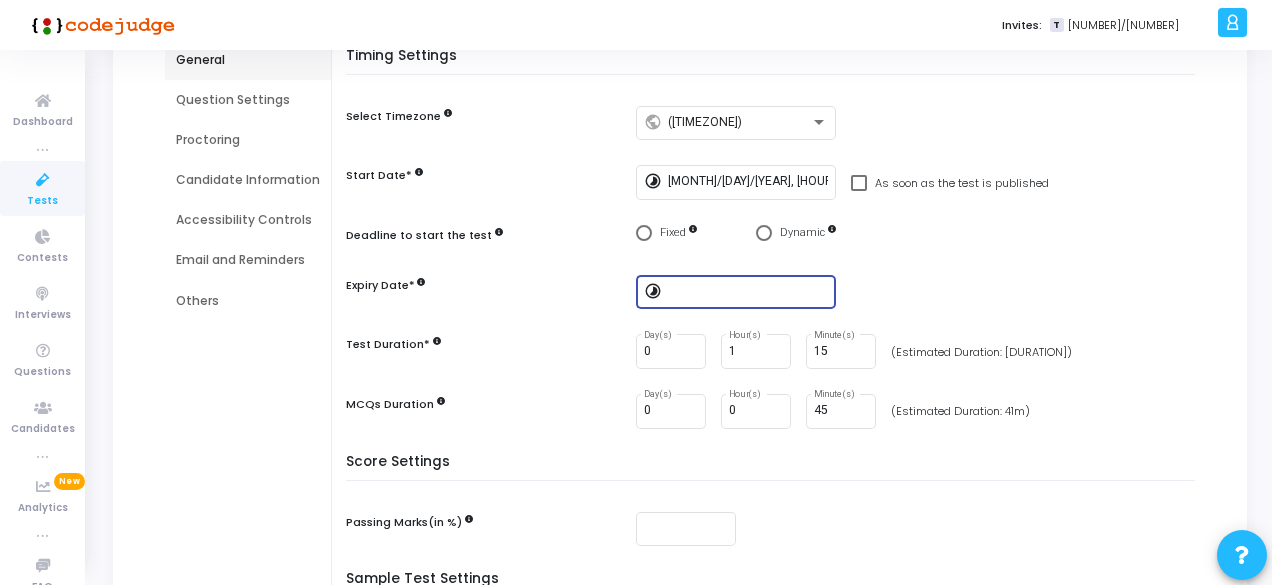 scroll, scrollTop: 0, scrollLeft: 0, axis: both 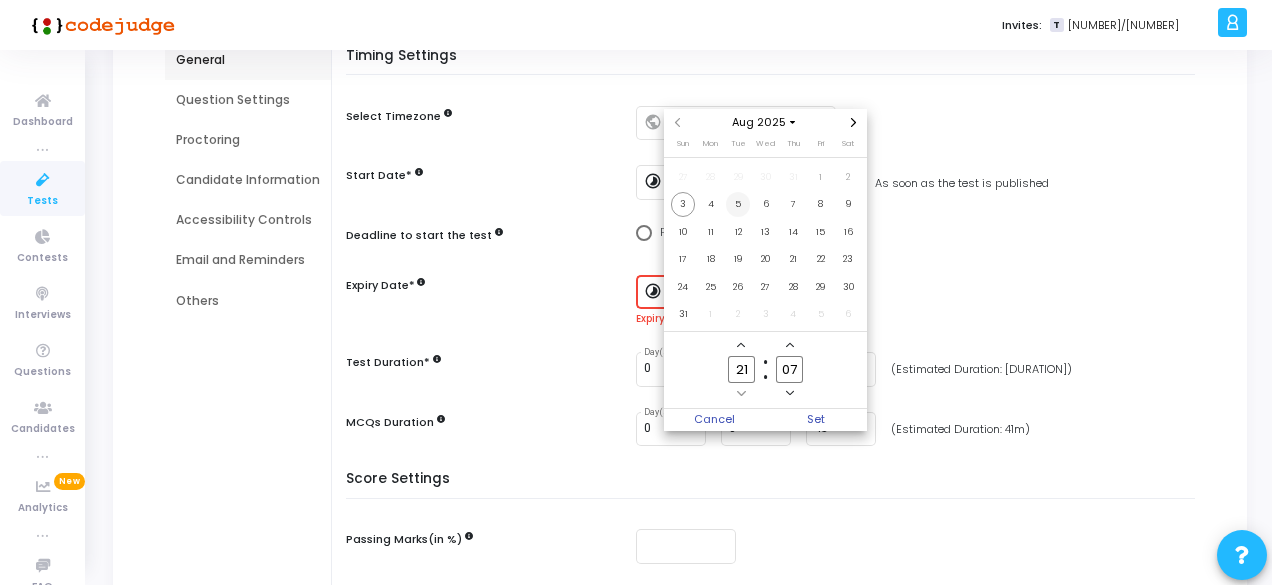click on "5" at bounding box center [738, 204] 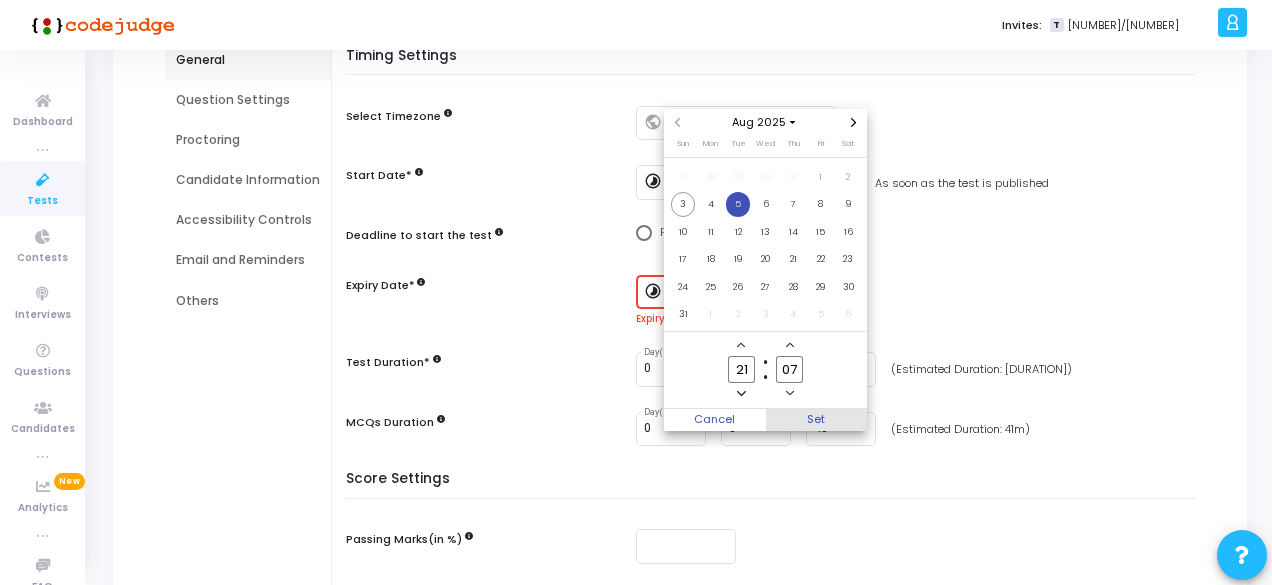 click on "Set" at bounding box center [817, 420] 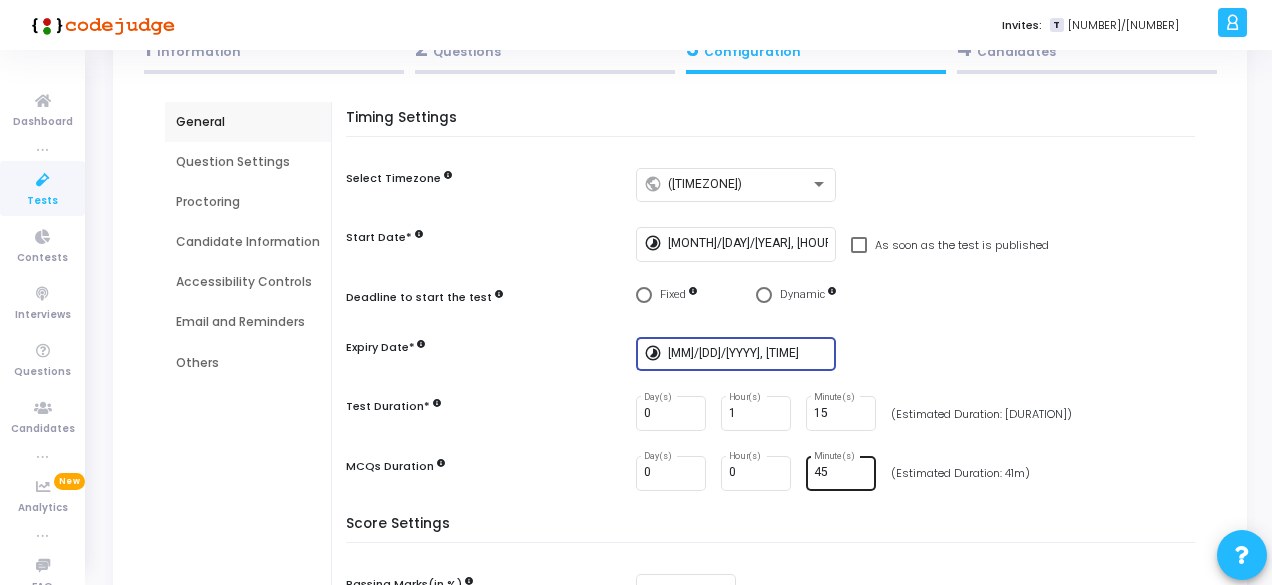 scroll, scrollTop: 200, scrollLeft: 0, axis: vertical 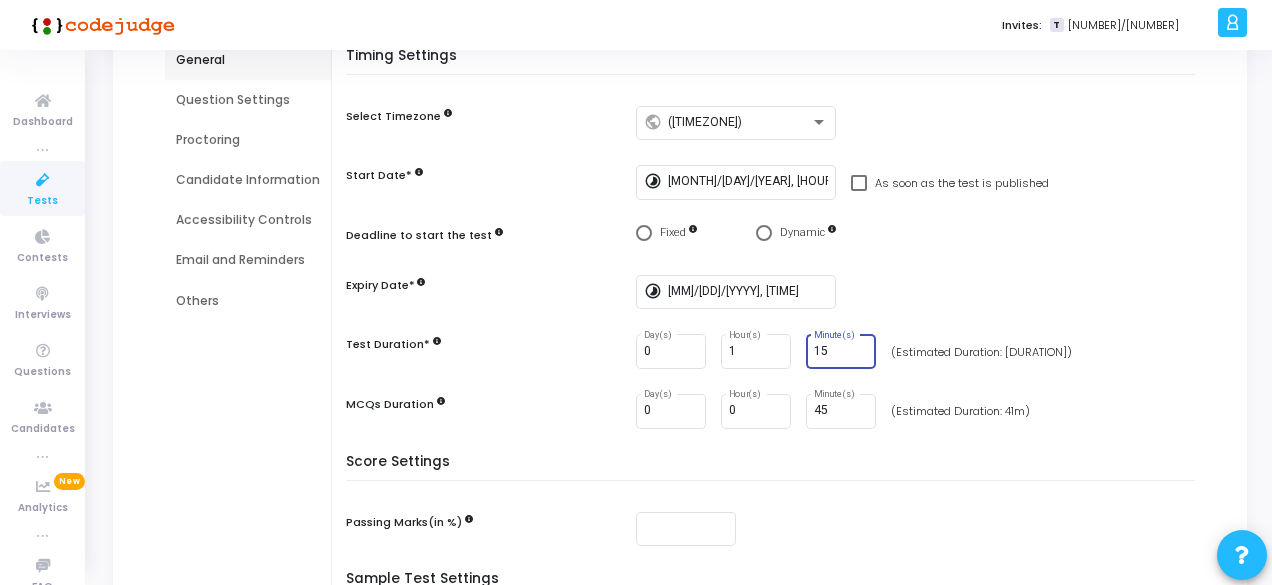 drag, startPoint x: 826, startPoint y: 351, endPoint x: 806, endPoint y: 351, distance: 20 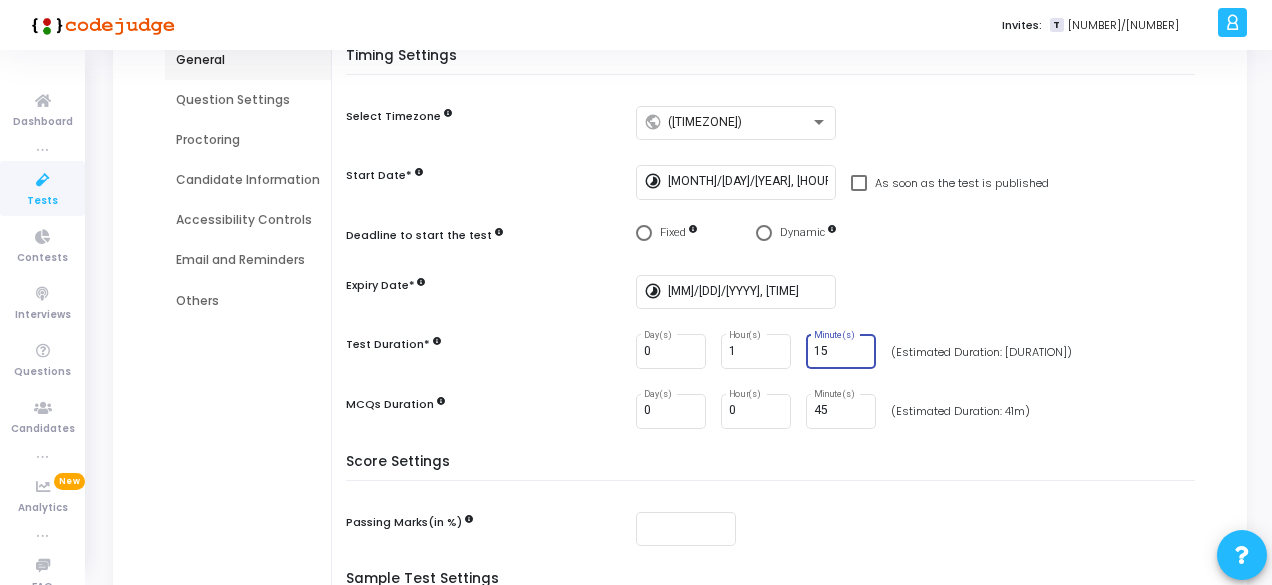 click on "15 Minute(s)" at bounding box center (841, 350) 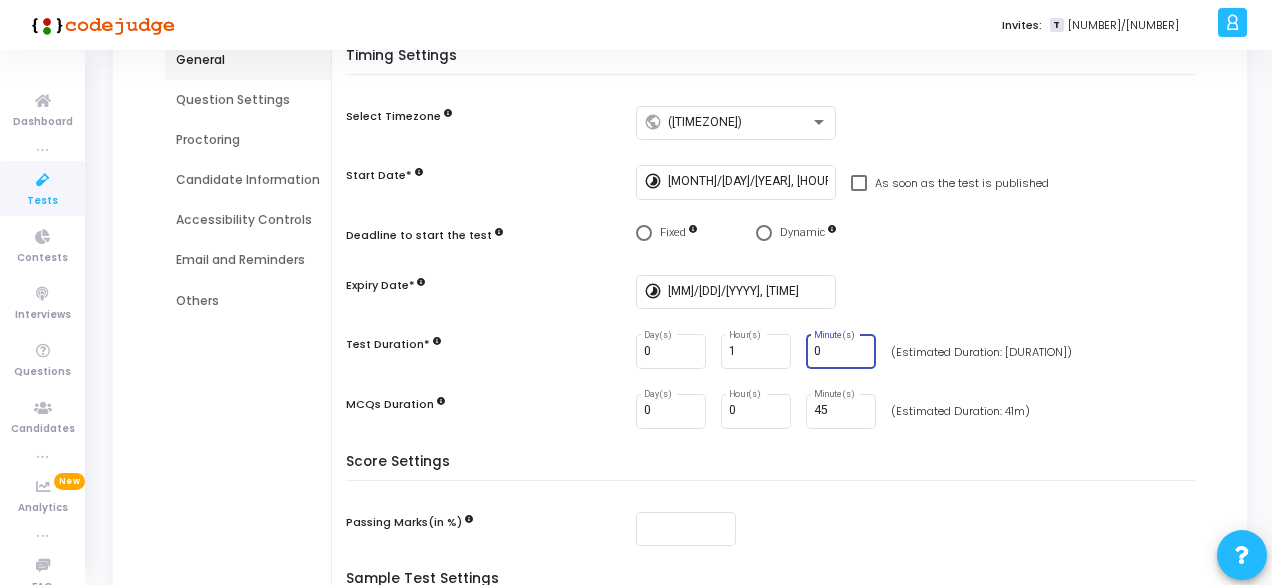 type on "0" 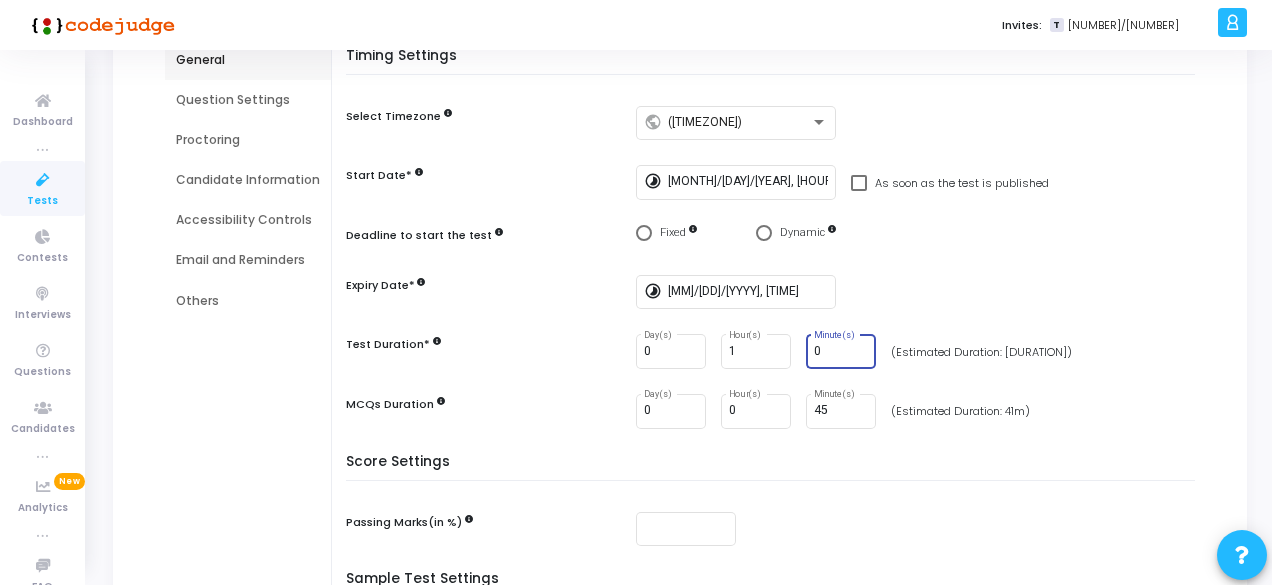 click on "Timing Settings   Select Timezone  public (+05:30) Asia/Calcutta Start Date* timelapse 8/4/2025, 7:00 PM    As soon as the test is published  Deadline to start the test   Fixed   Dynamic  Expiry Date*  timelapse 8/5/2025, 9:07 PM  Test Duration*  0 Day(s) 1 Hour(s) 0 Minute(s)  (Estimated Duration: 1h)   MCQs Duration  0 Day(s) 0 Hour(s) 45 Minute(s)  (Estimated Duration: 41m)" at bounding box center (775, 251) 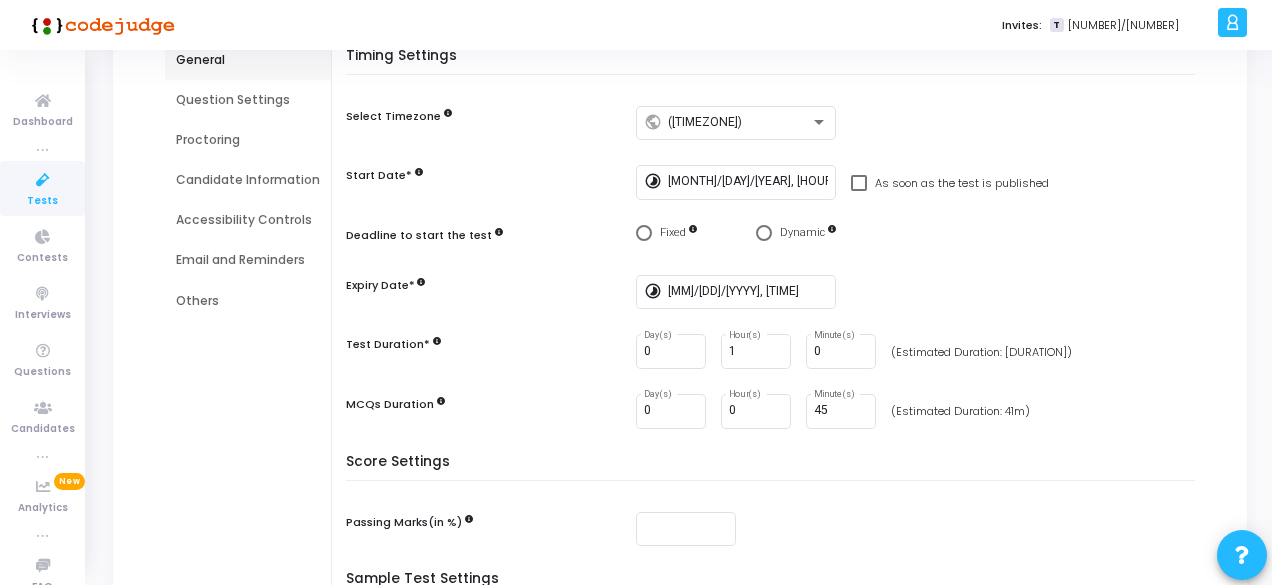scroll, scrollTop: 400, scrollLeft: 0, axis: vertical 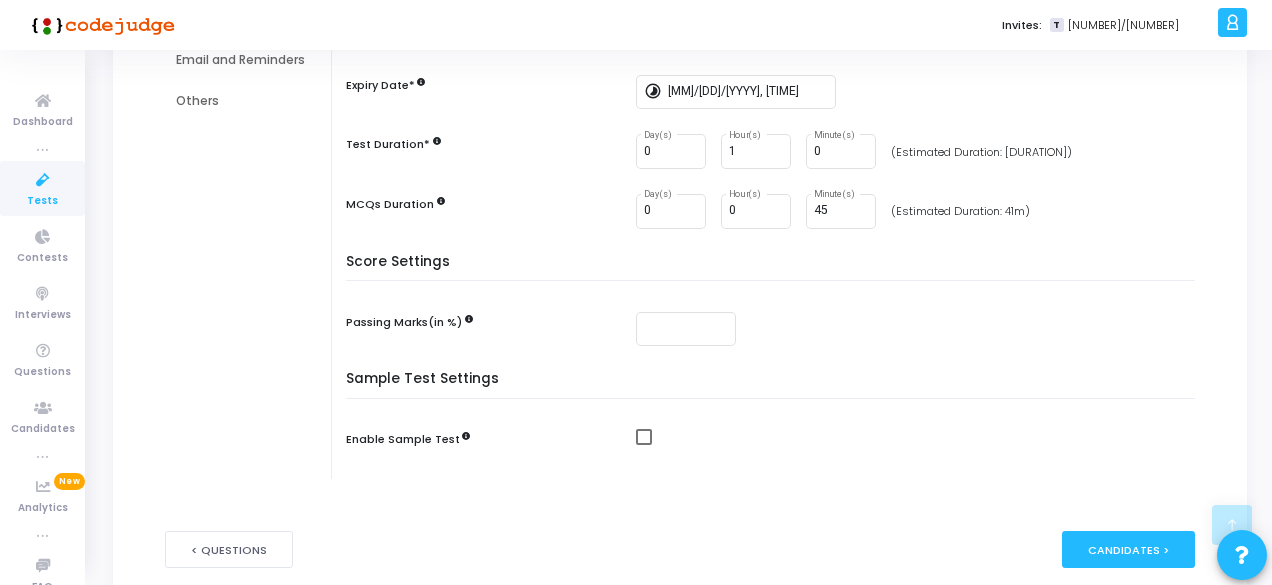 click at bounding box center (920, 329) 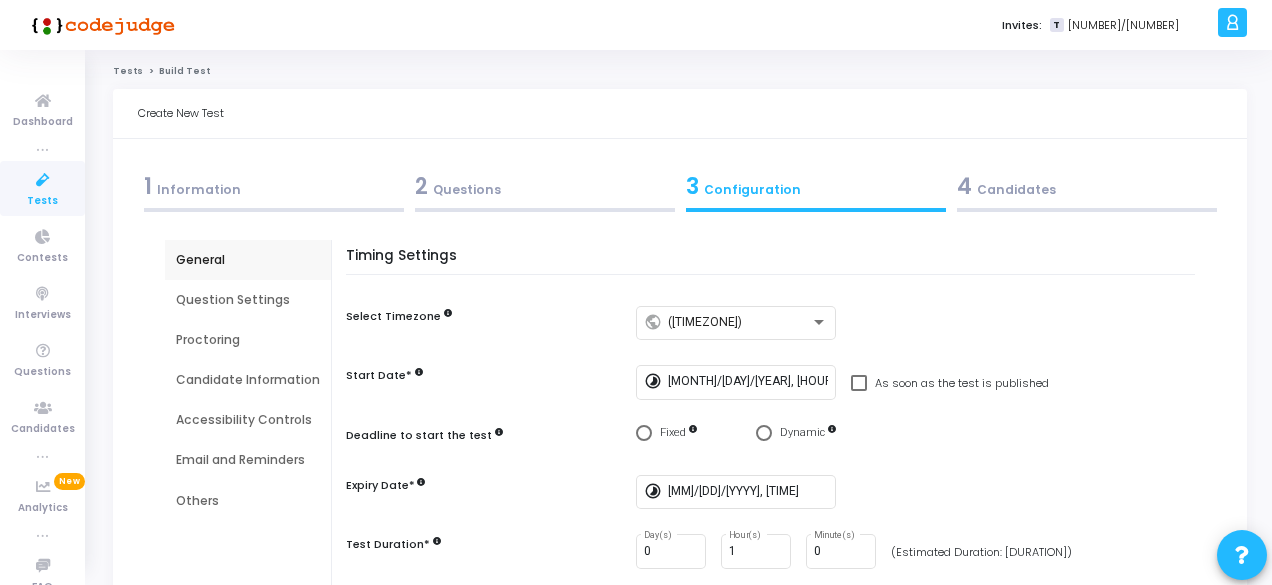 scroll, scrollTop: 200, scrollLeft: 0, axis: vertical 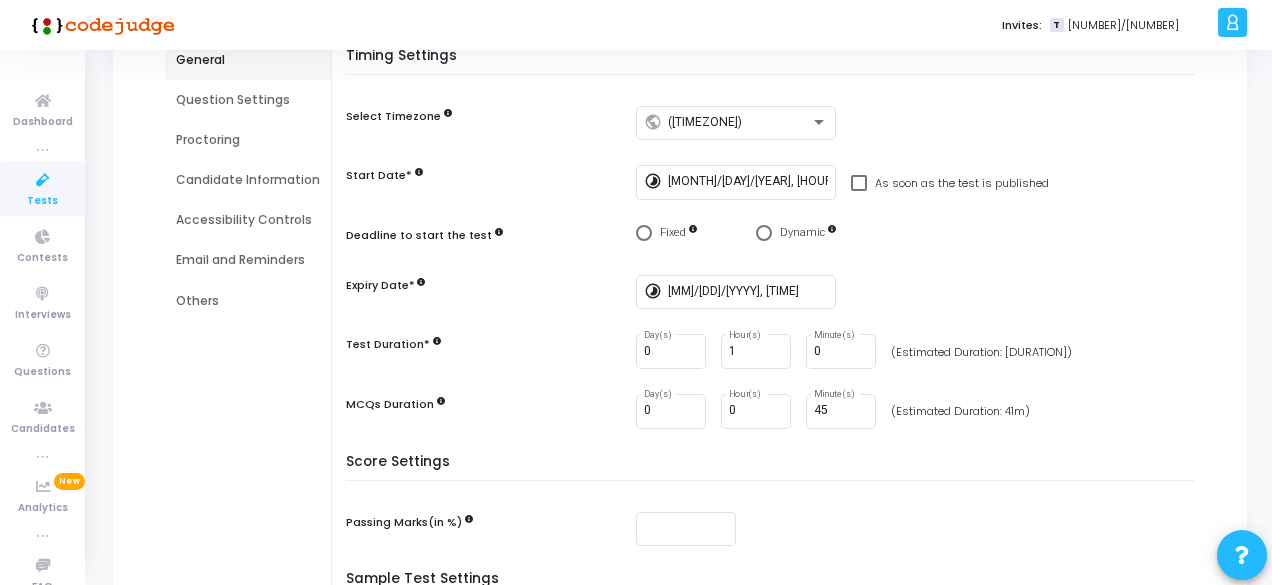 click on "Question Settings" at bounding box center (248, 100) 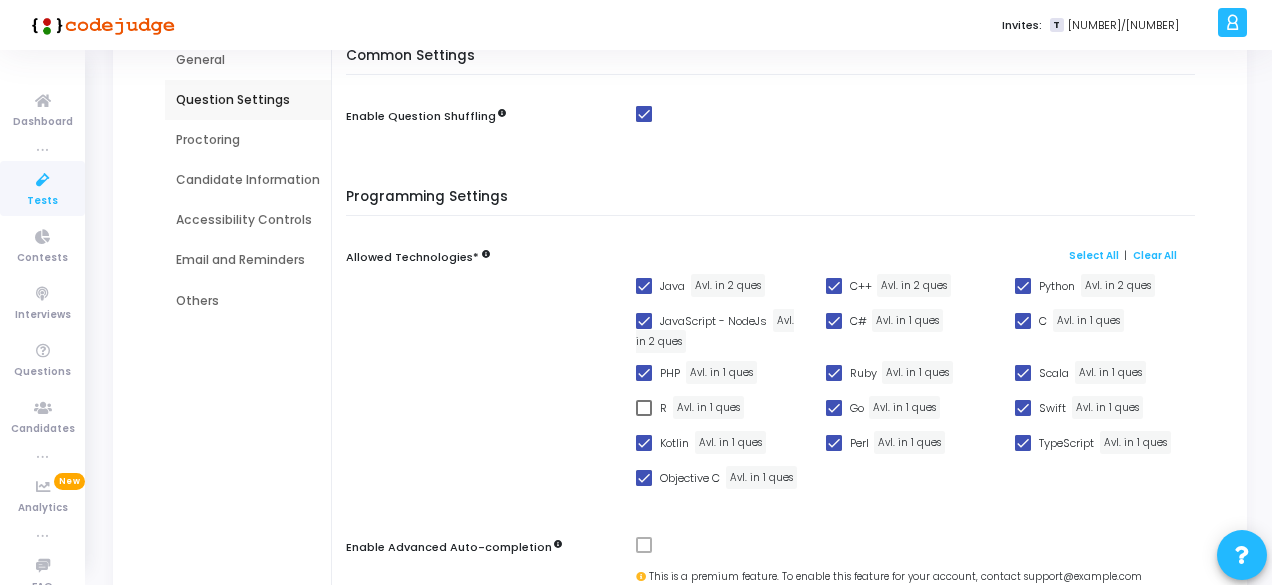 click on "Proctoring" at bounding box center [248, 140] 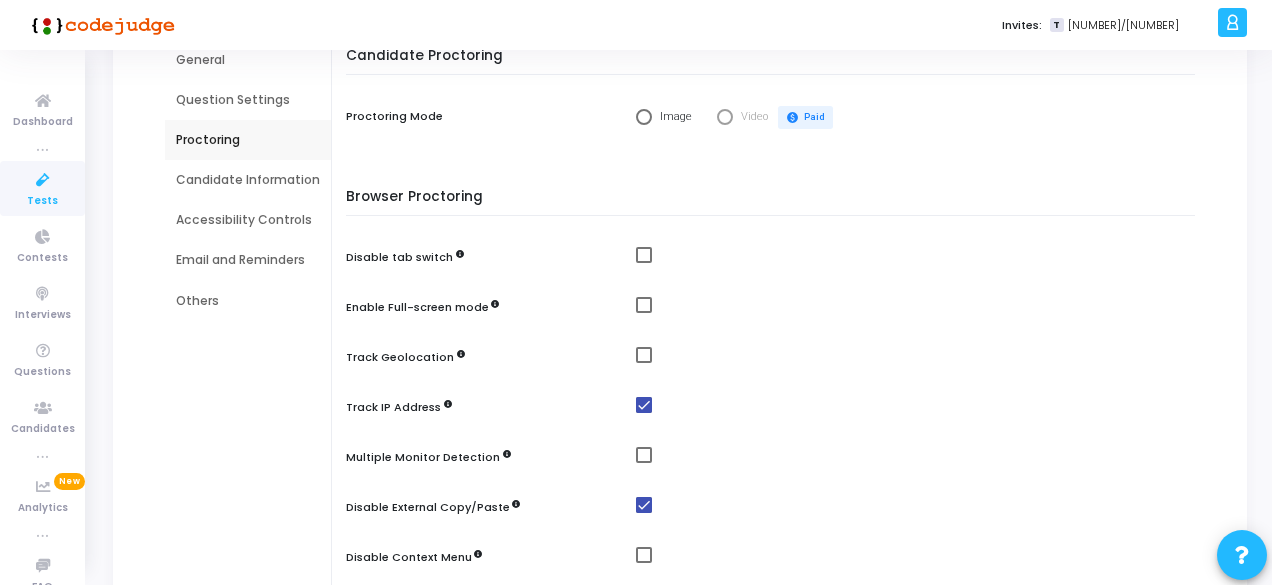 click at bounding box center [644, 117] 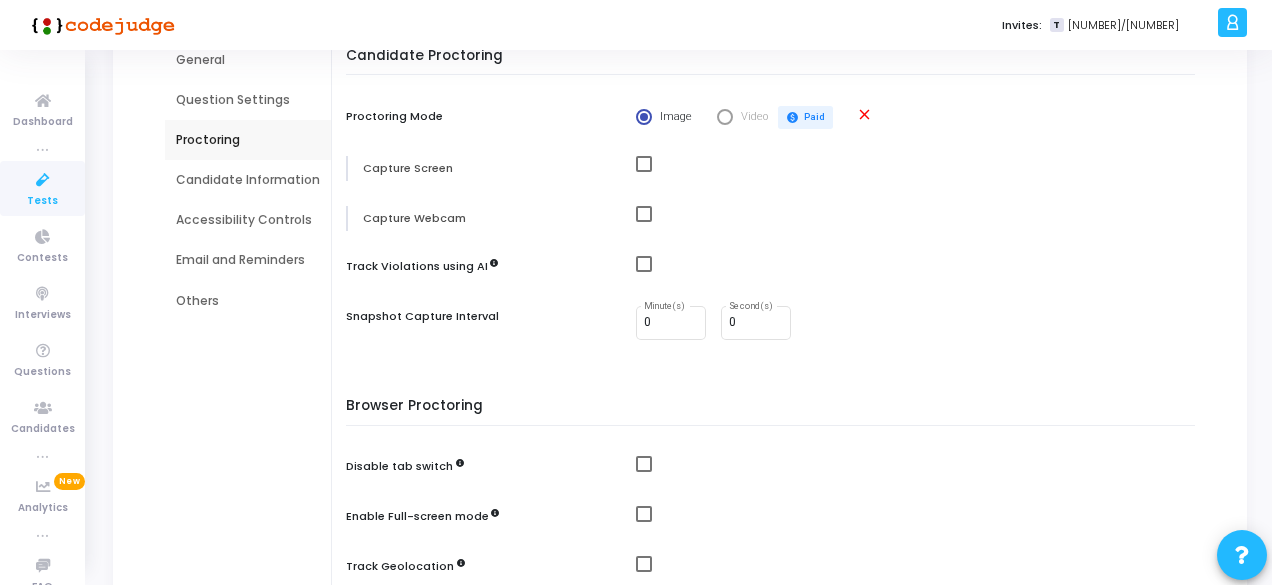 click at bounding box center (644, 164) 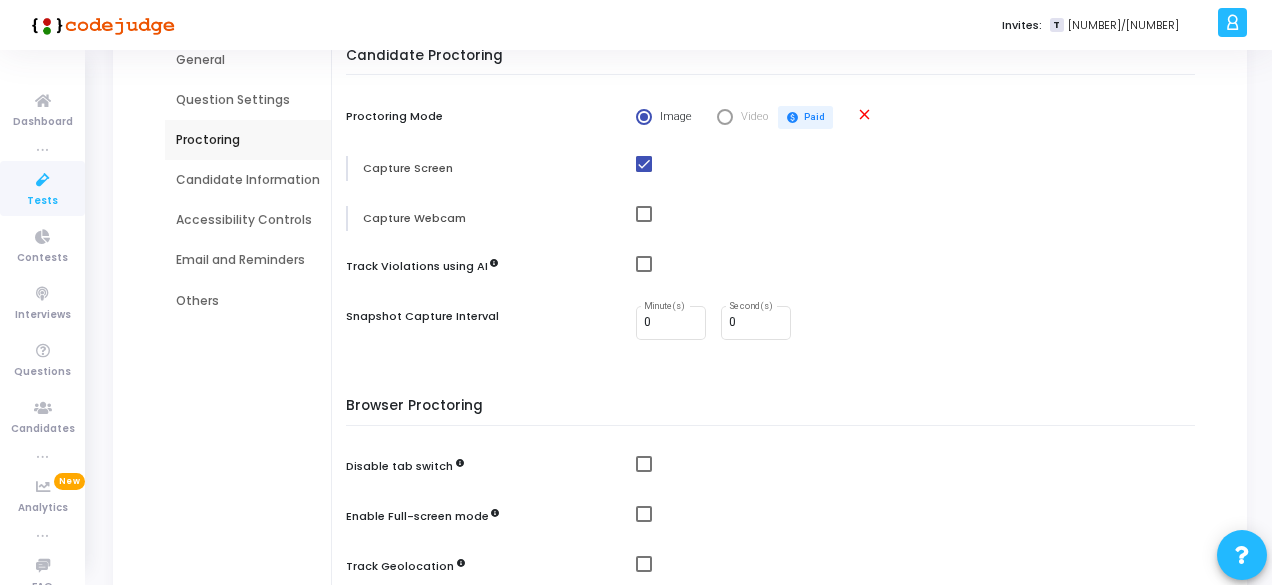 click at bounding box center (644, 214) 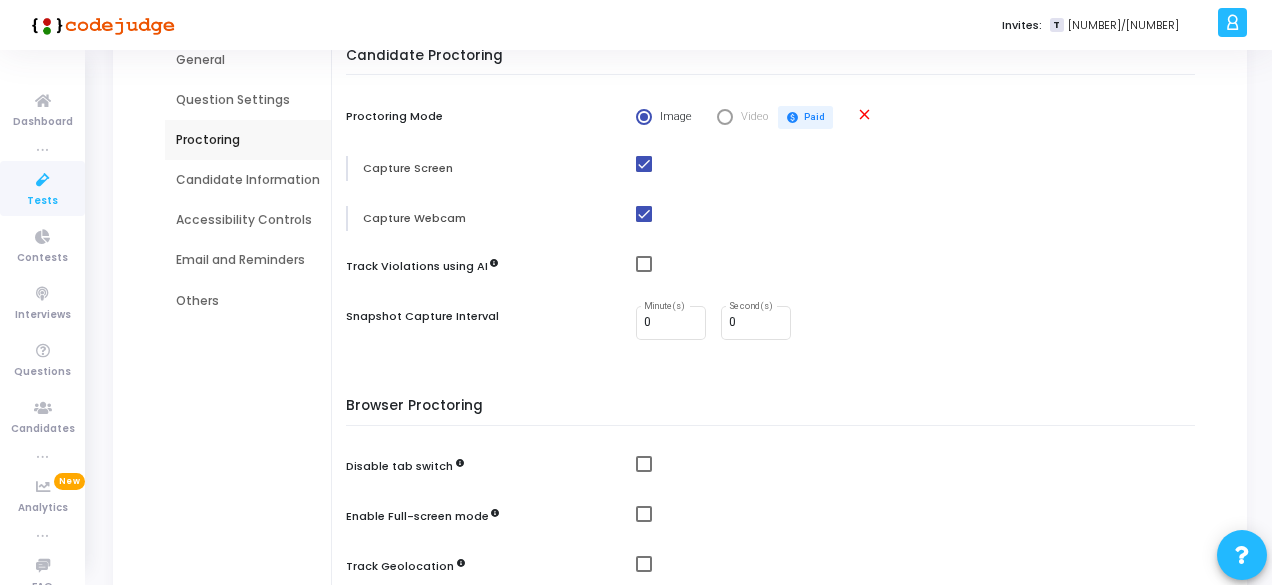 click at bounding box center [644, 264] 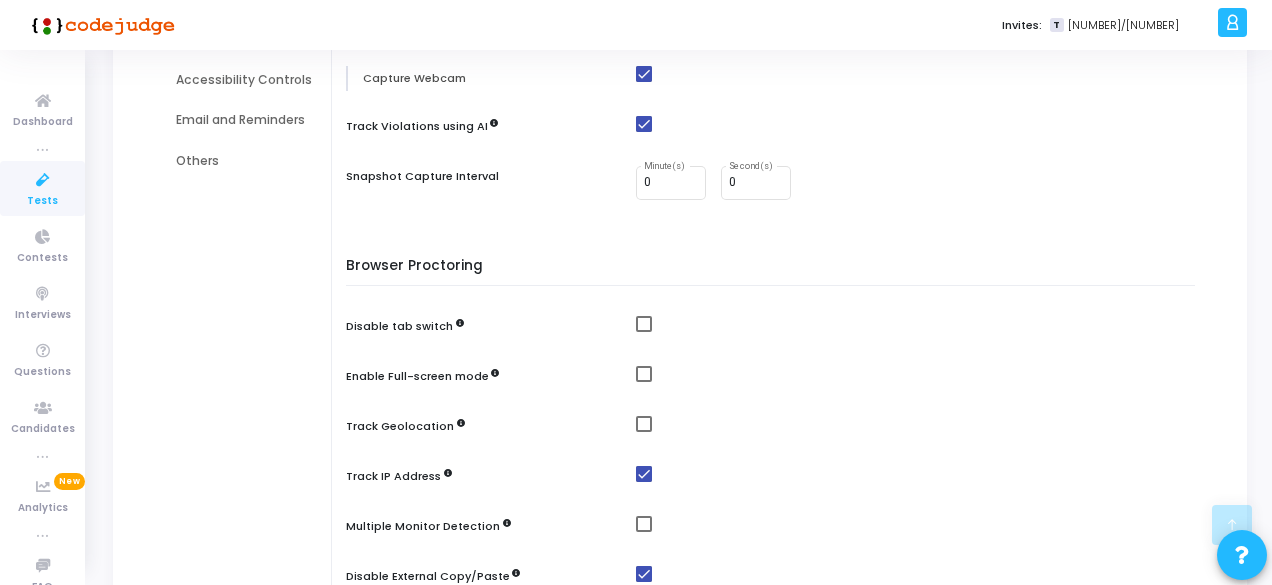 scroll, scrollTop: 400, scrollLeft: 0, axis: vertical 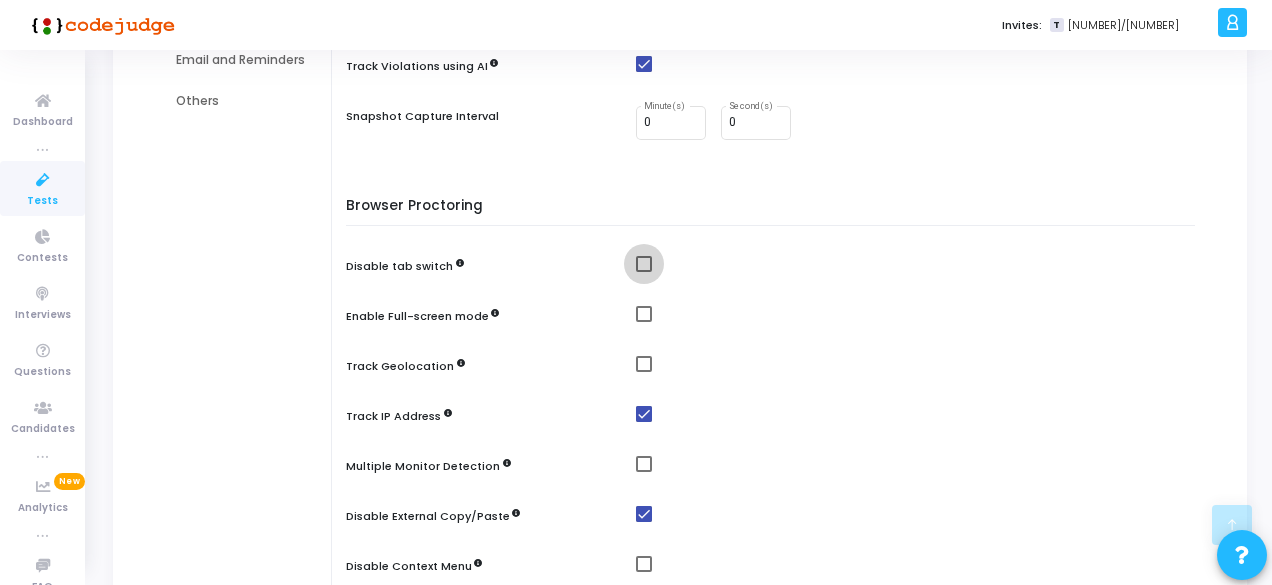 click at bounding box center (644, 264) 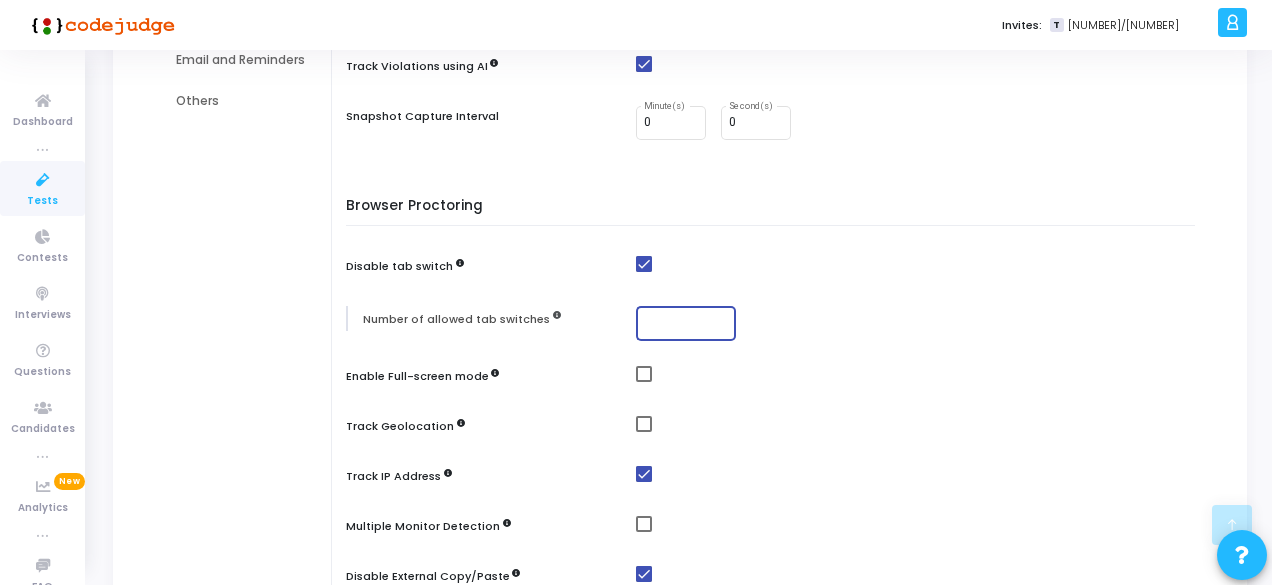click at bounding box center (686, 323) 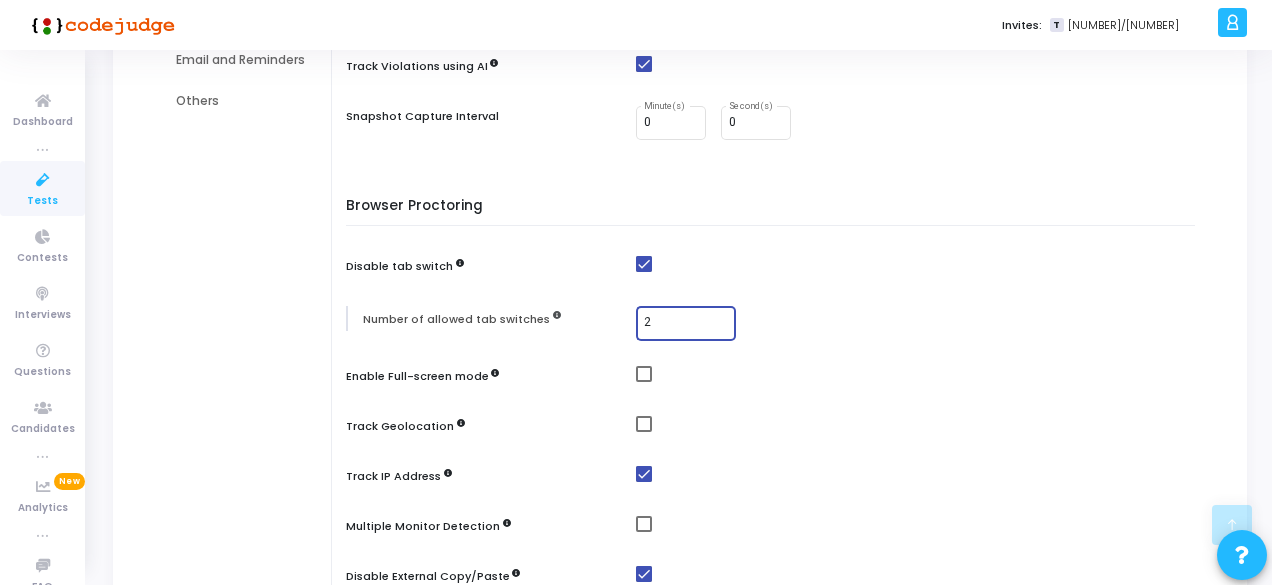 type on "2" 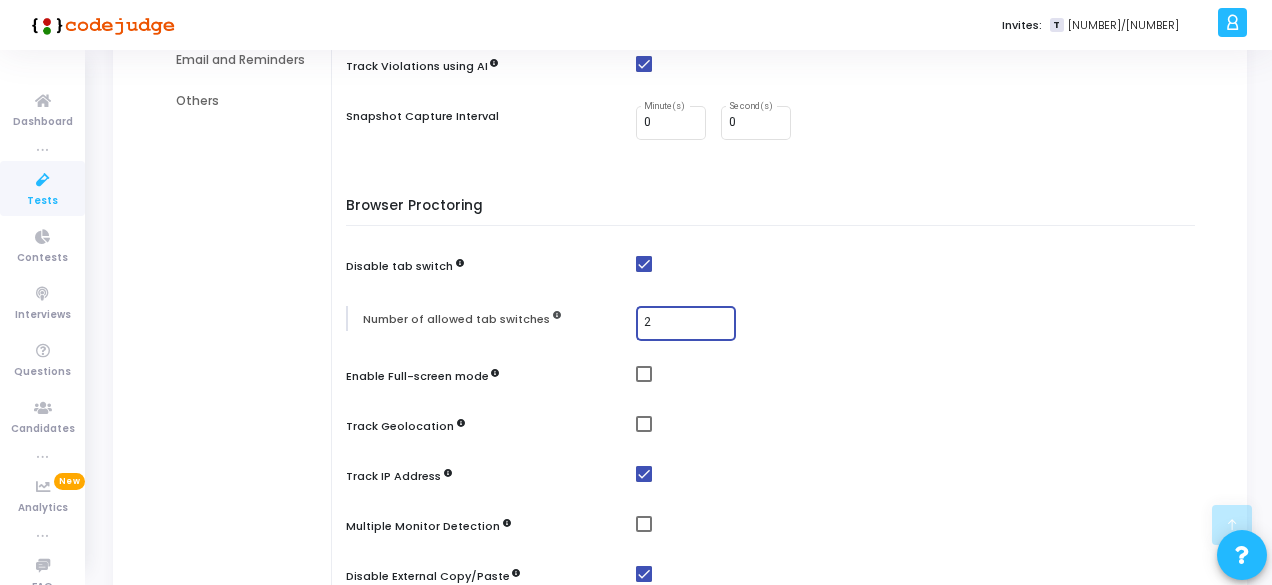 click on "Browser Proctoring  Disable tab switch     Number of allowed tab switches  2  Enable Full-screen mode     Track Geolocation     Track IP Address     Multiple Monitor Detection     Disable External Copy/Paste     Disable Context Menu" at bounding box center [775, 432] 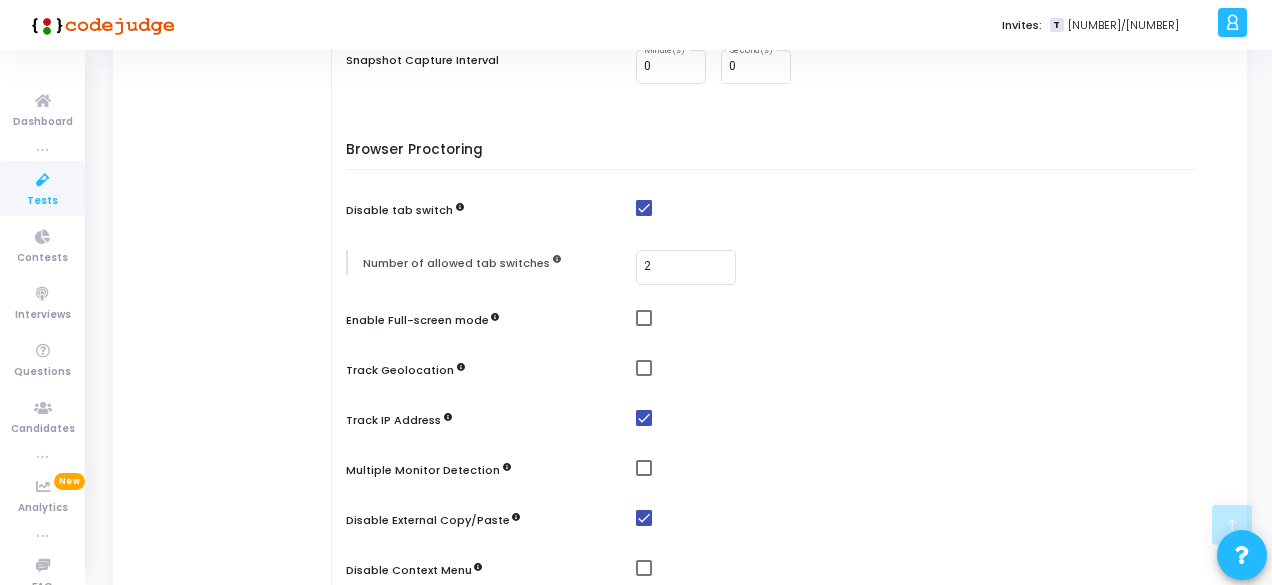 scroll, scrollTop: 500, scrollLeft: 0, axis: vertical 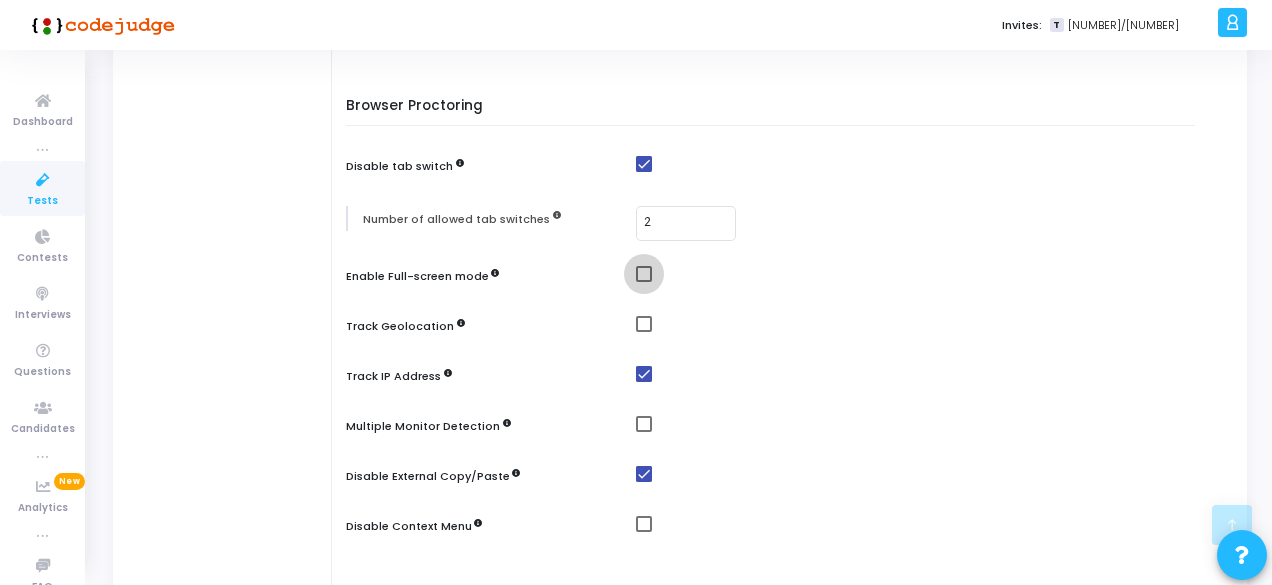 click at bounding box center (644, 274) 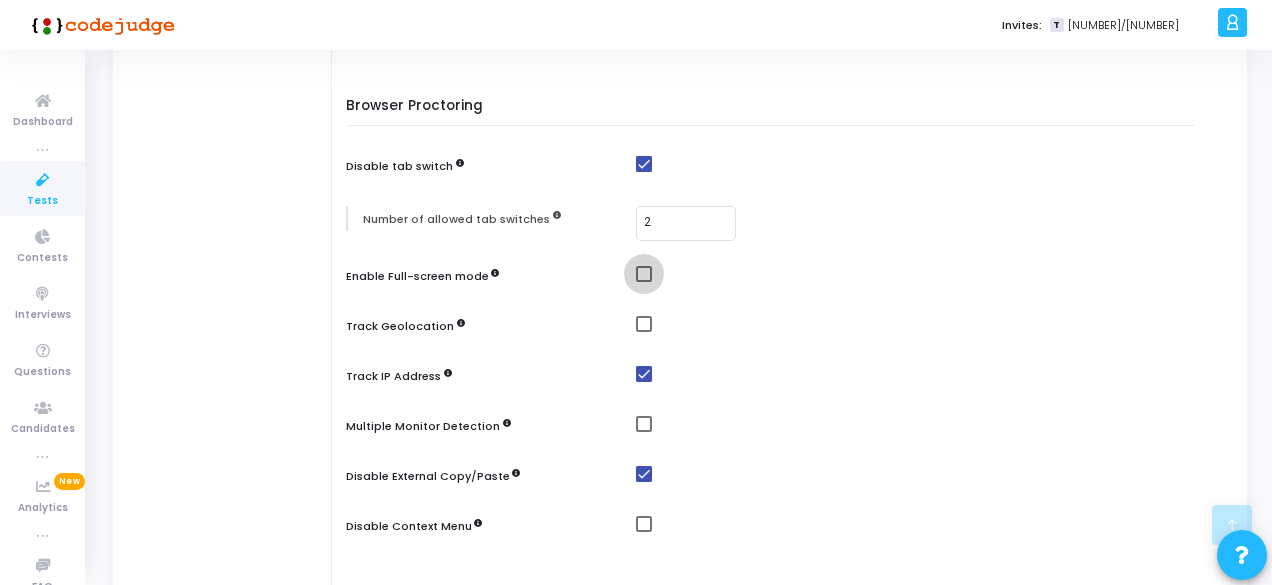 click at bounding box center [643, 282] 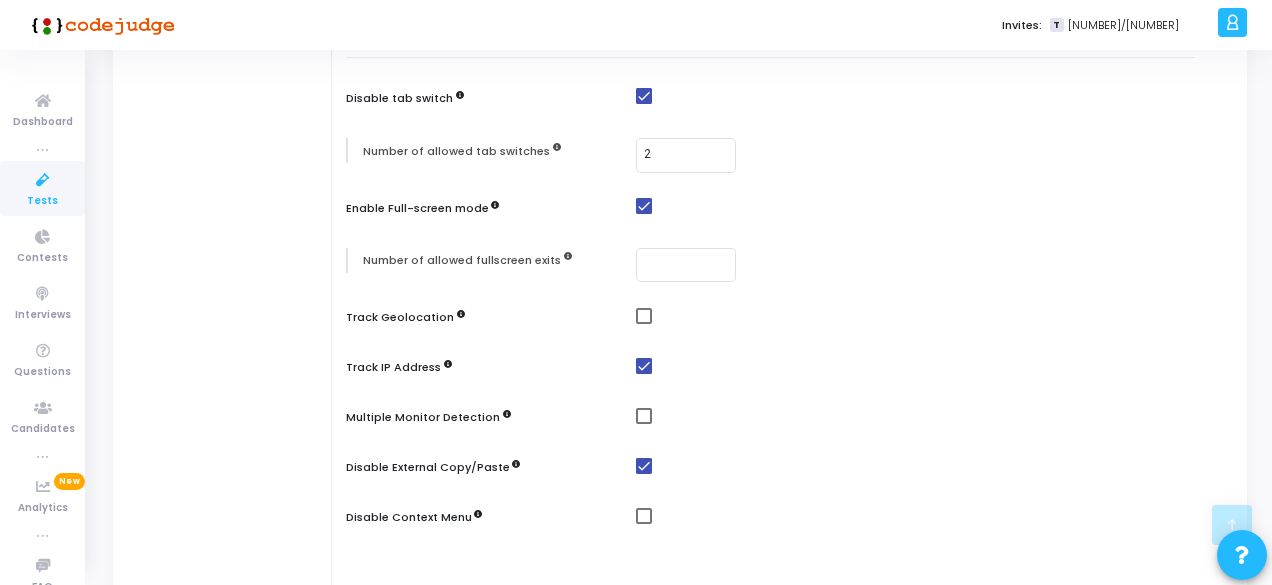 scroll, scrollTop: 600, scrollLeft: 0, axis: vertical 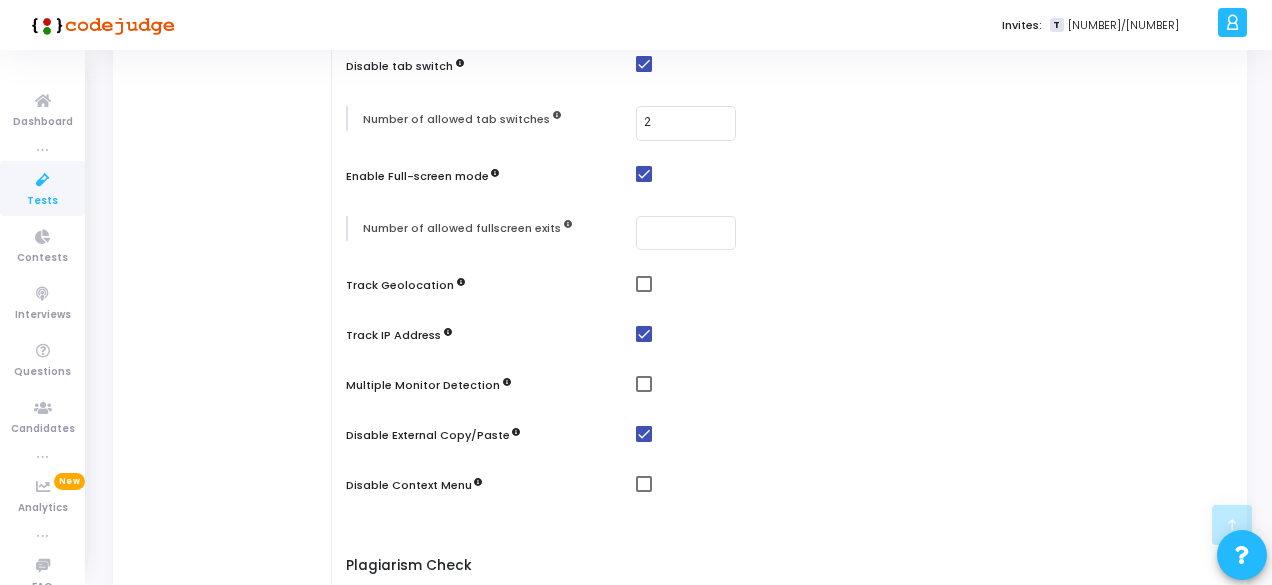 click at bounding box center [644, 284] 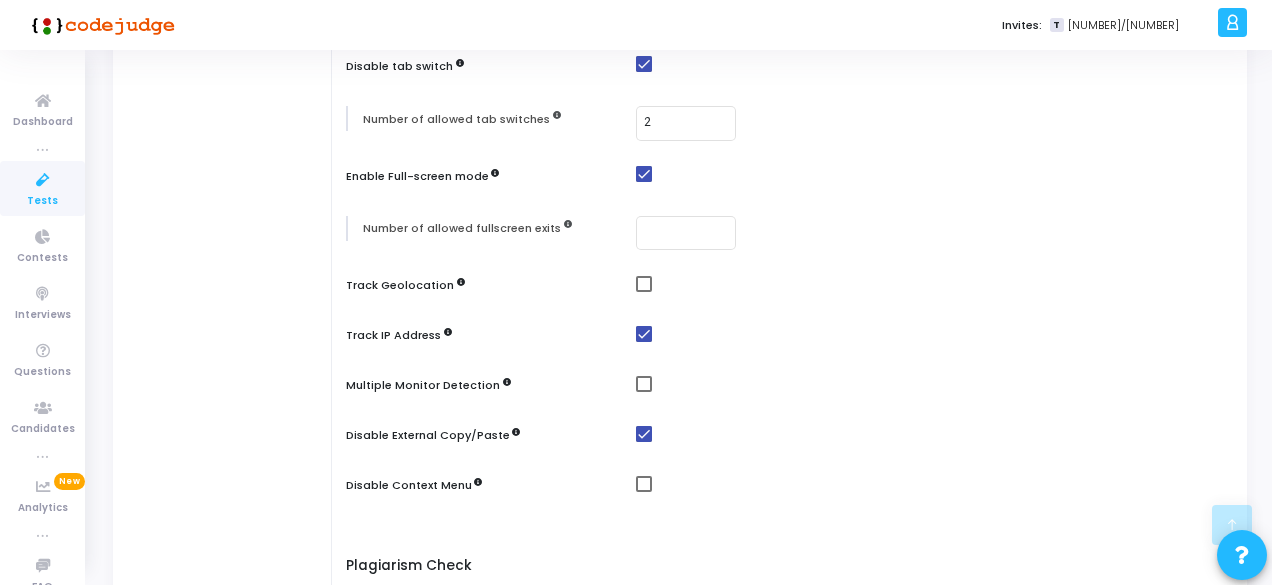 click at bounding box center [643, 292] 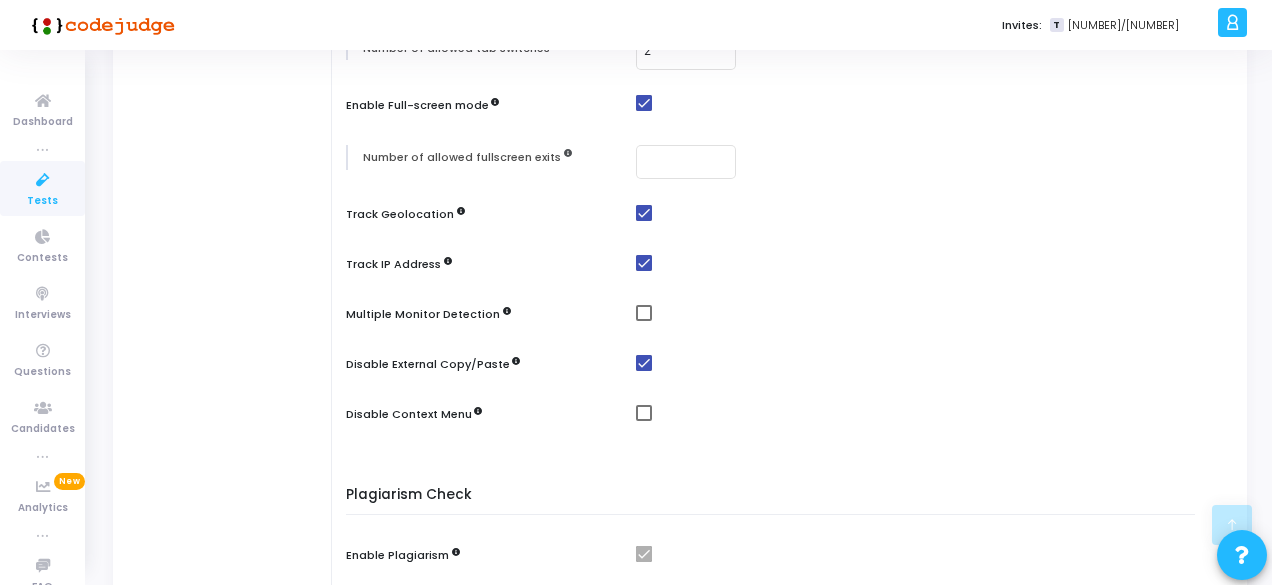 scroll, scrollTop: 700, scrollLeft: 0, axis: vertical 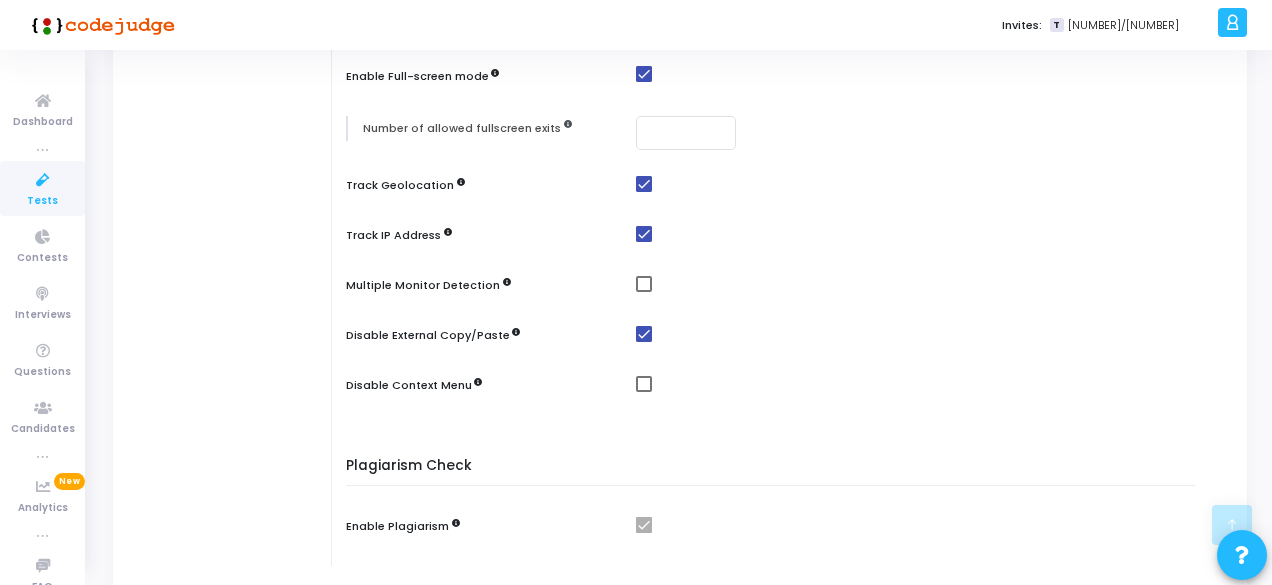 click at bounding box center [644, 284] 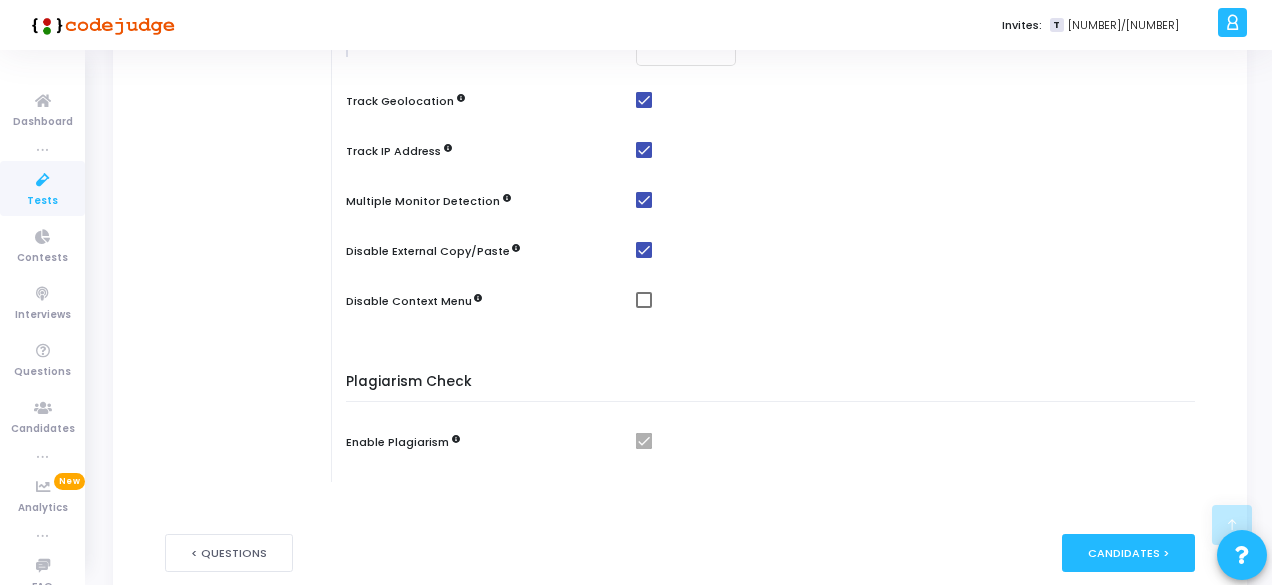 scroll, scrollTop: 895, scrollLeft: 0, axis: vertical 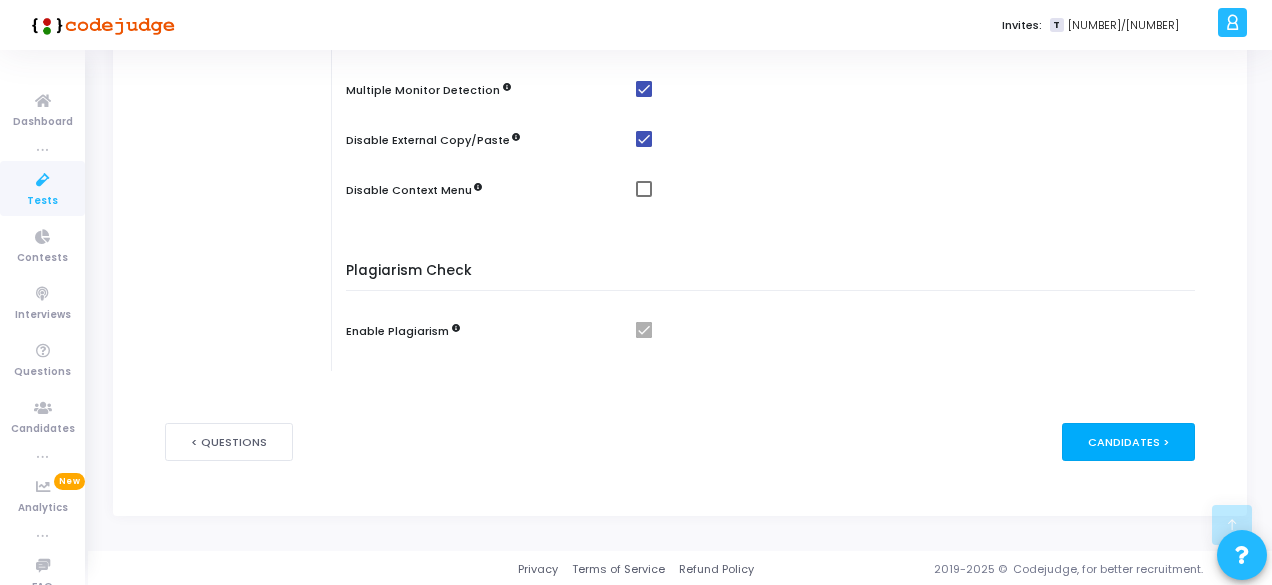 click on "Candidates >" at bounding box center [1128, 441] 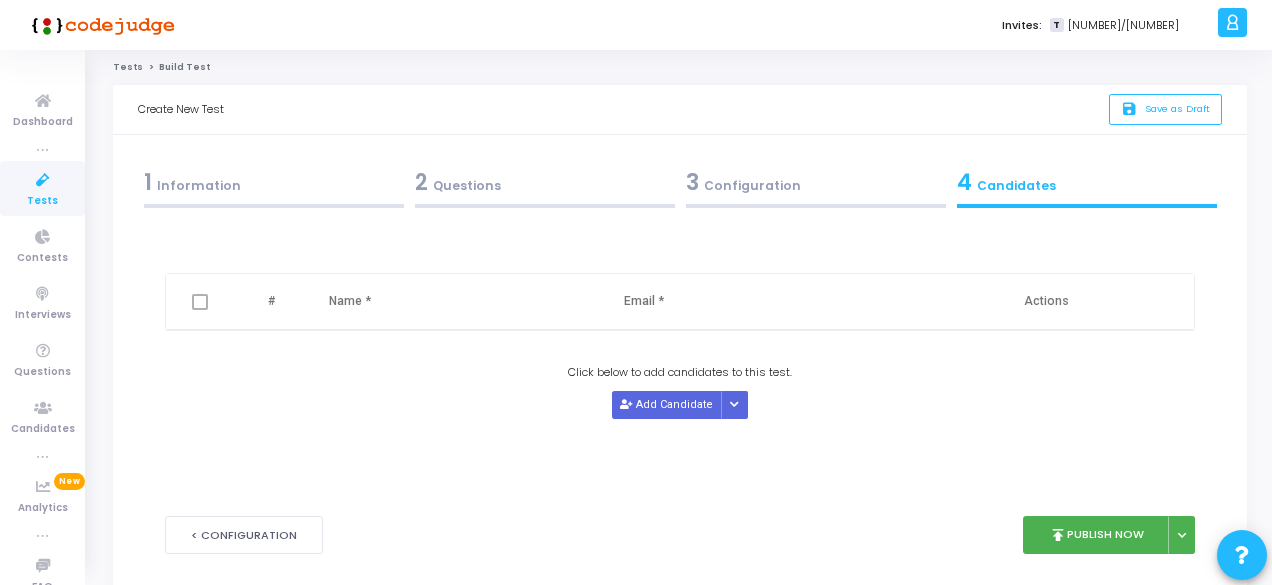 scroll, scrollTop: 0, scrollLeft: 0, axis: both 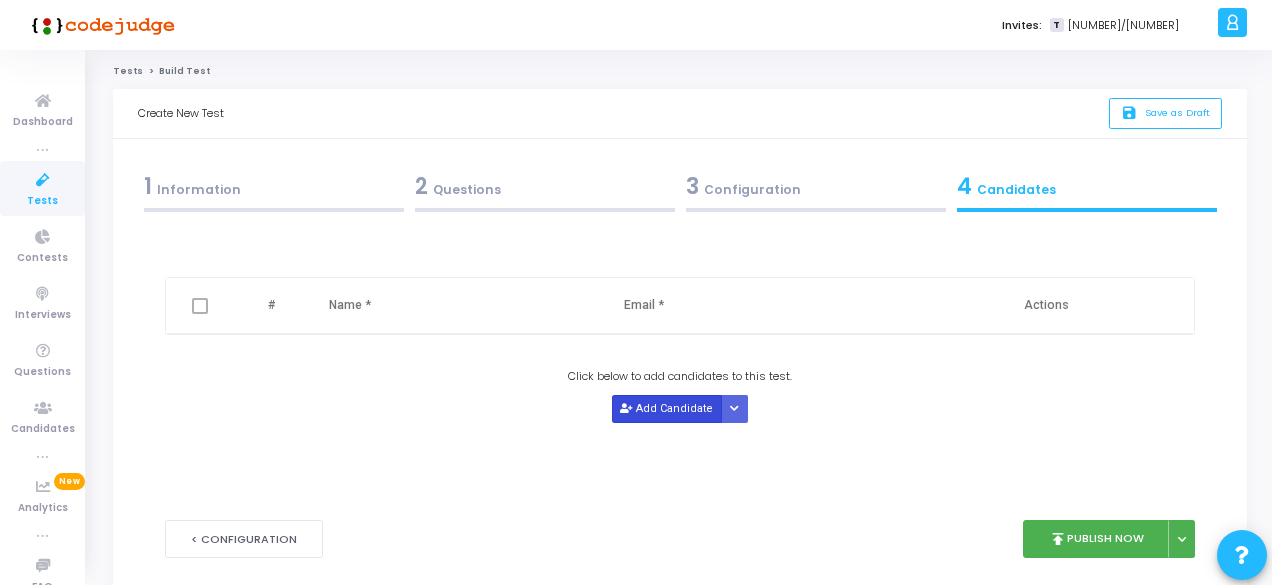 click on "Add Candidate" at bounding box center [667, 408] 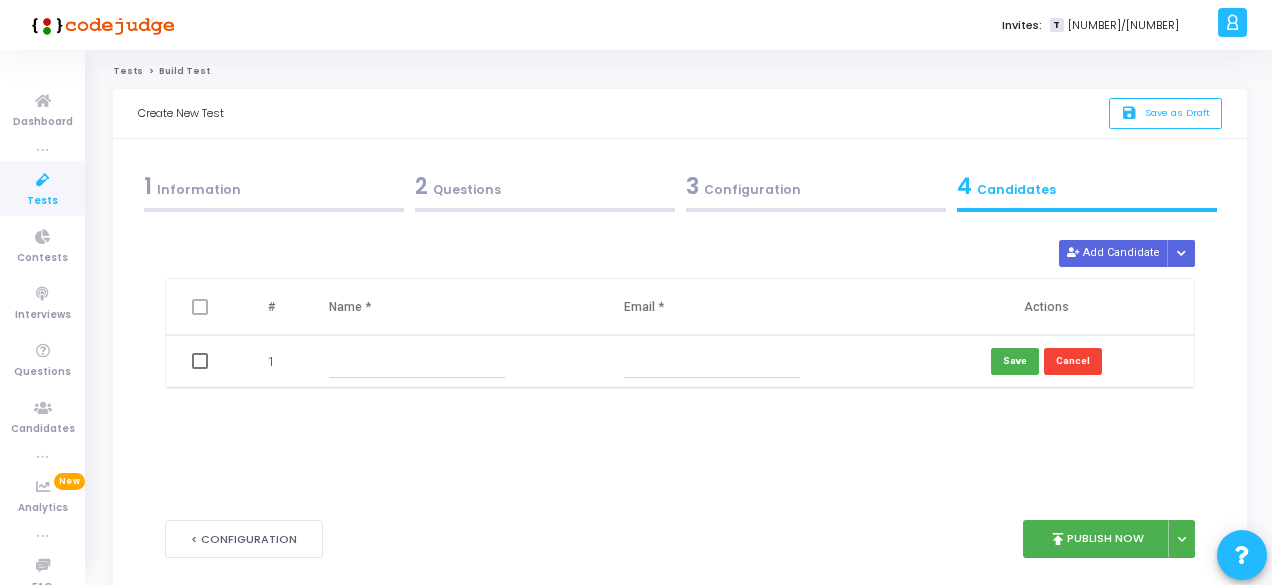click at bounding box center (417, 361) 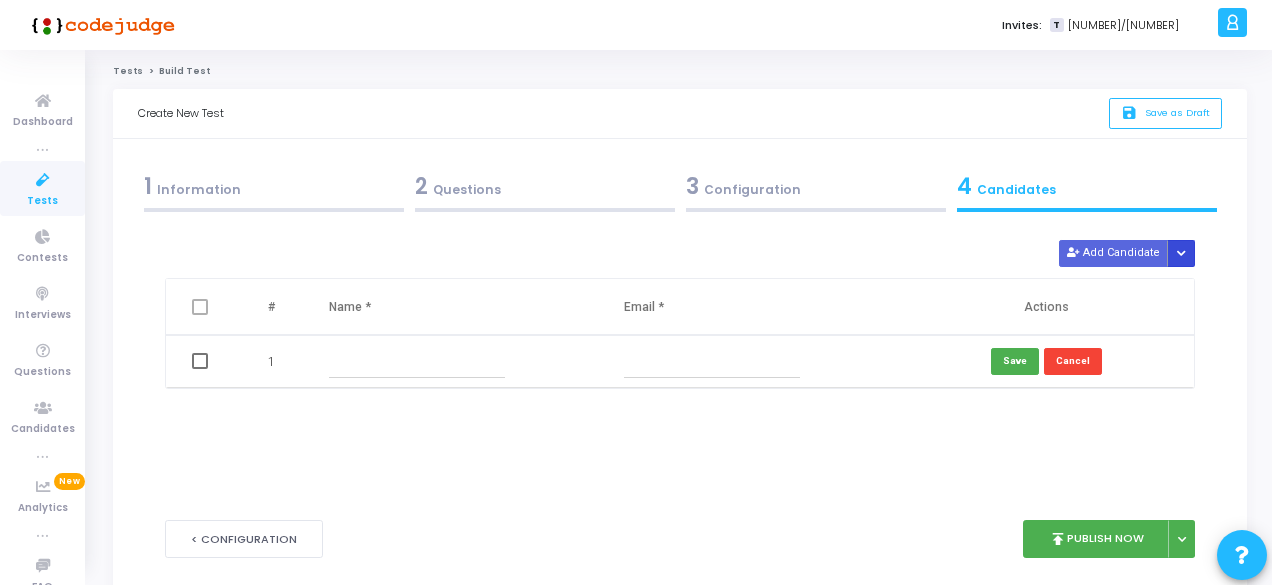 click at bounding box center (1181, 254) 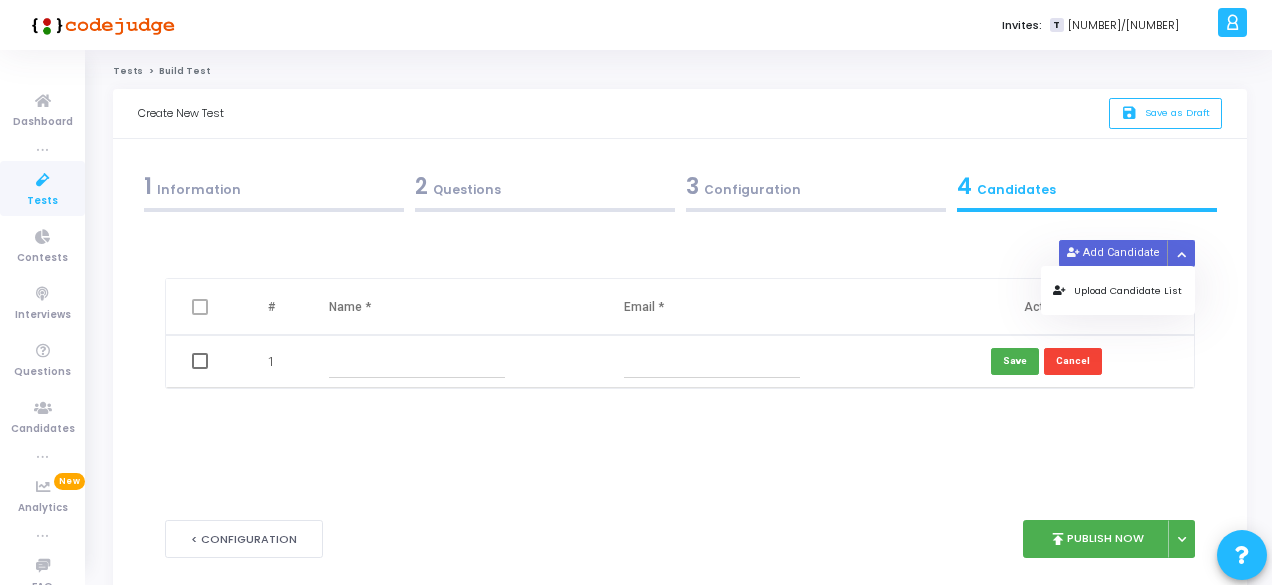 click on "Delete   Add Candidate" at bounding box center (680, 253) 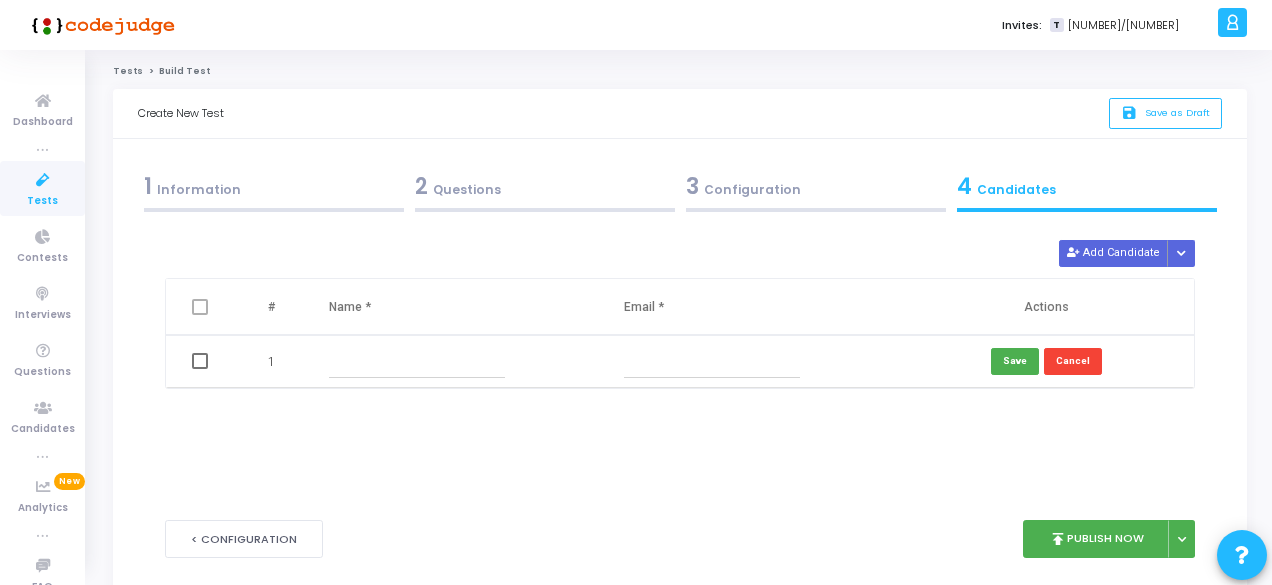 click at bounding box center [417, 361] 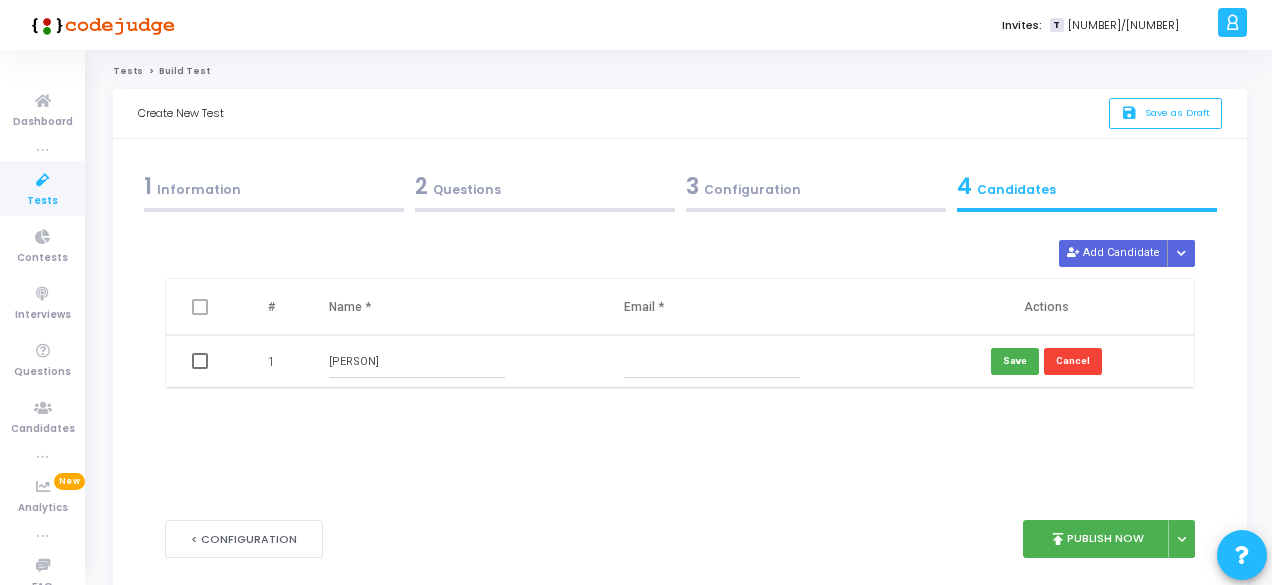 type on "Namrata H" 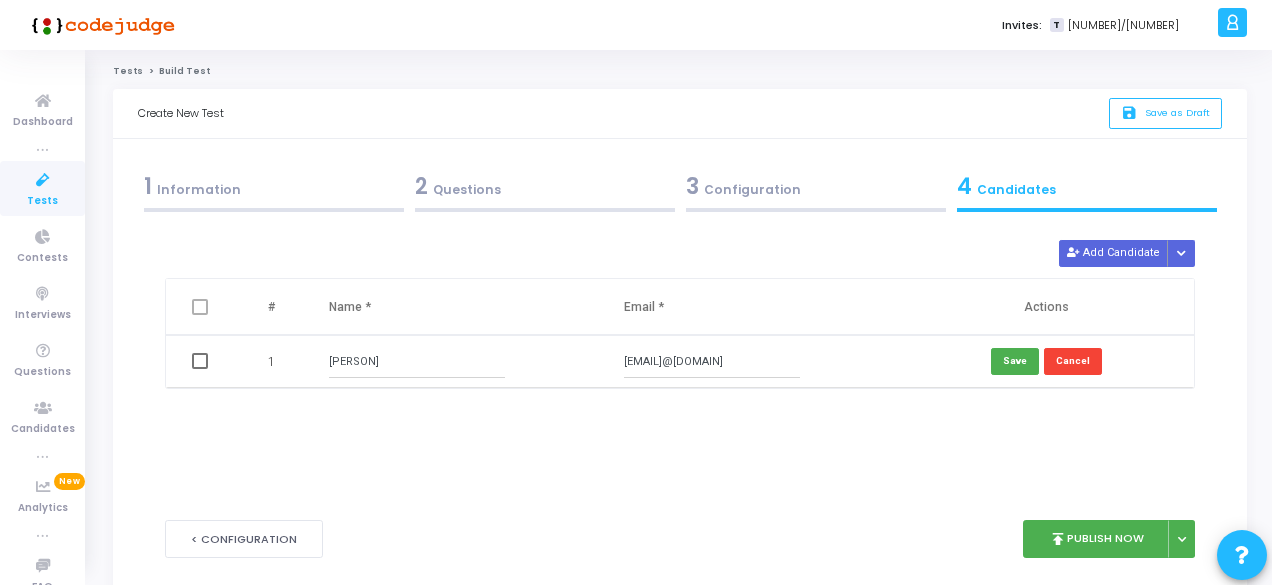 scroll, scrollTop: 0, scrollLeft: 41, axis: horizontal 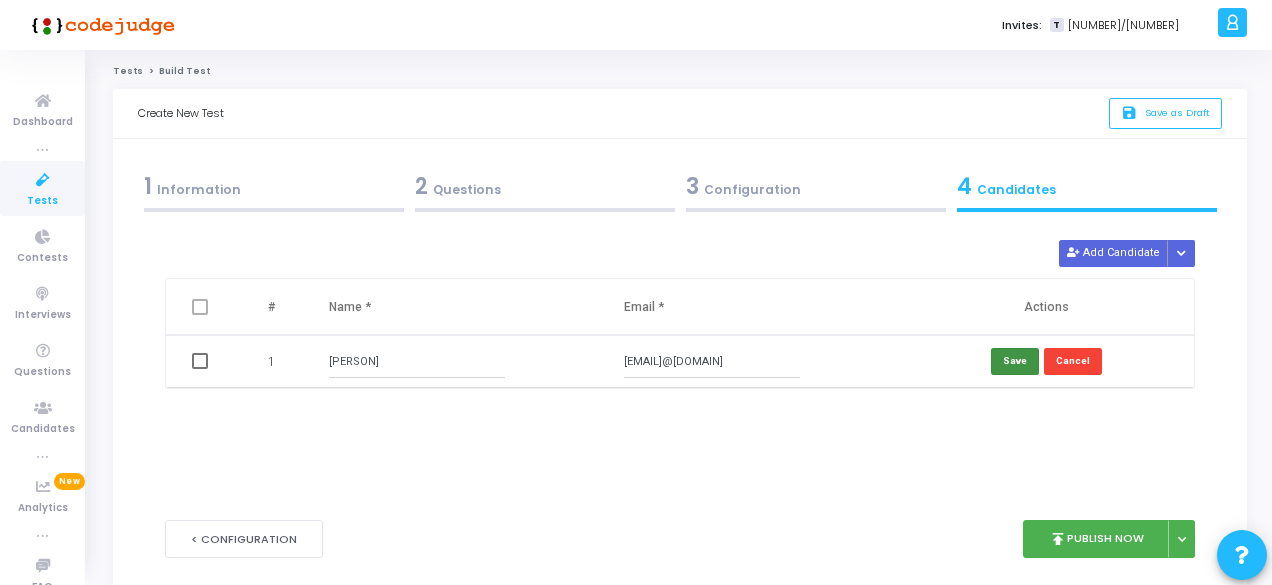 click on "Save" at bounding box center [1015, 361] 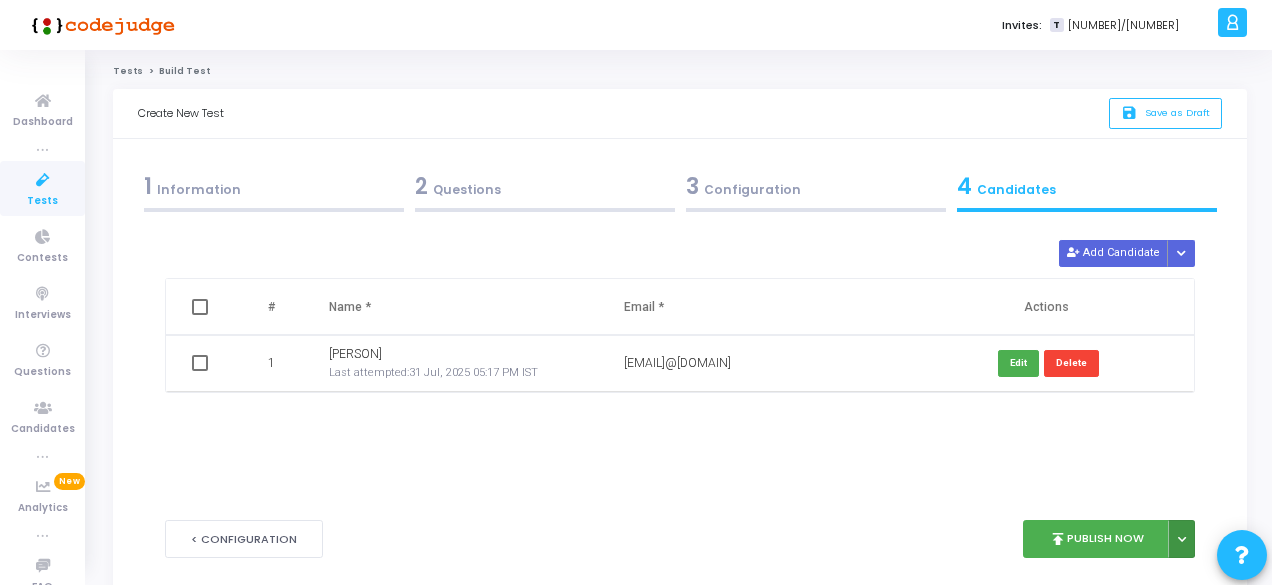 click at bounding box center [1182, 540] 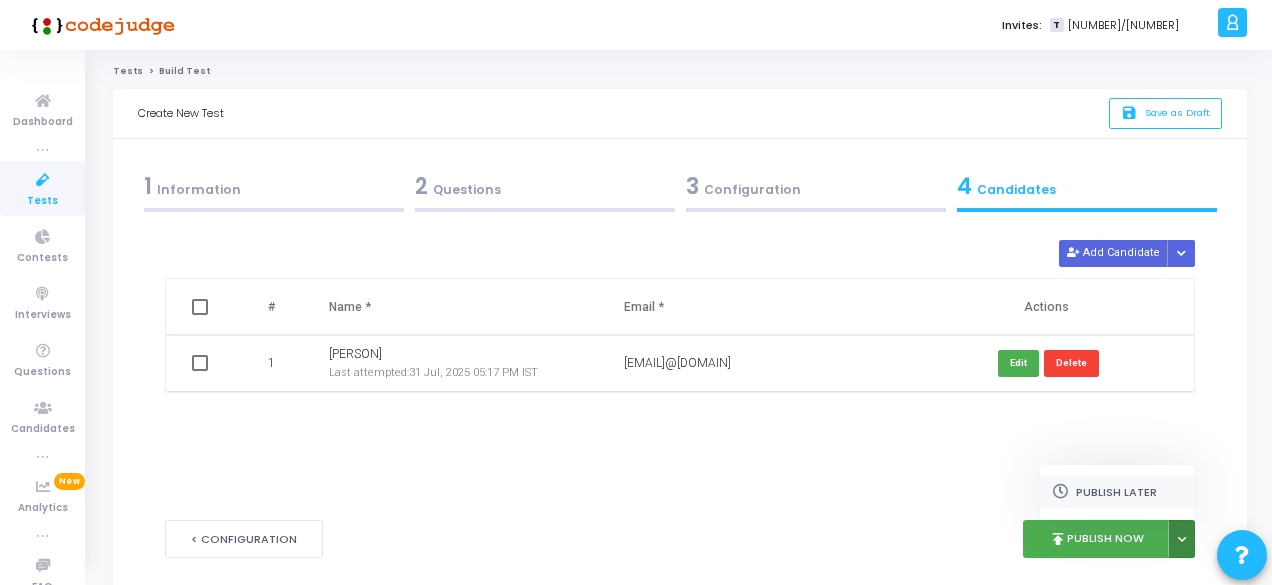 click on "Publish Later" at bounding box center (1117, 492) 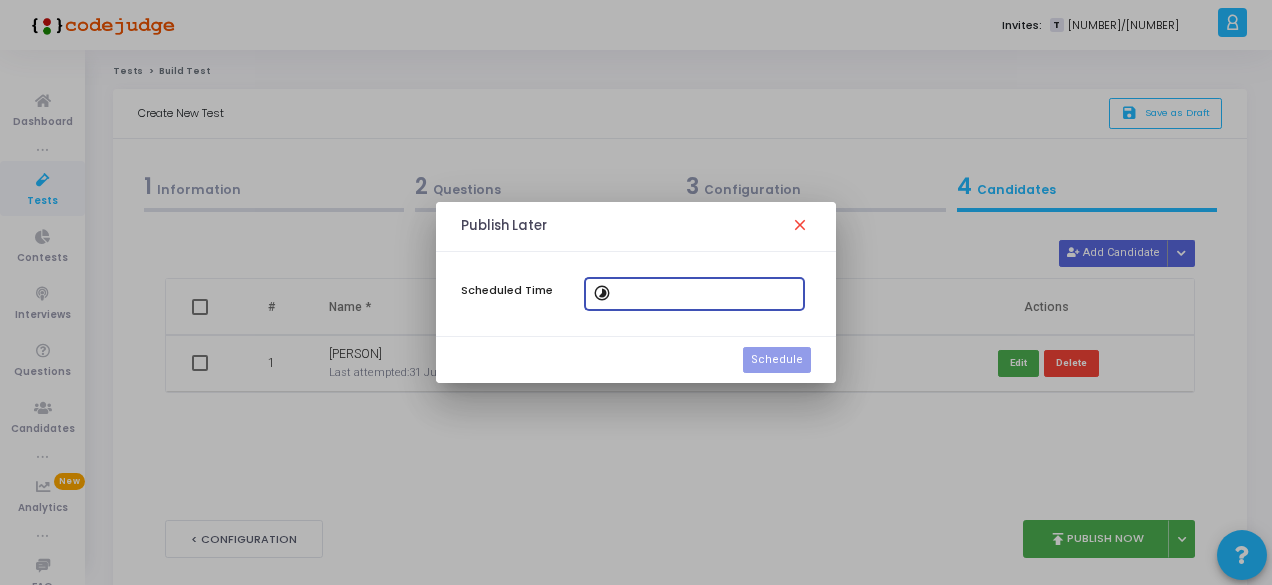 click at bounding box center (707, 294) 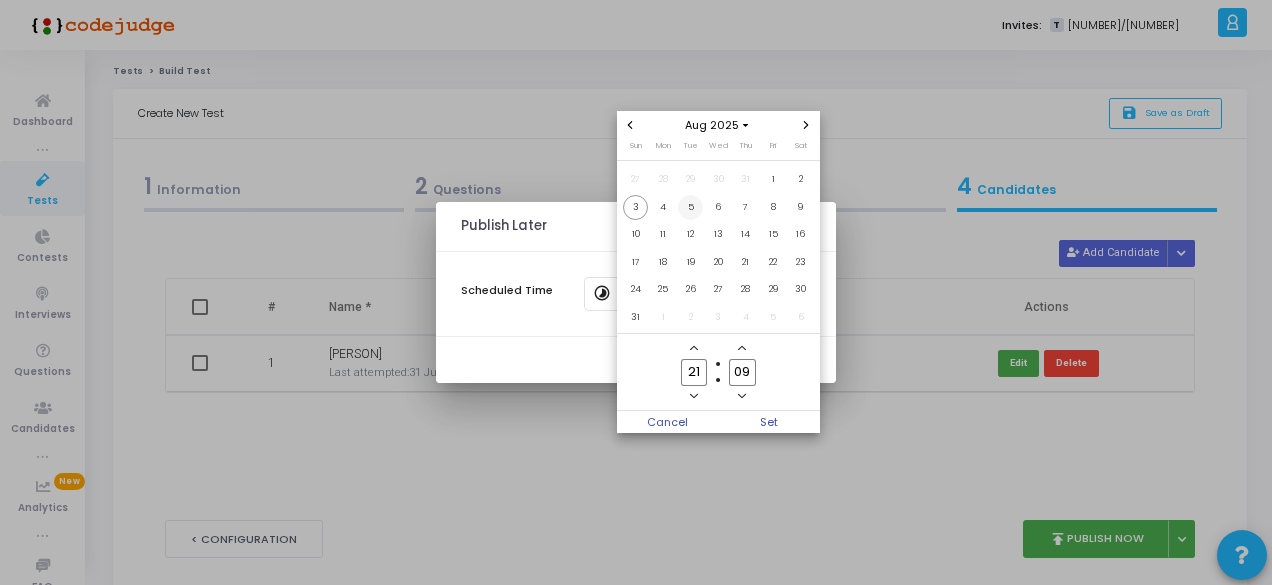 click on "5" at bounding box center [690, 207] 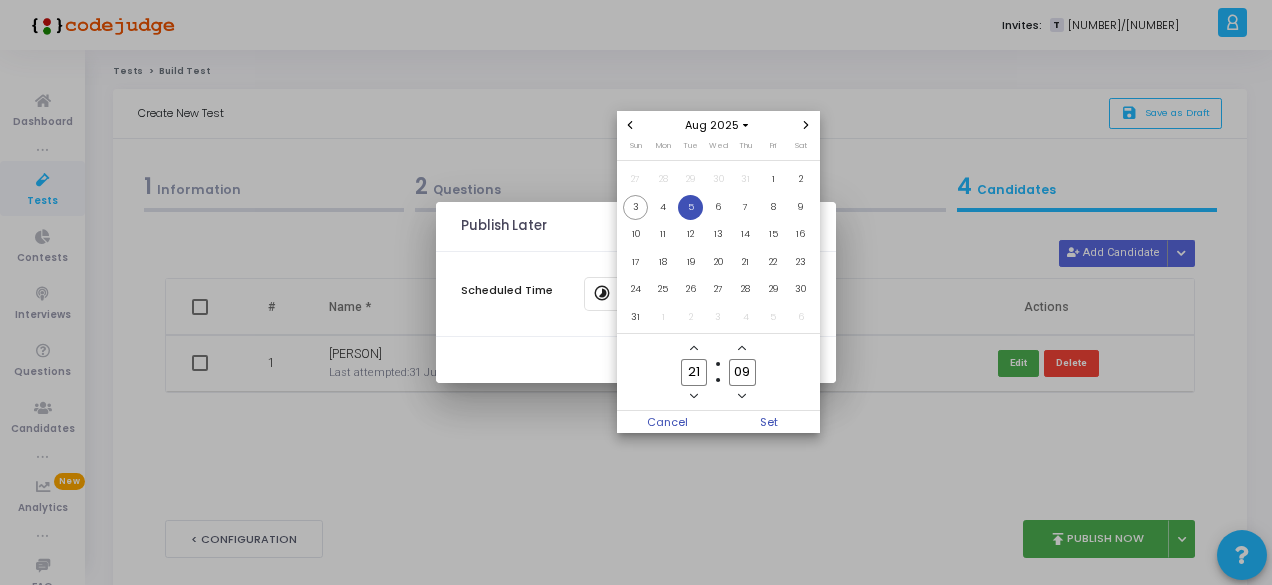 click 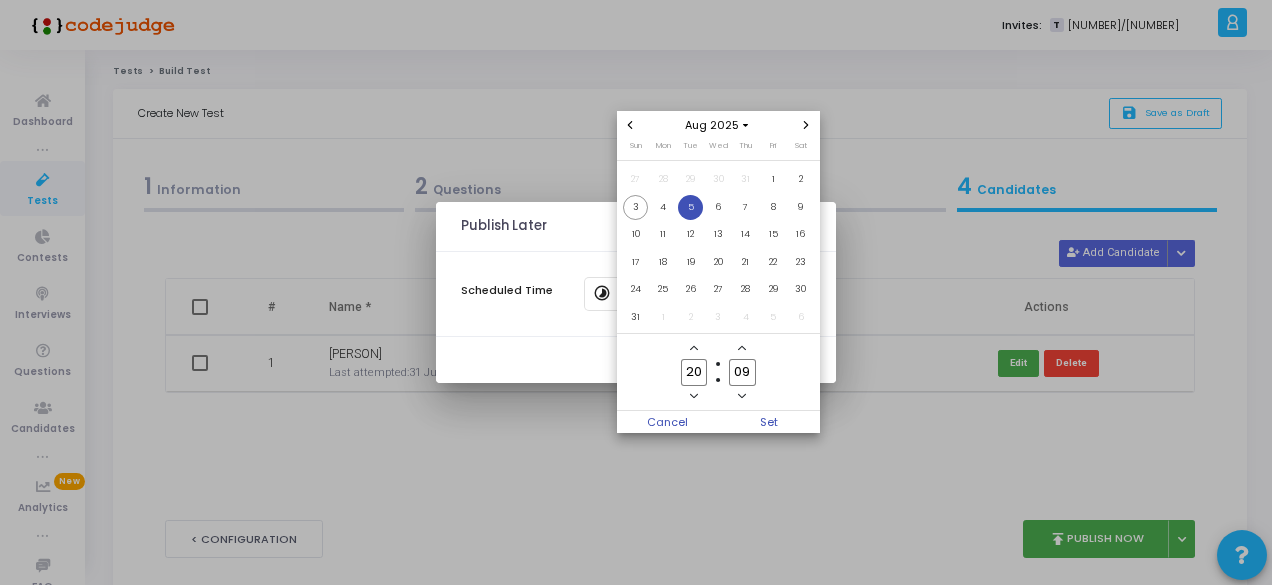 click 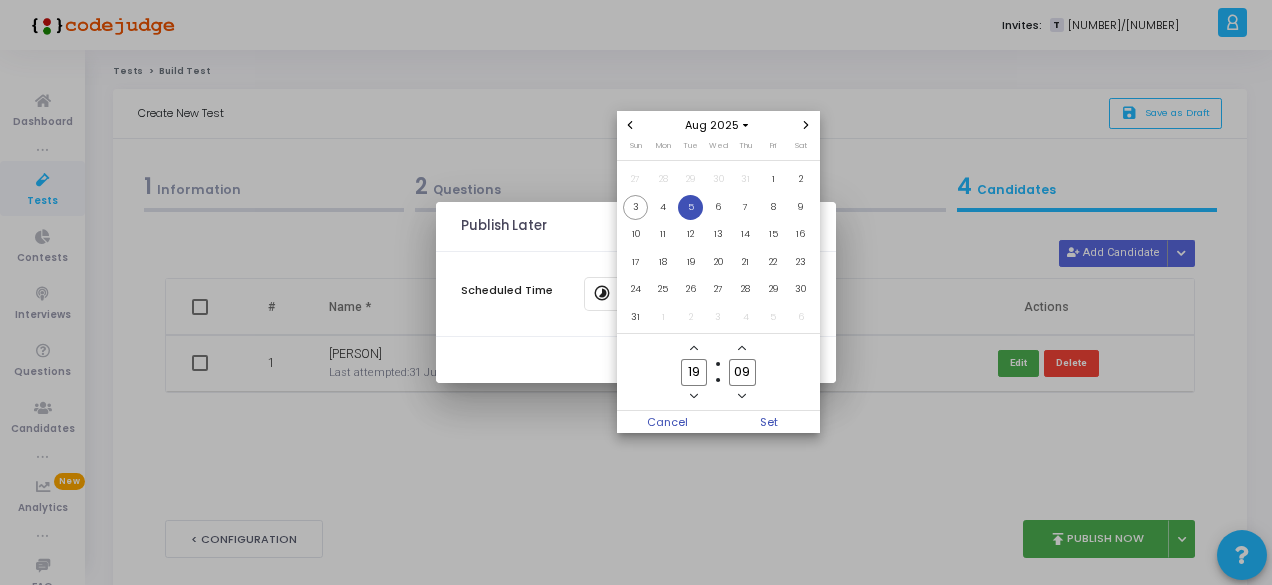 click 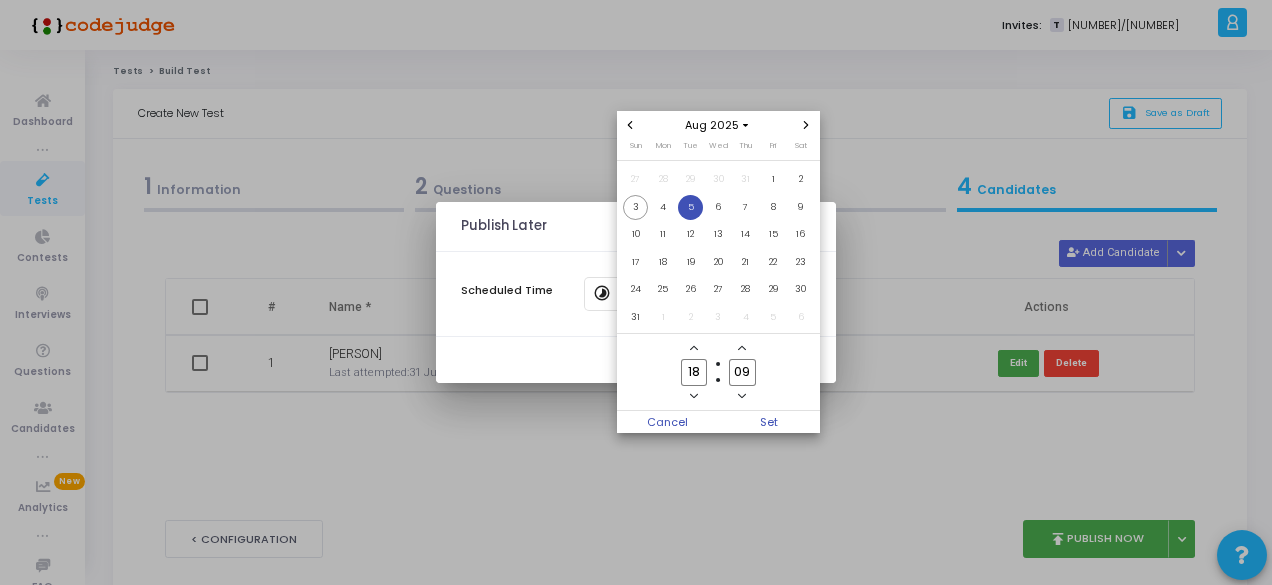 click 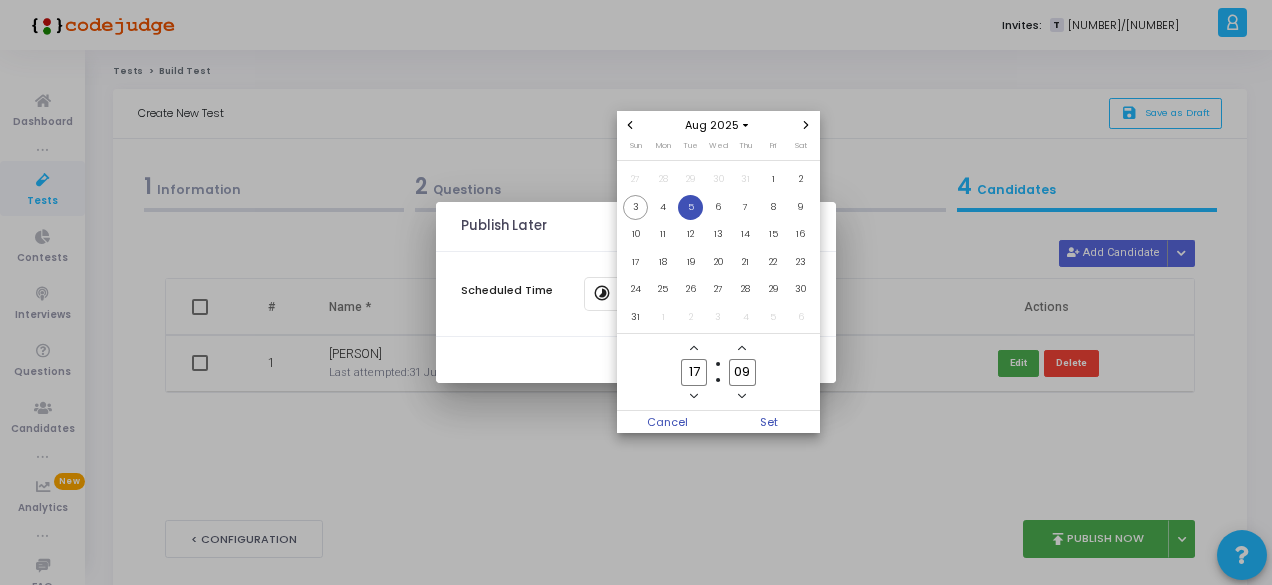 click 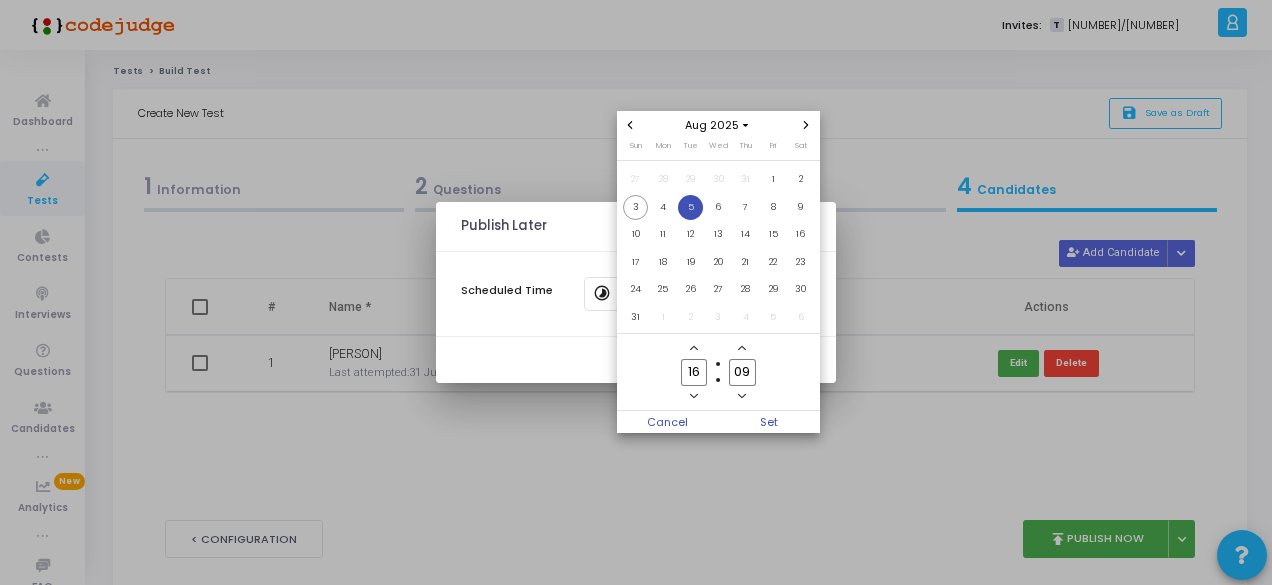 click 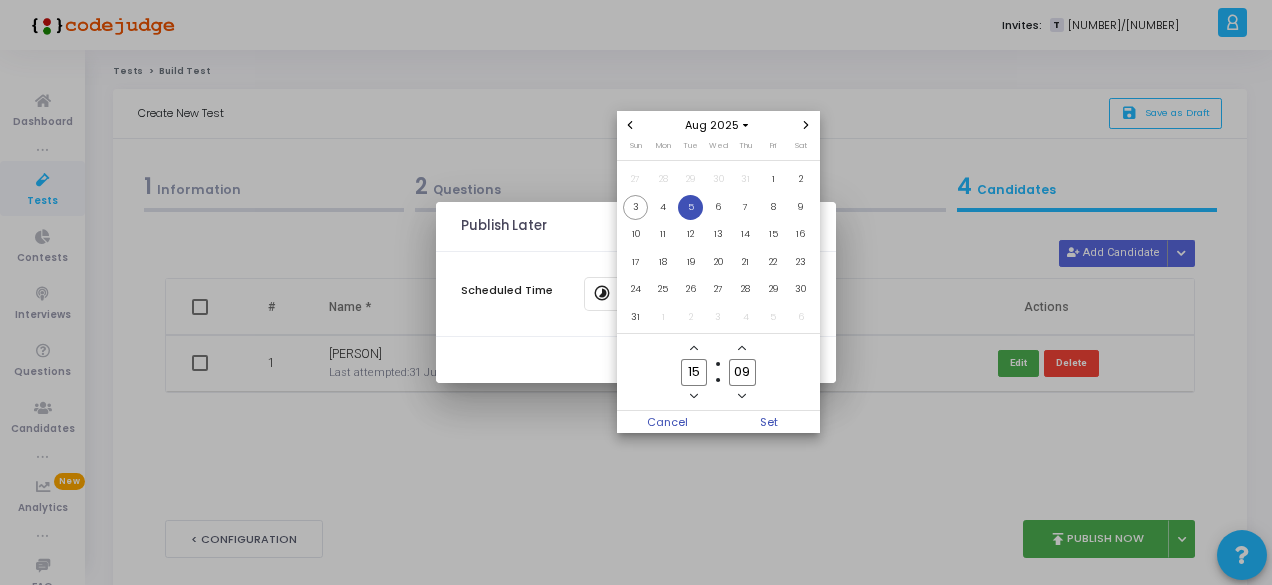 click 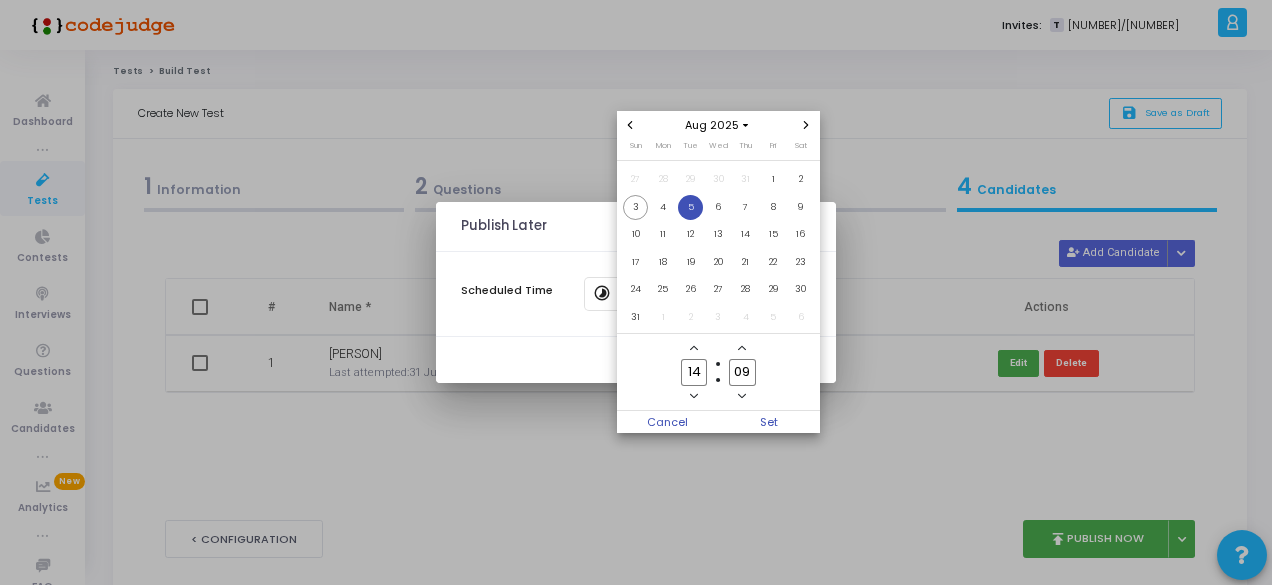 click 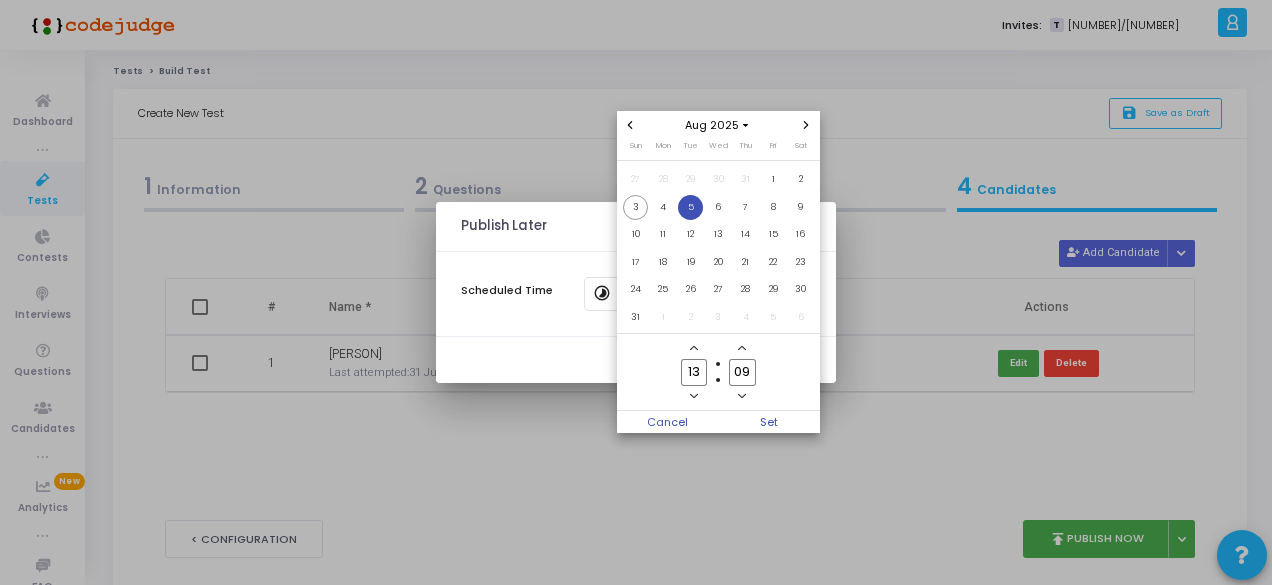 click 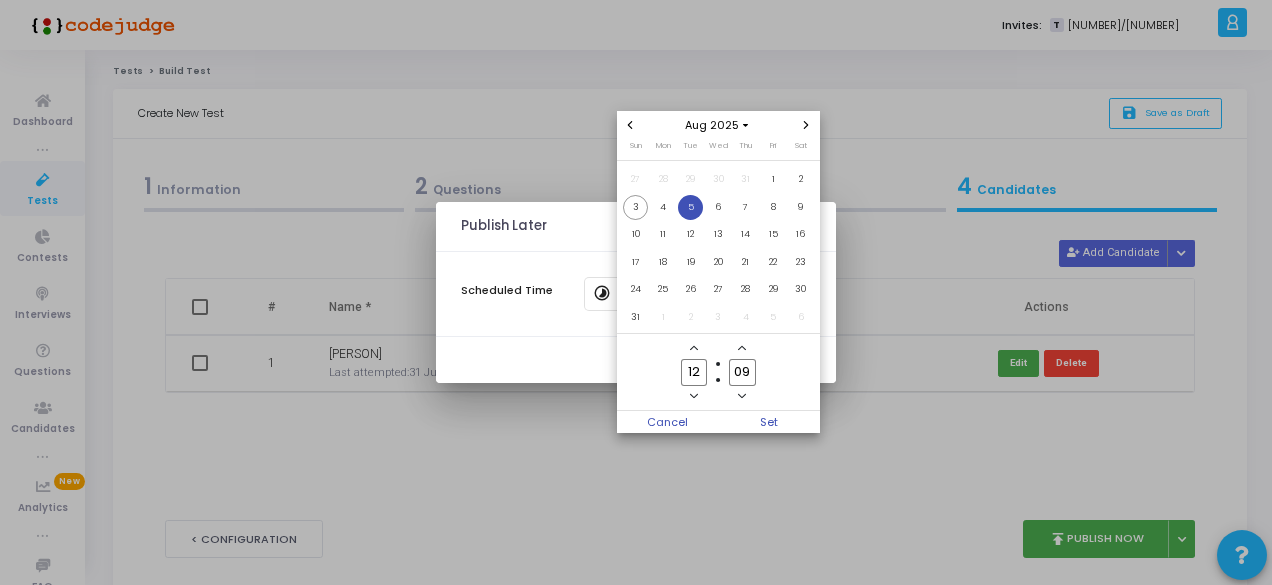 click 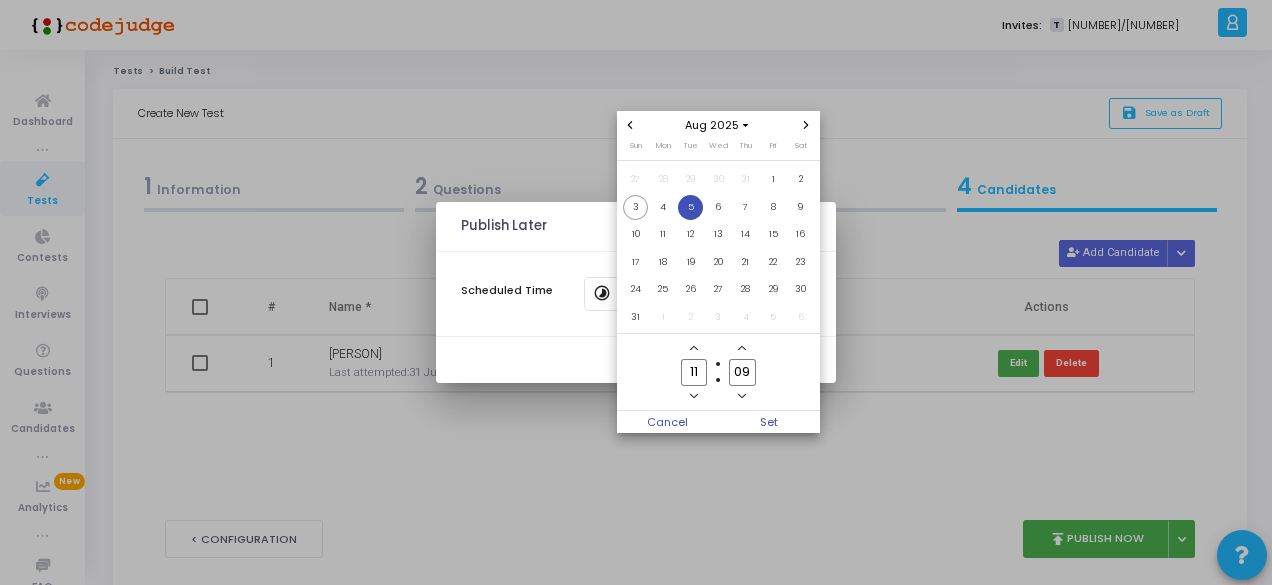 click 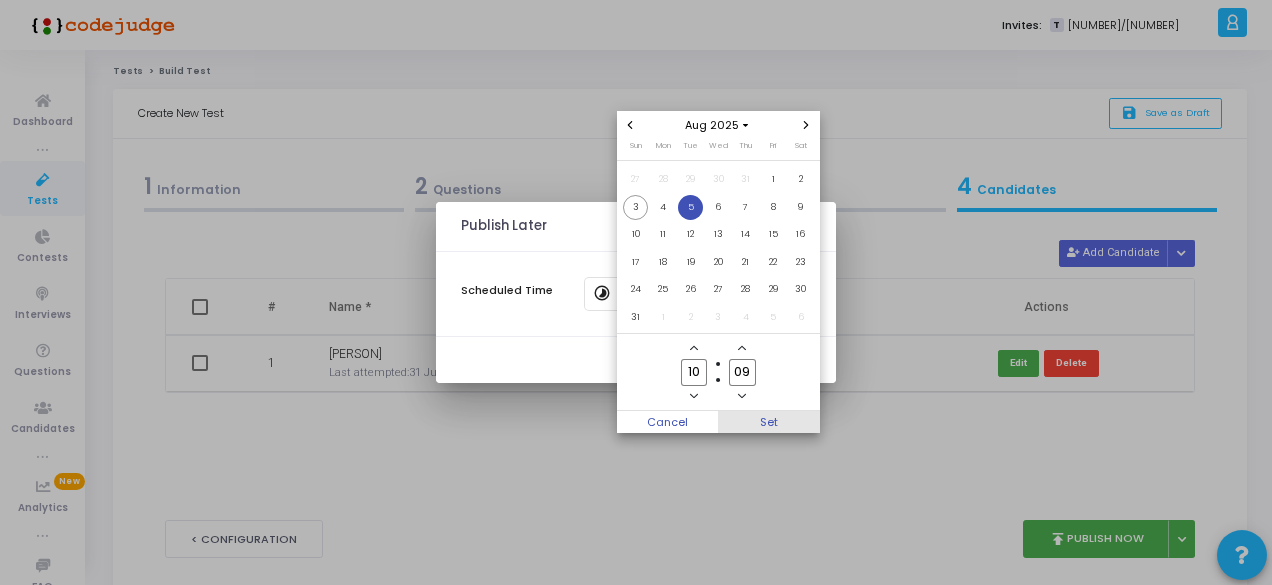 click on "Set" at bounding box center (769, 422) 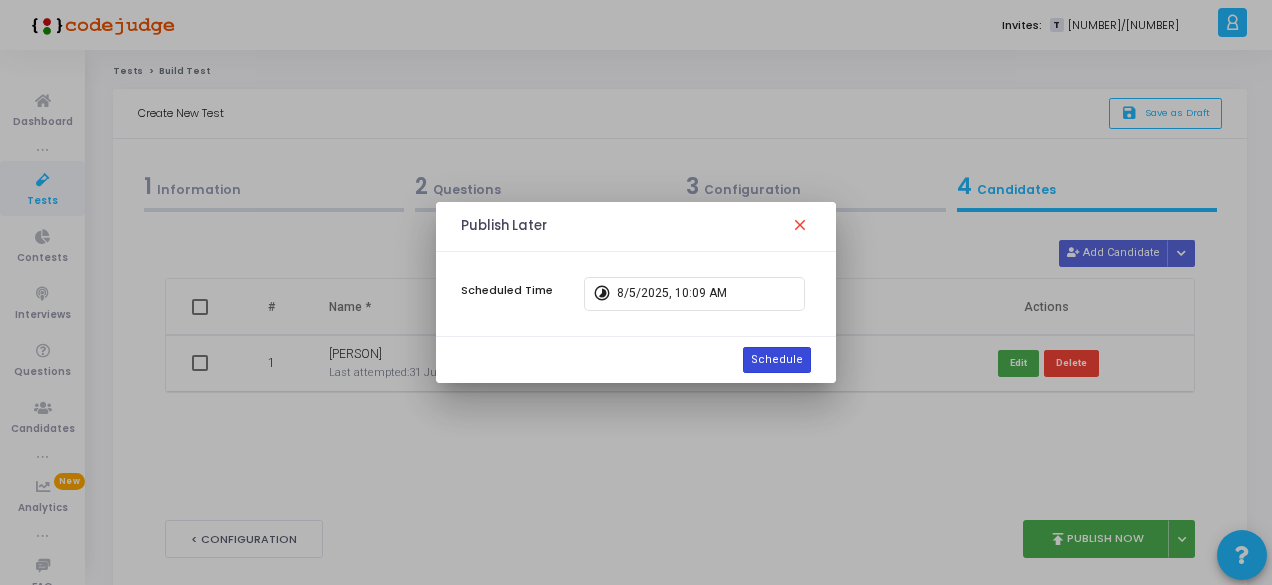 click on "Schedule" 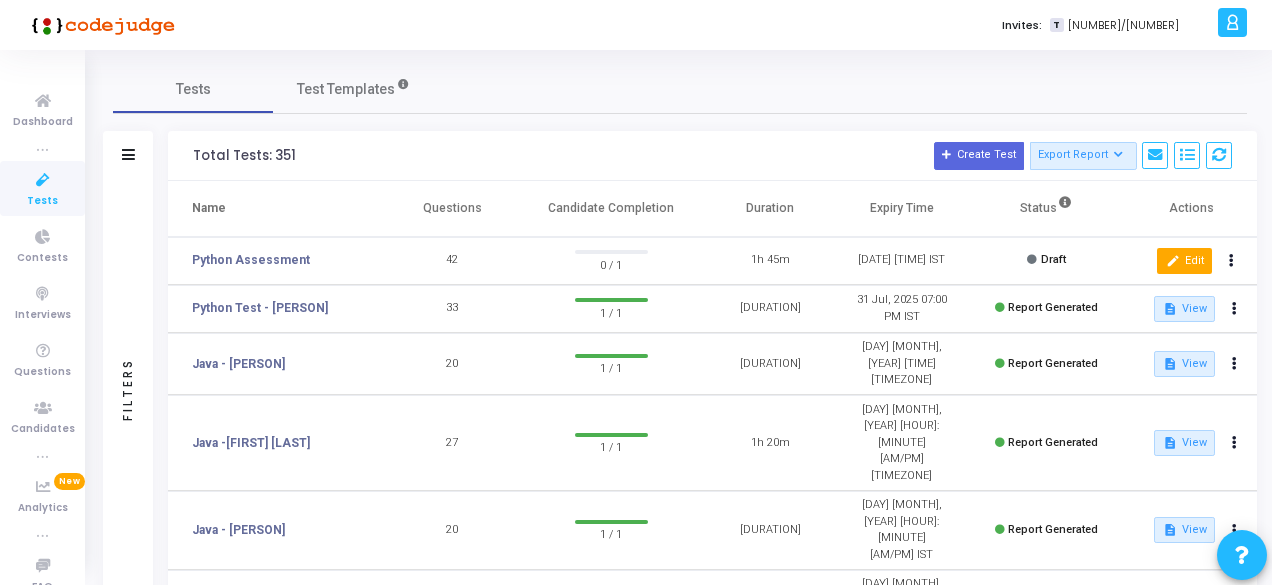 click on "edit" at bounding box center [1172, 261] 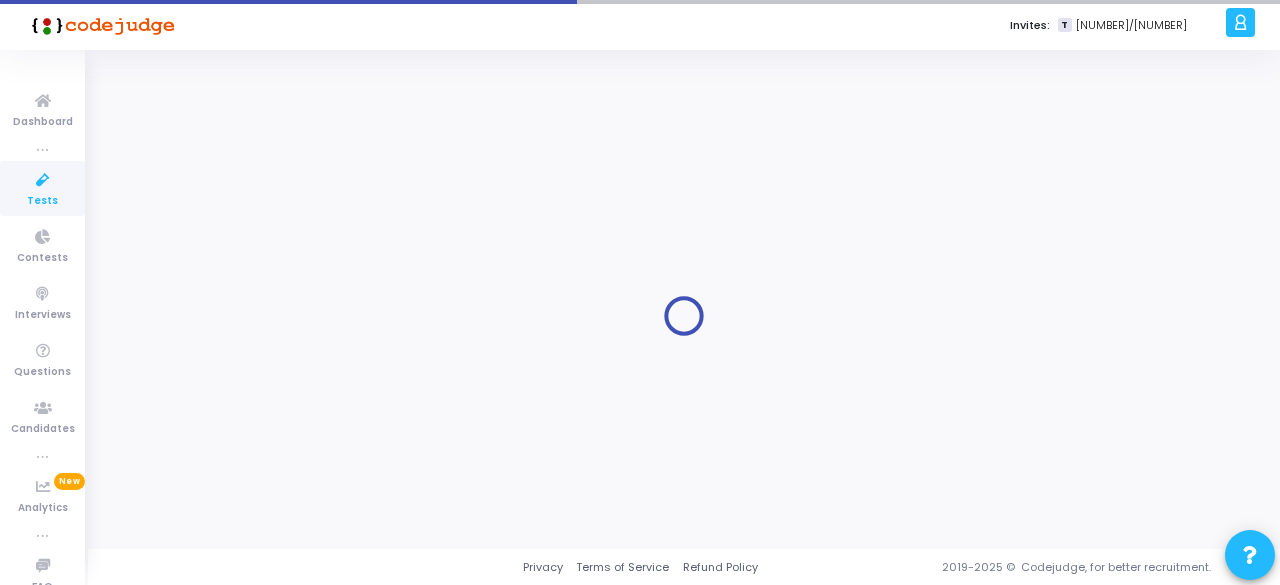 type on "Python Assessment" 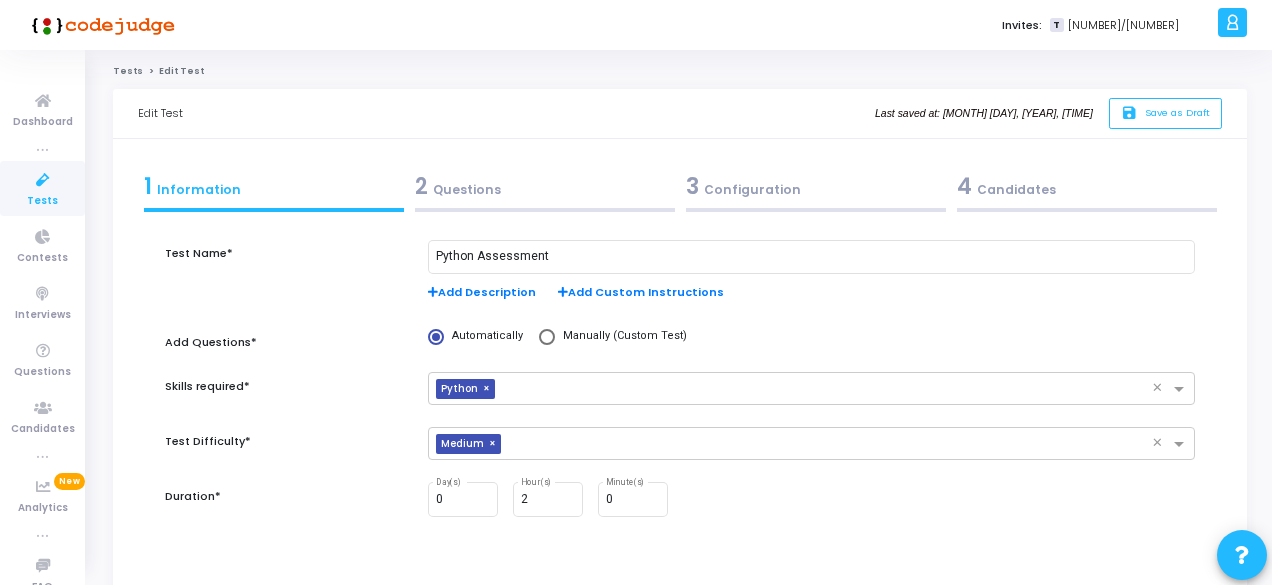 scroll, scrollTop: 0, scrollLeft: 0, axis: both 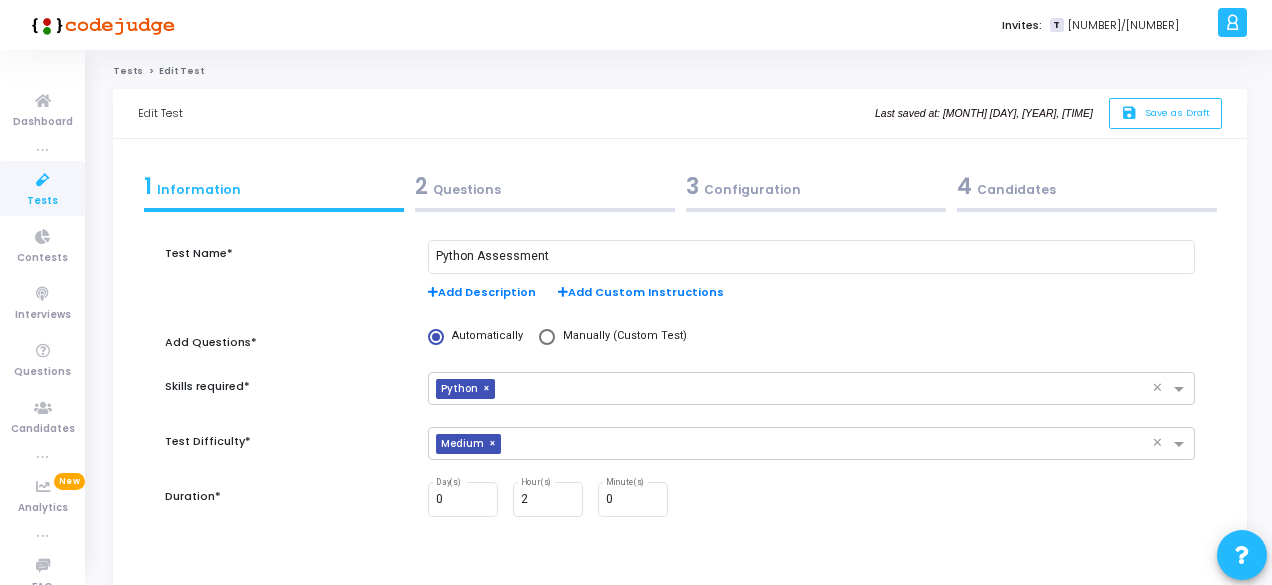 click on "4  Candidates" at bounding box center (1087, 186) 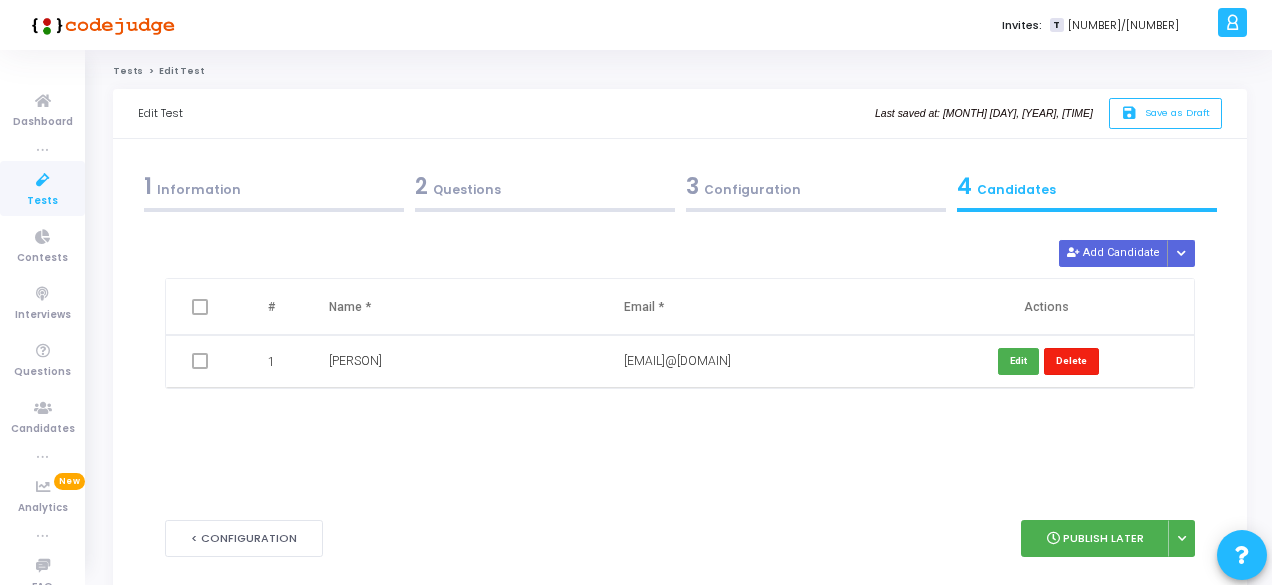 click on "Delete" at bounding box center [1071, 361] 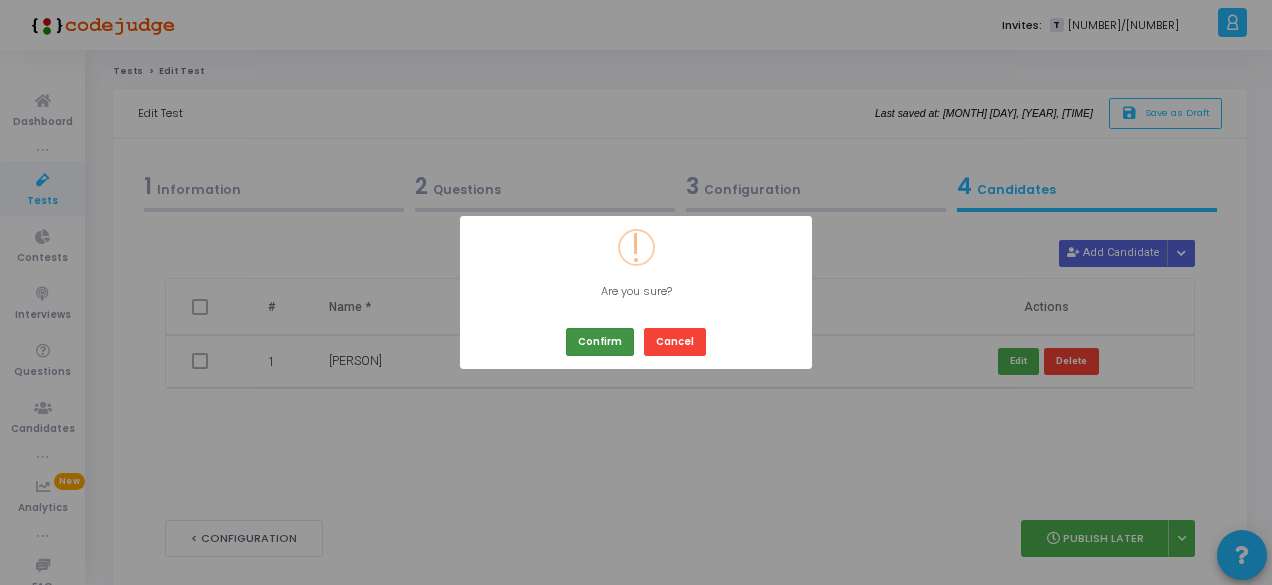 click on "Confirm" at bounding box center (600, 341) 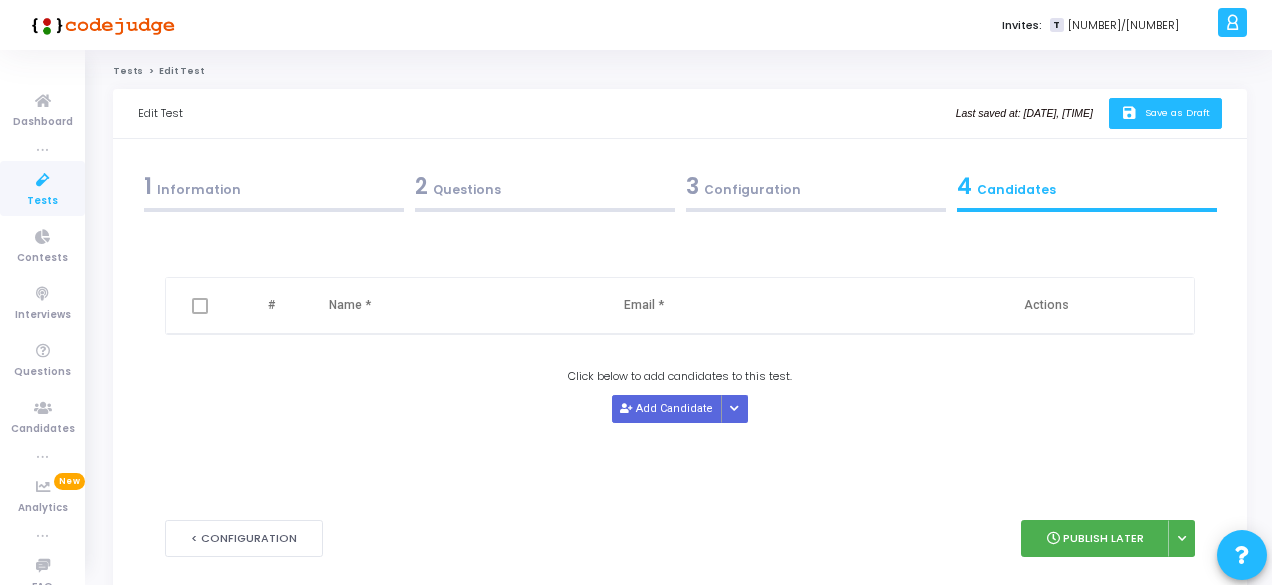 click on "Save as Draft" 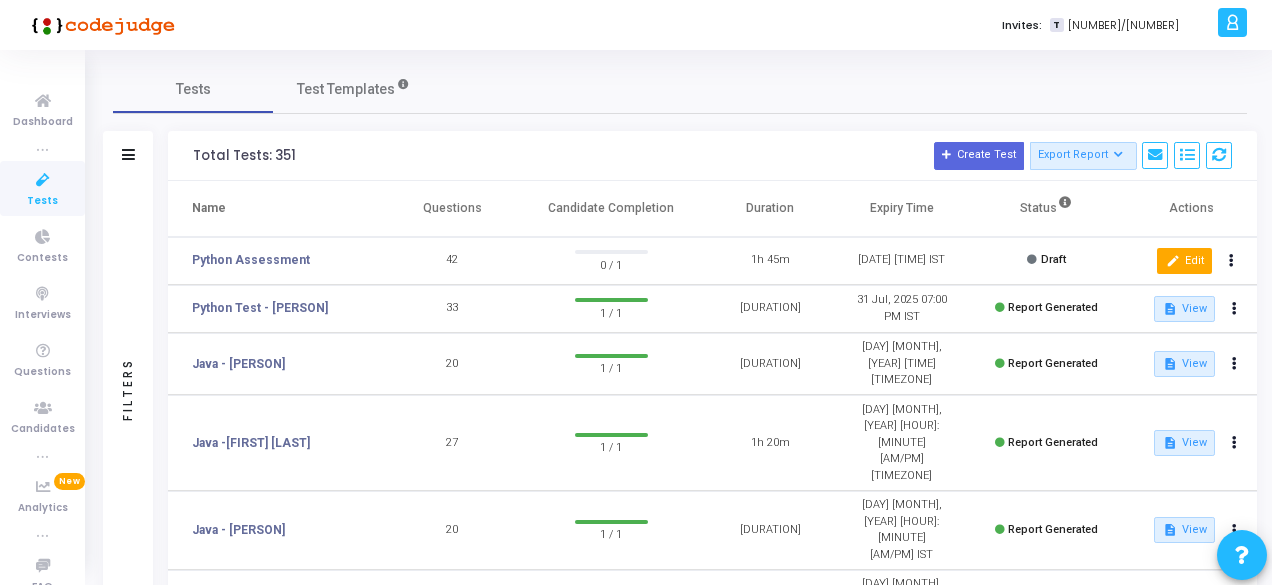 click on "edit" at bounding box center (1172, 261) 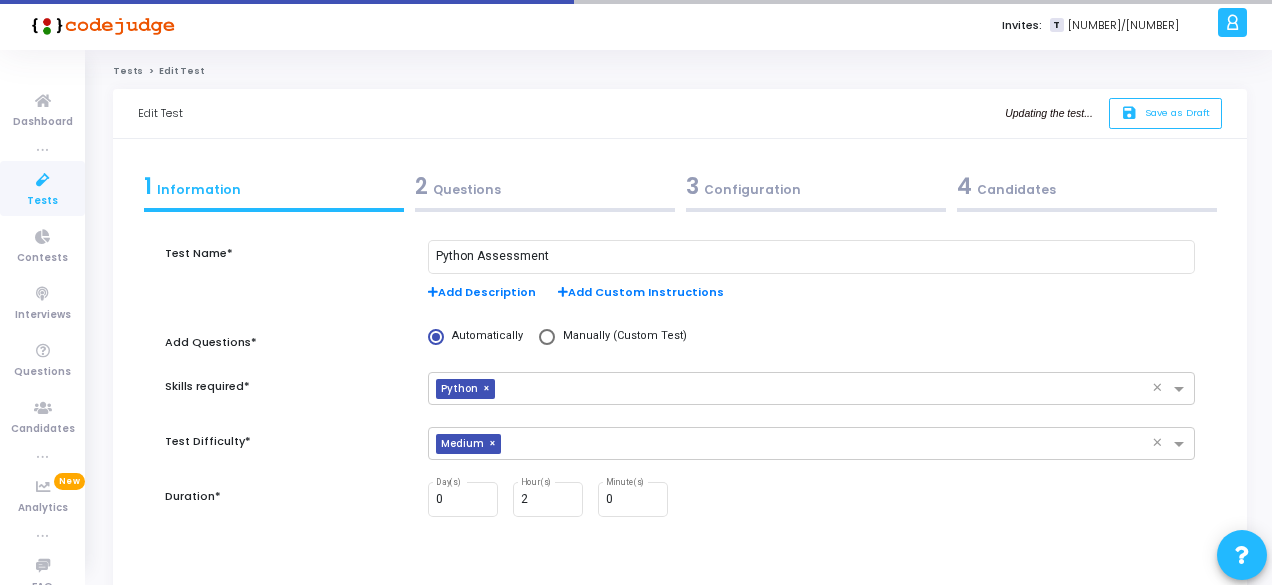 click on "4  Candidates" at bounding box center (1087, 186) 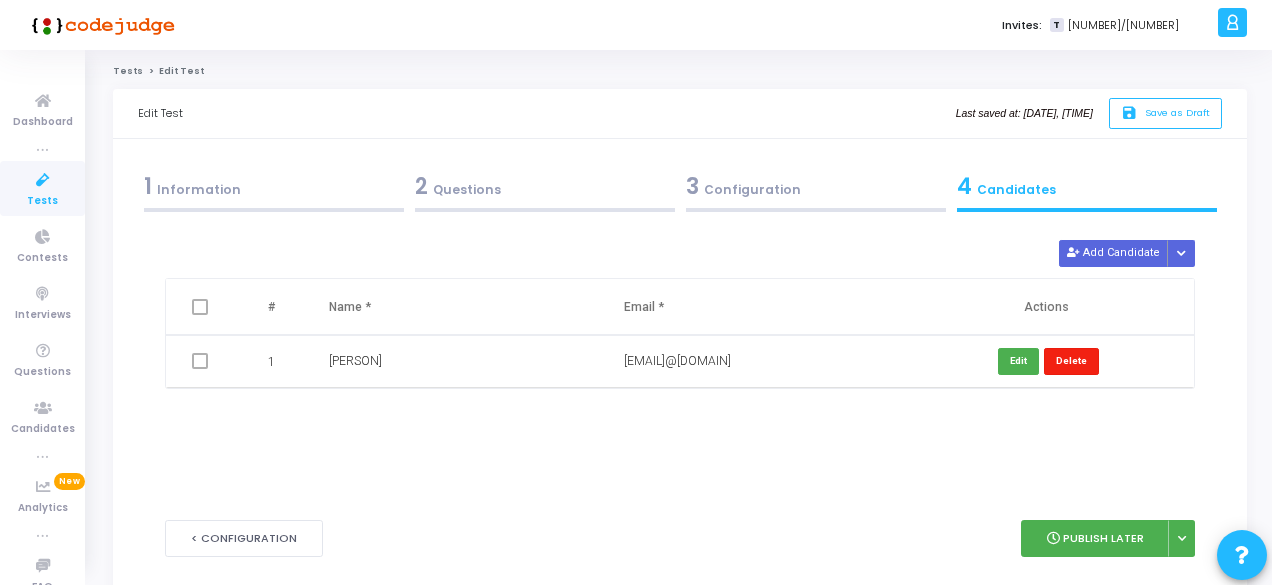 click on "Delete" at bounding box center [1071, 361] 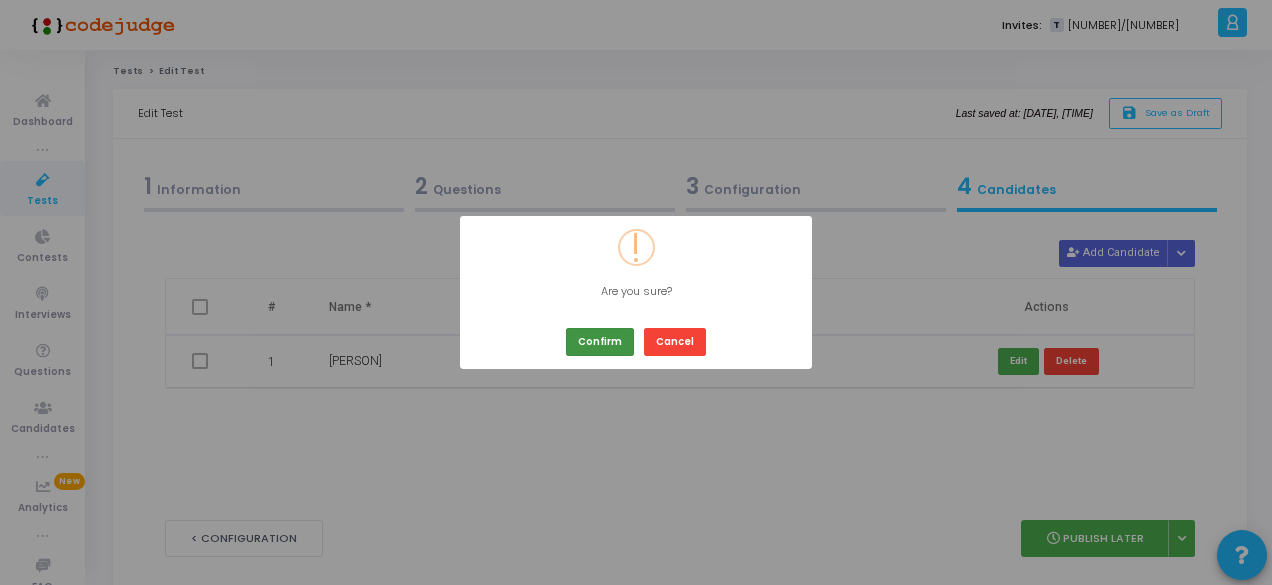 click on "Confirm" at bounding box center (600, 341) 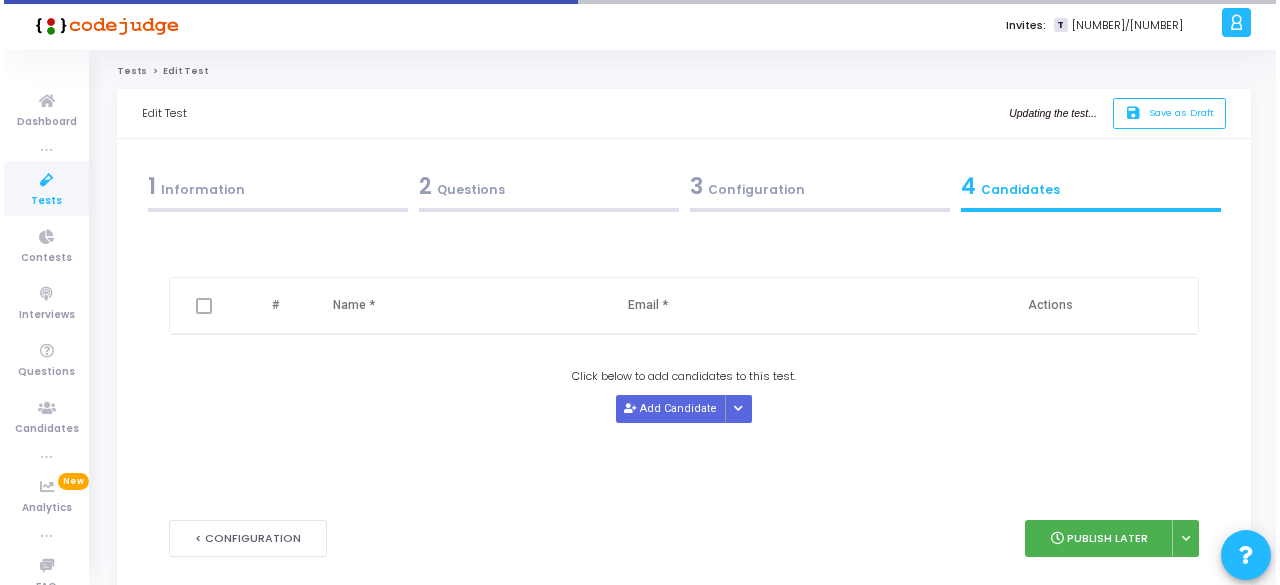scroll, scrollTop: 0, scrollLeft: 0, axis: both 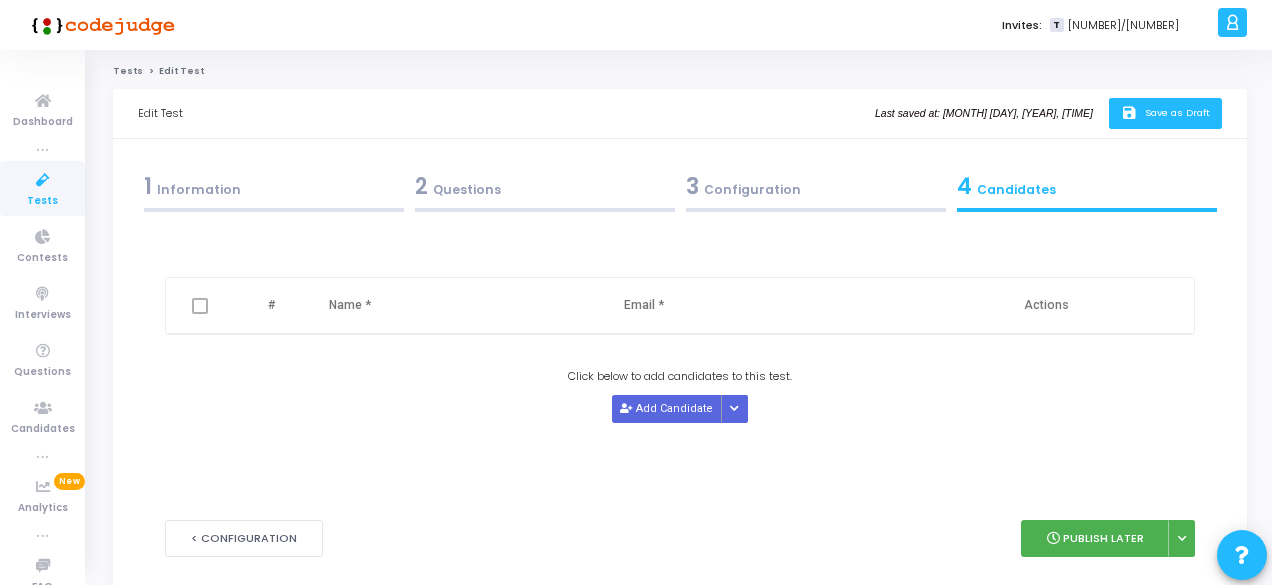 click on "save   Save as Draft" 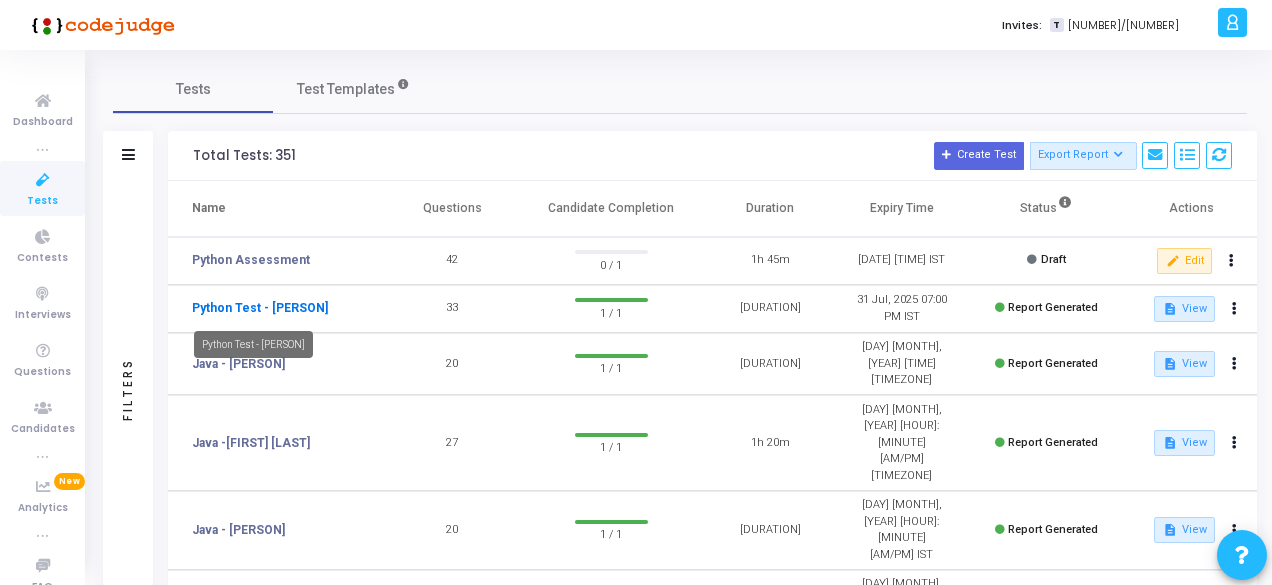 click on "Python Test - [FIRST] [LAST]" 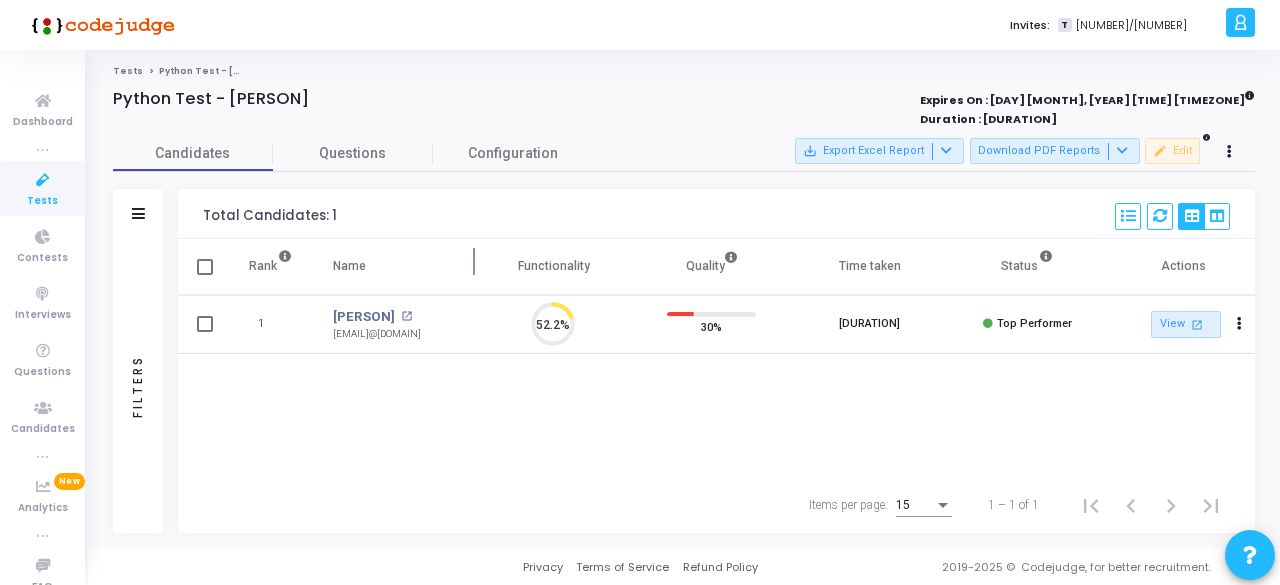 scroll, scrollTop: 9, scrollLeft: 8, axis: both 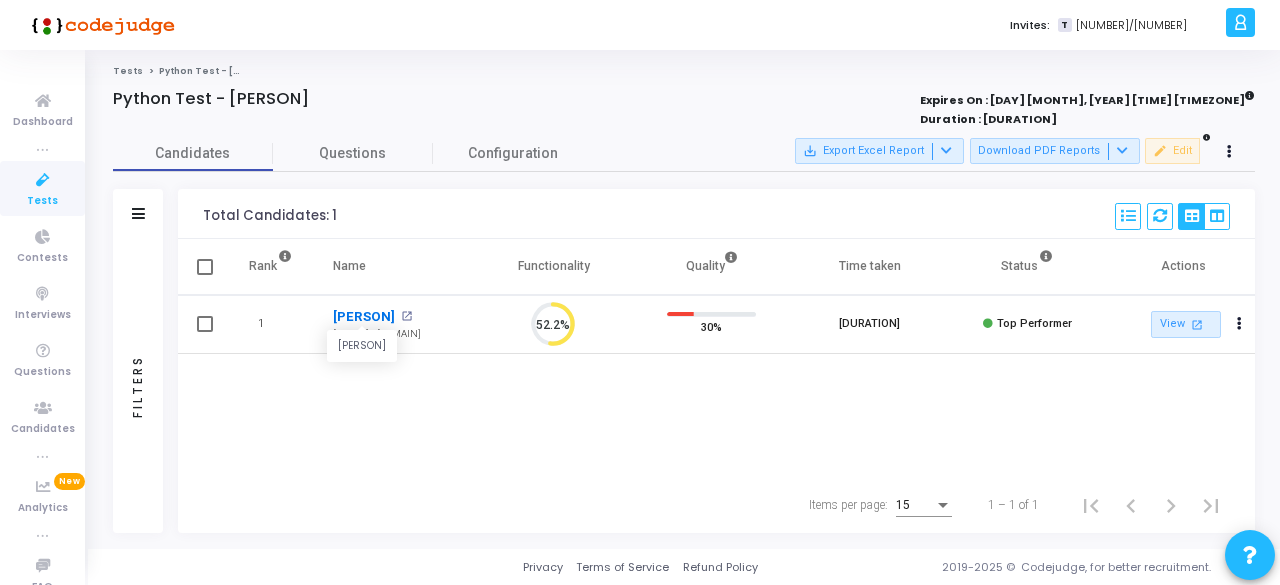click on "Namrata H" at bounding box center (364, 317) 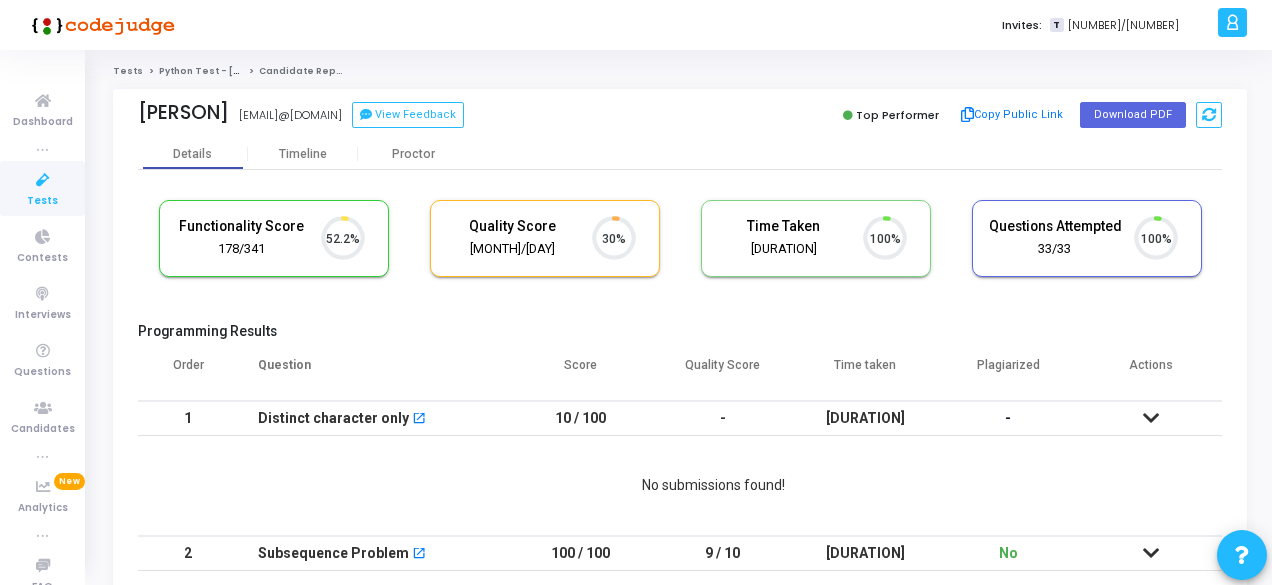 scroll, scrollTop: 9, scrollLeft: 8, axis: both 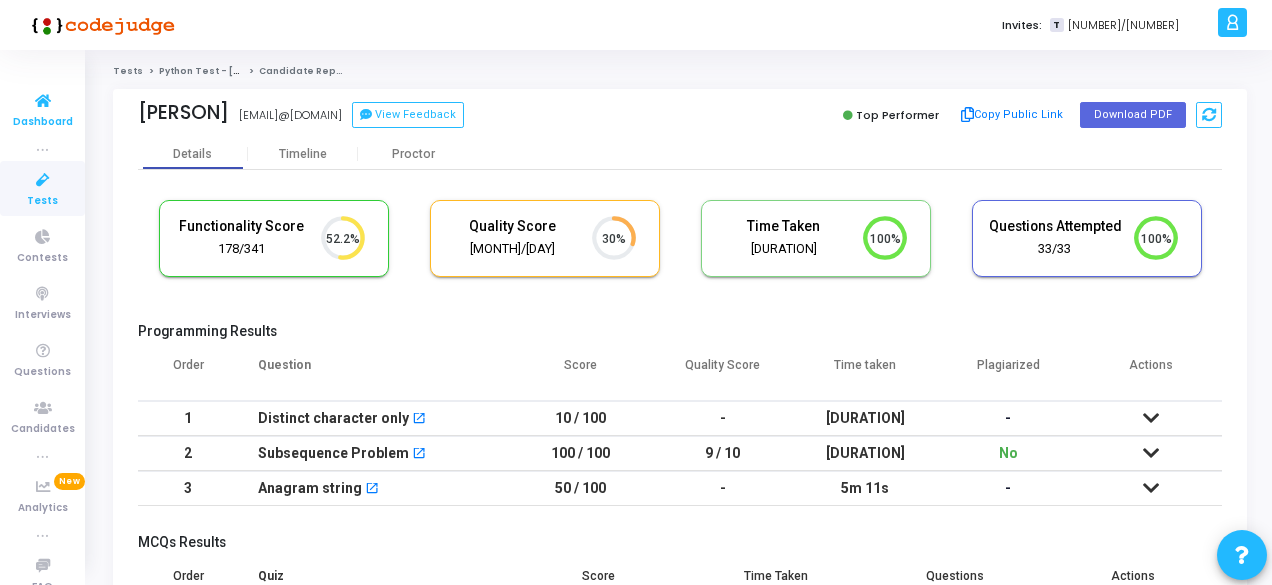 click on "Dashboard" at bounding box center (43, 122) 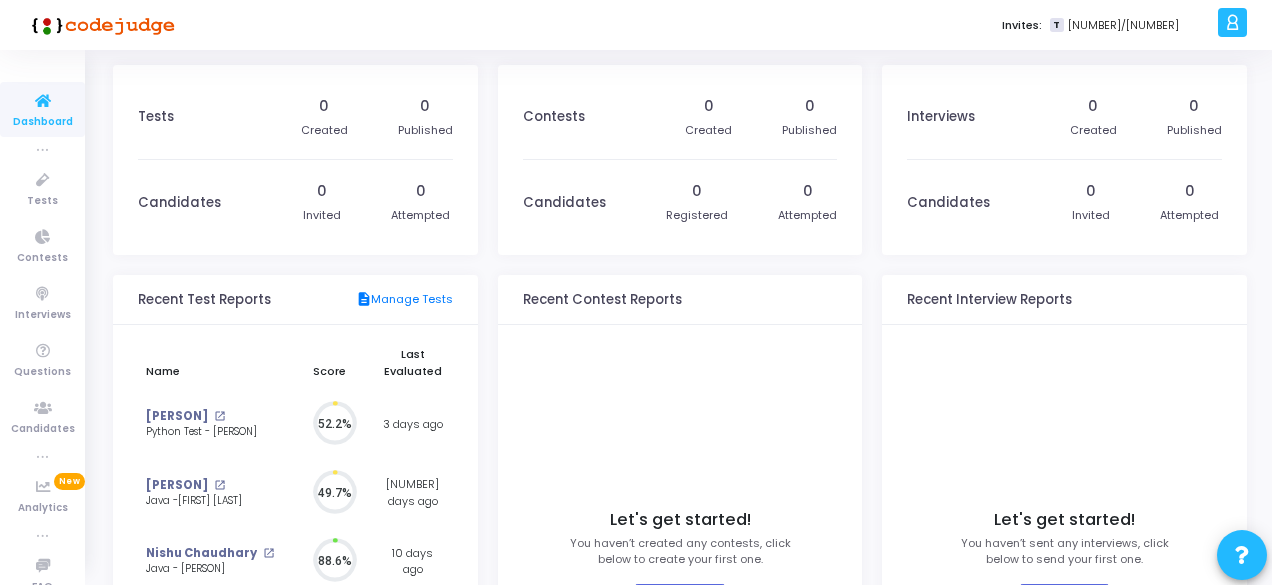 scroll, scrollTop: 9, scrollLeft: 10, axis: both 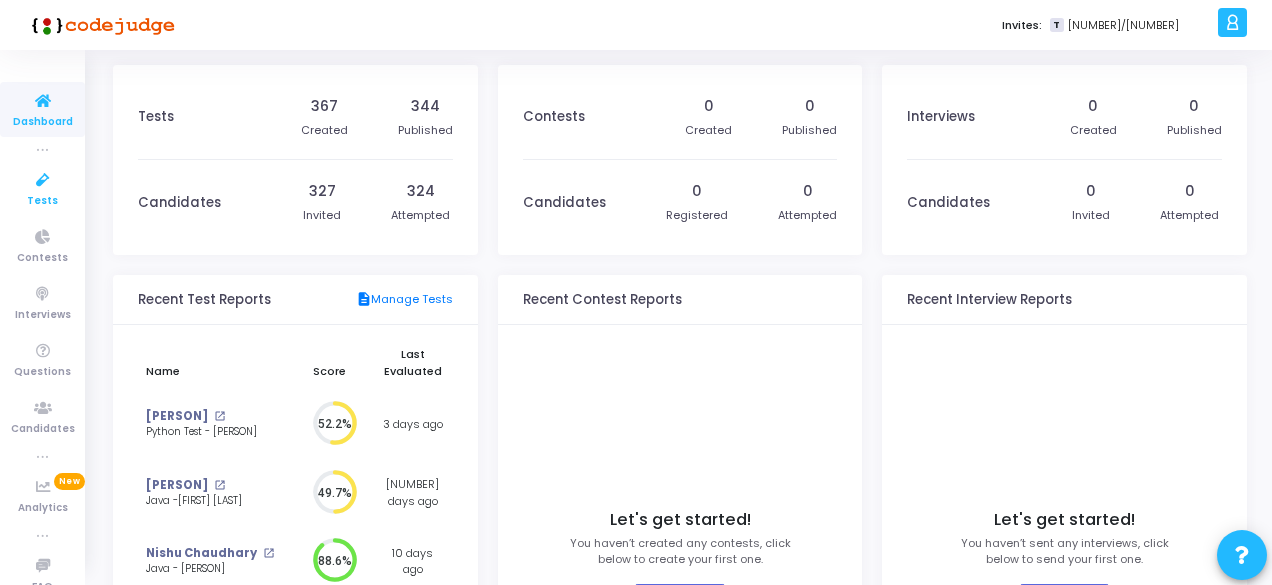 click on "Tests" at bounding box center (42, 201) 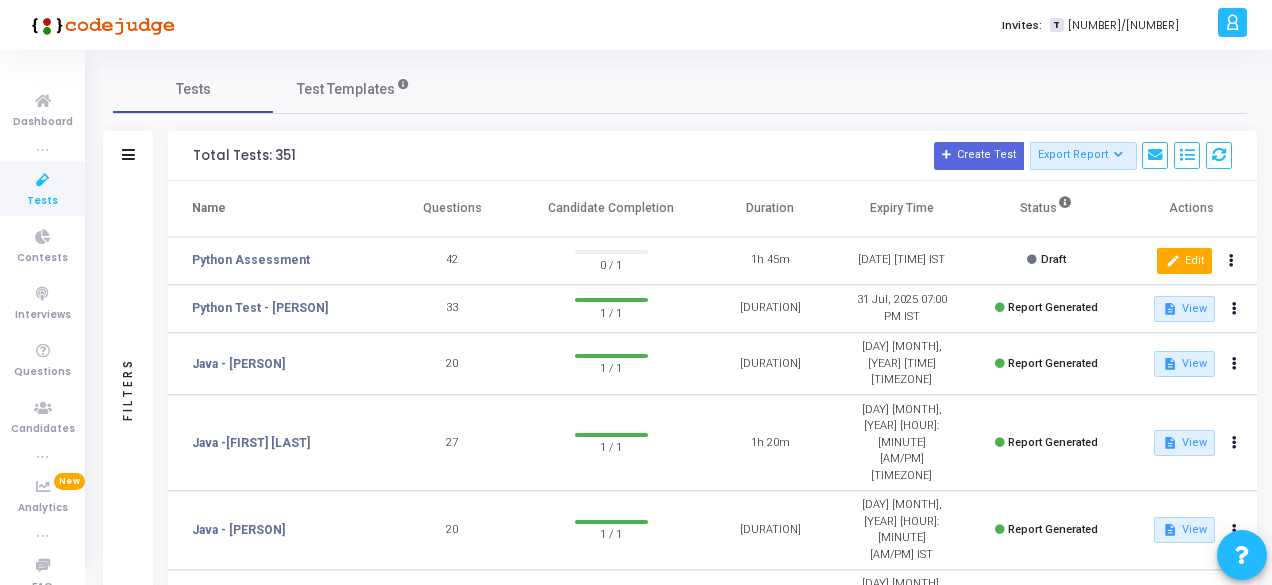 click on "edit" at bounding box center [1172, 261] 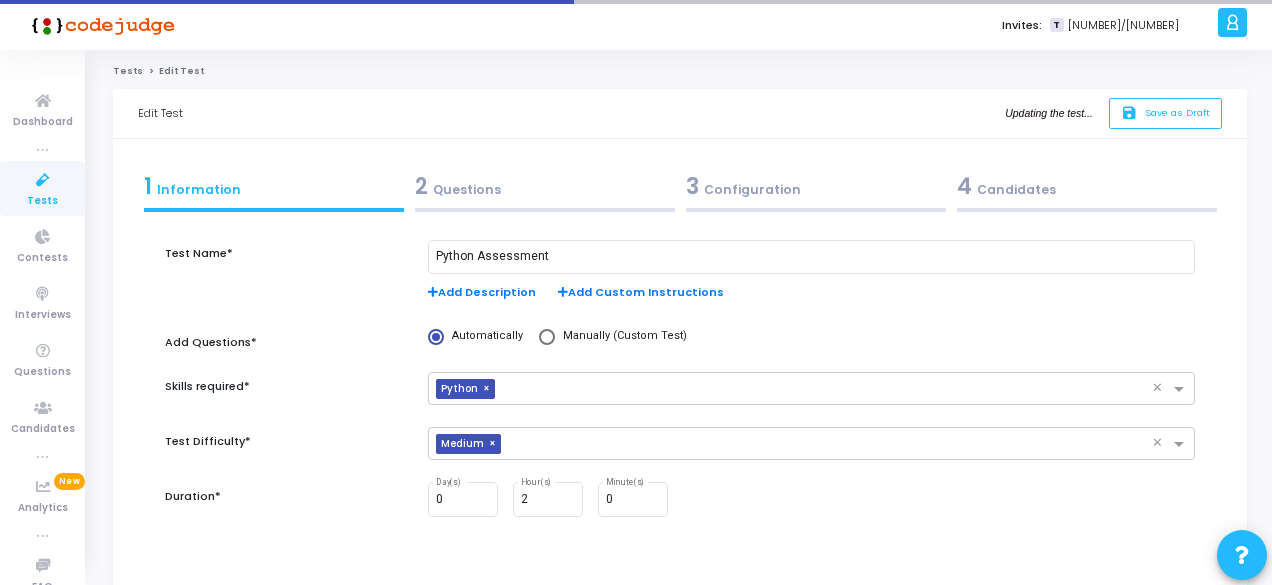 click on "2  Questions" at bounding box center [545, 186] 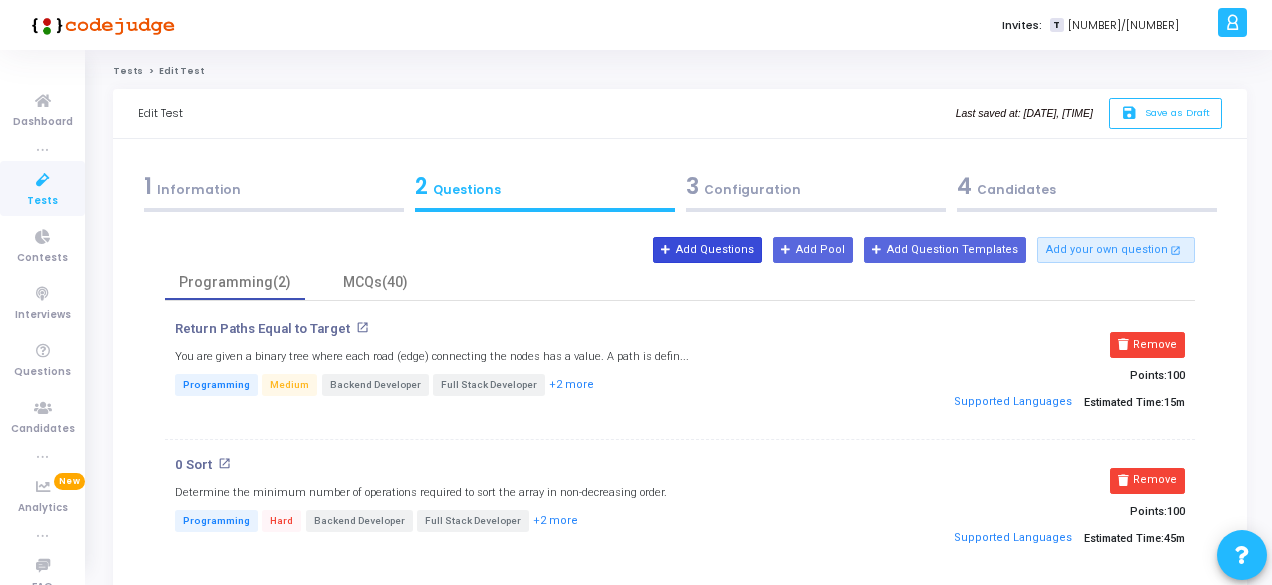 click on "Add Questions" at bounding box center (707, 250) 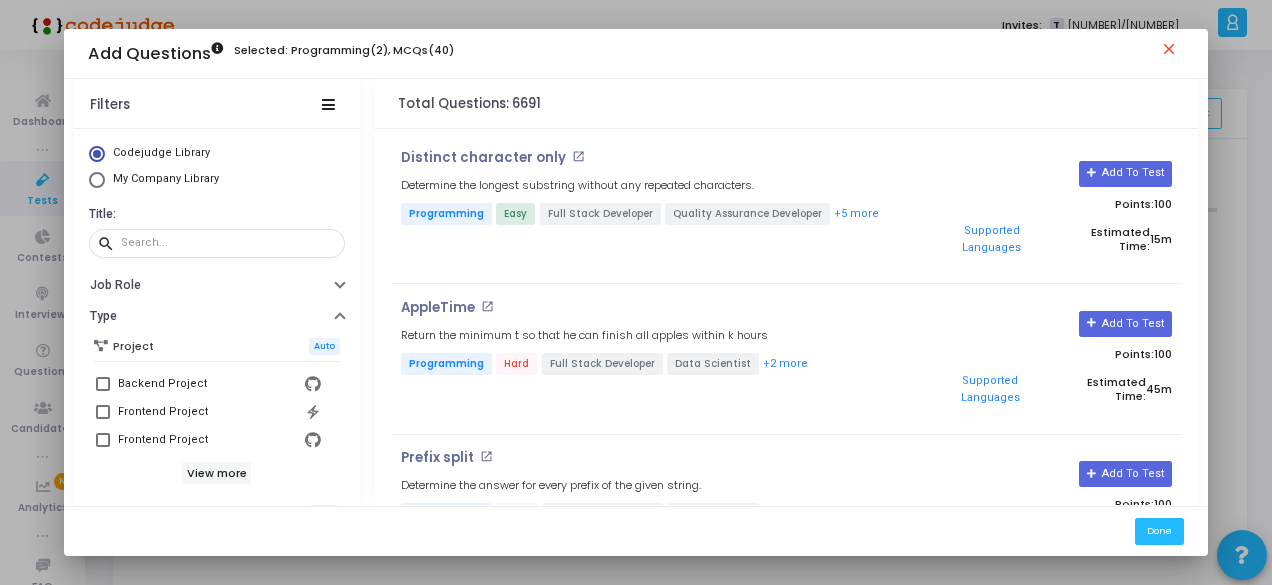 scroll, scrollTop: 200, scrollLeft: 0, axis: vertical 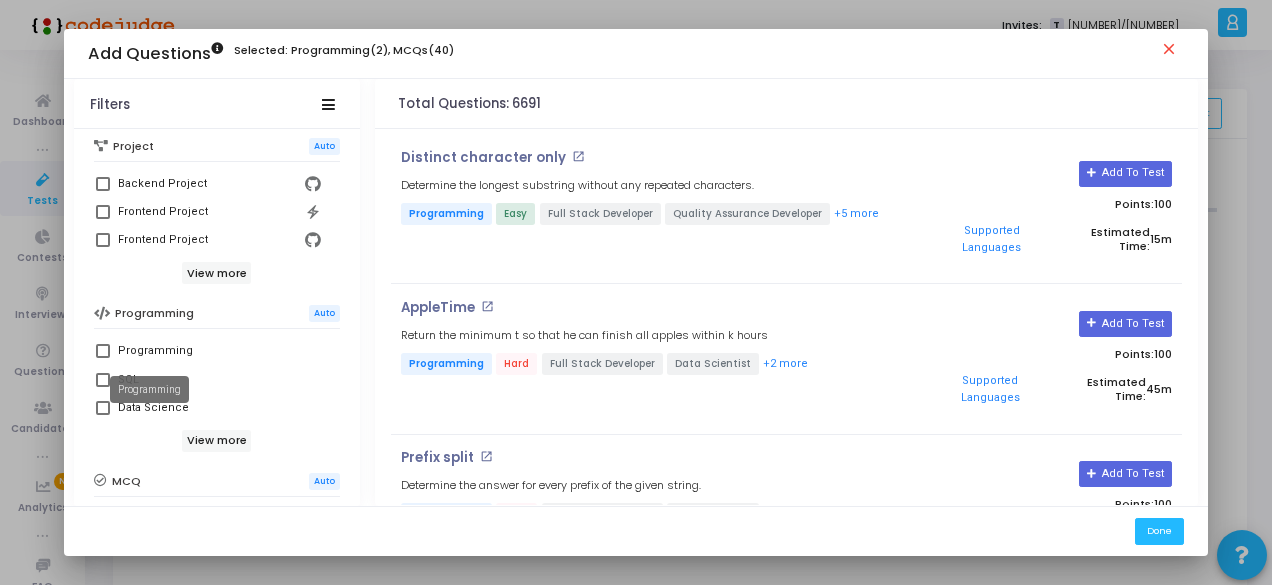 click on "Programming" at bounding box center (155, 351) 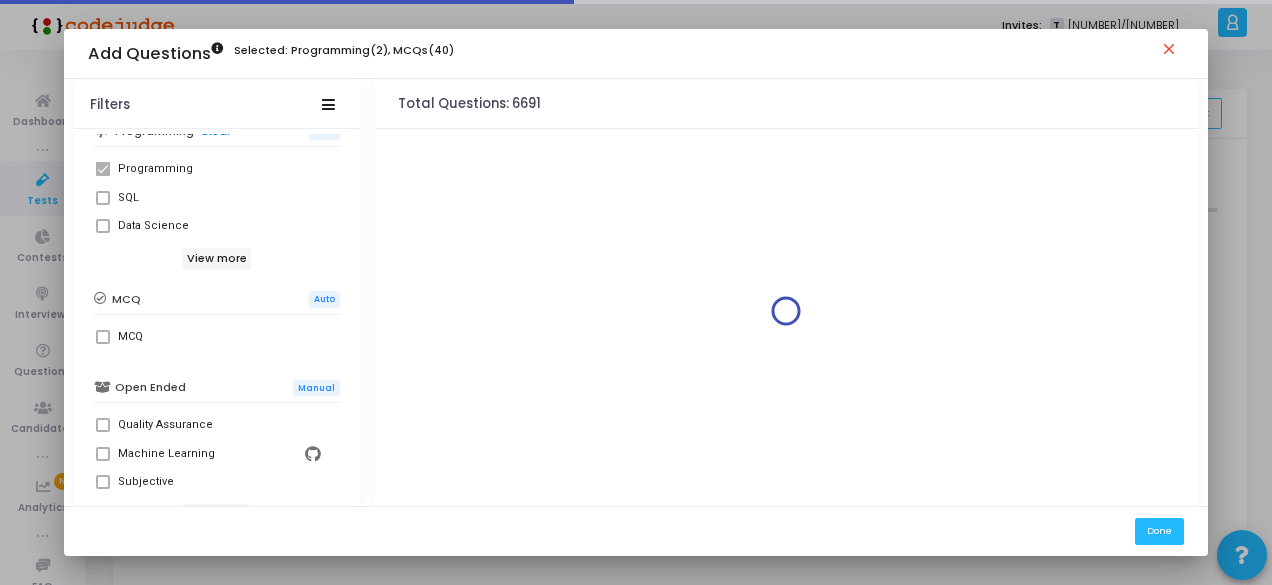 scroll, scrollTop: 543, scrollLeft: 0, axis: vertical 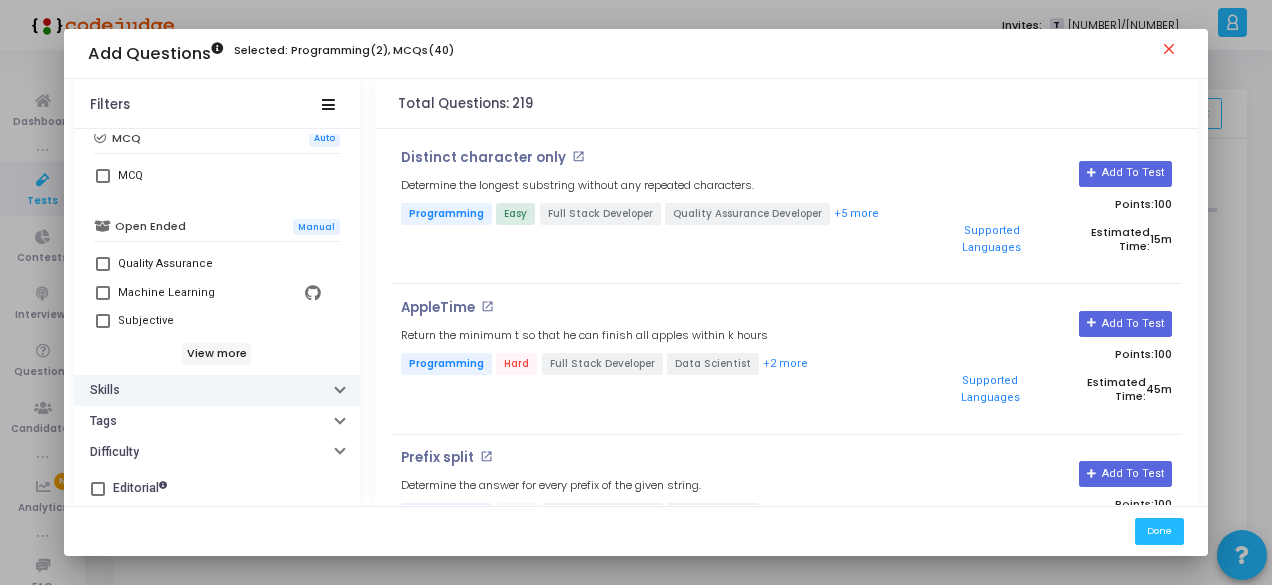 click on "Skills" at bounding box center [217, 390] 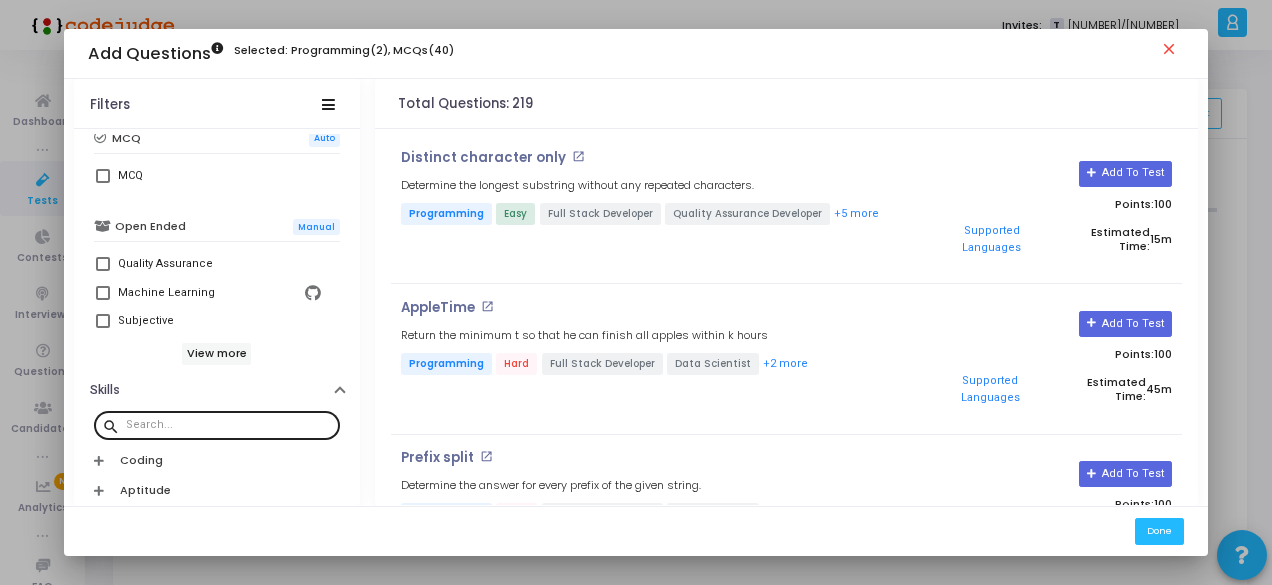 click at bounding box center [229, 424] 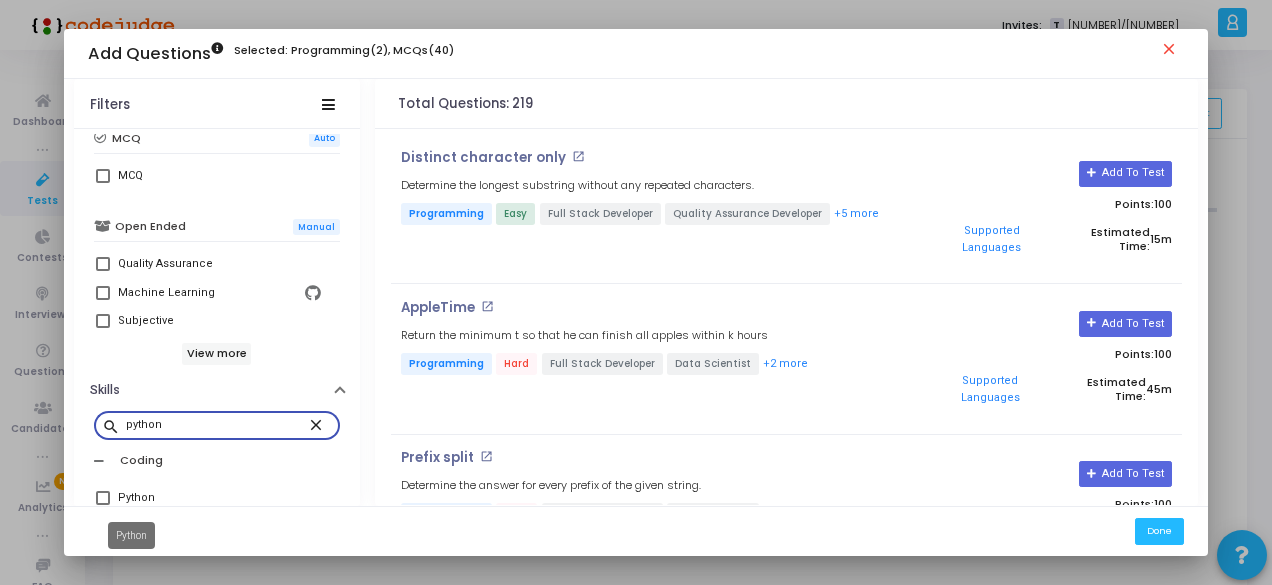 type on "python" 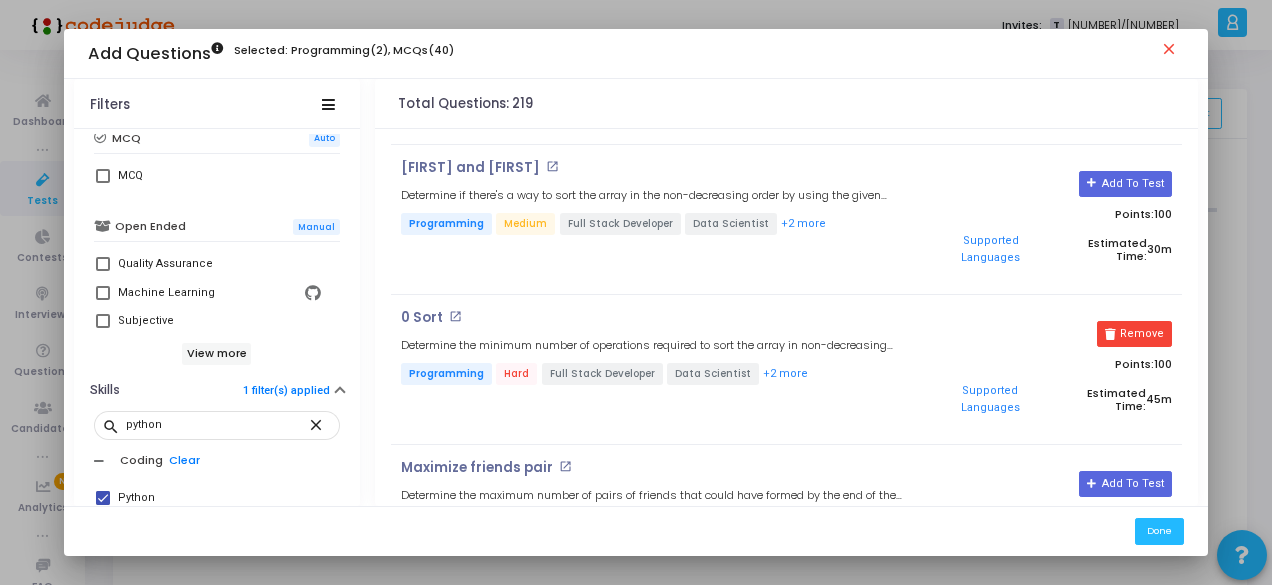scroll, scrollTop: 900, scrollLeft: 0, axis: vertical 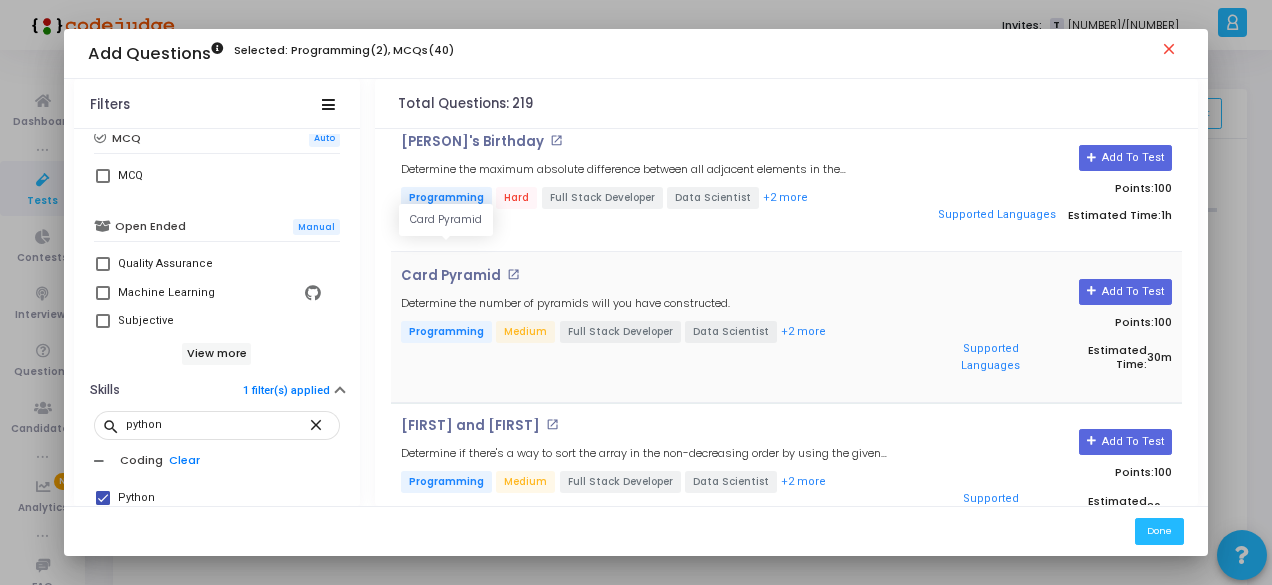 click on "Card Pyramid" at bounding box center (451, 276) 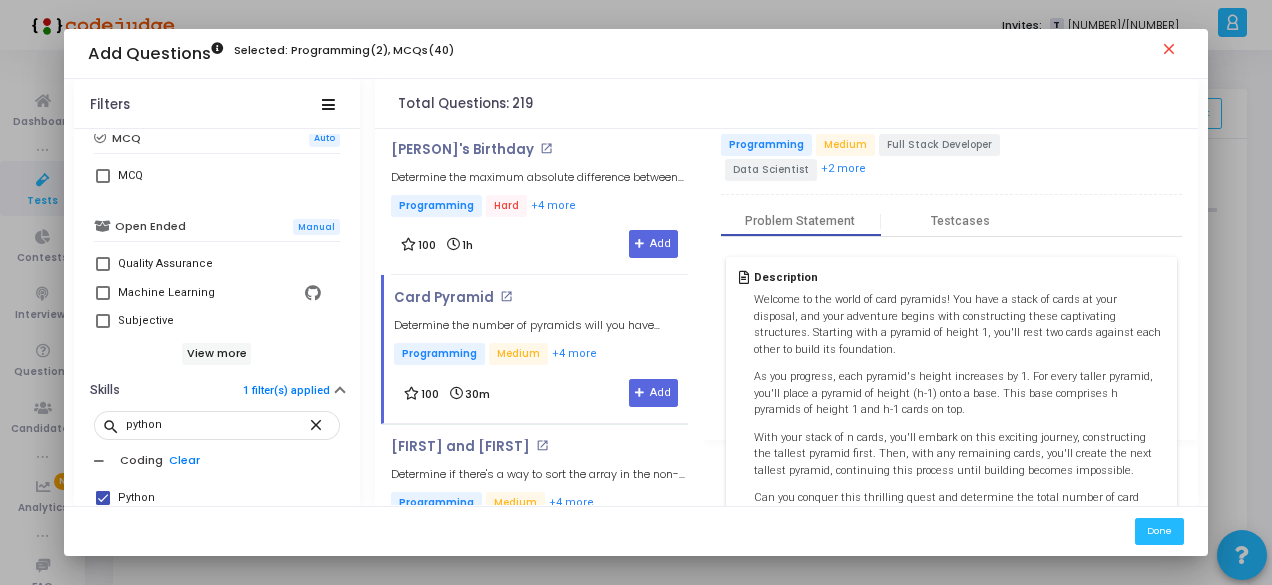 scroll, scrollTop: 0, scrollLeft: 0, axis: both 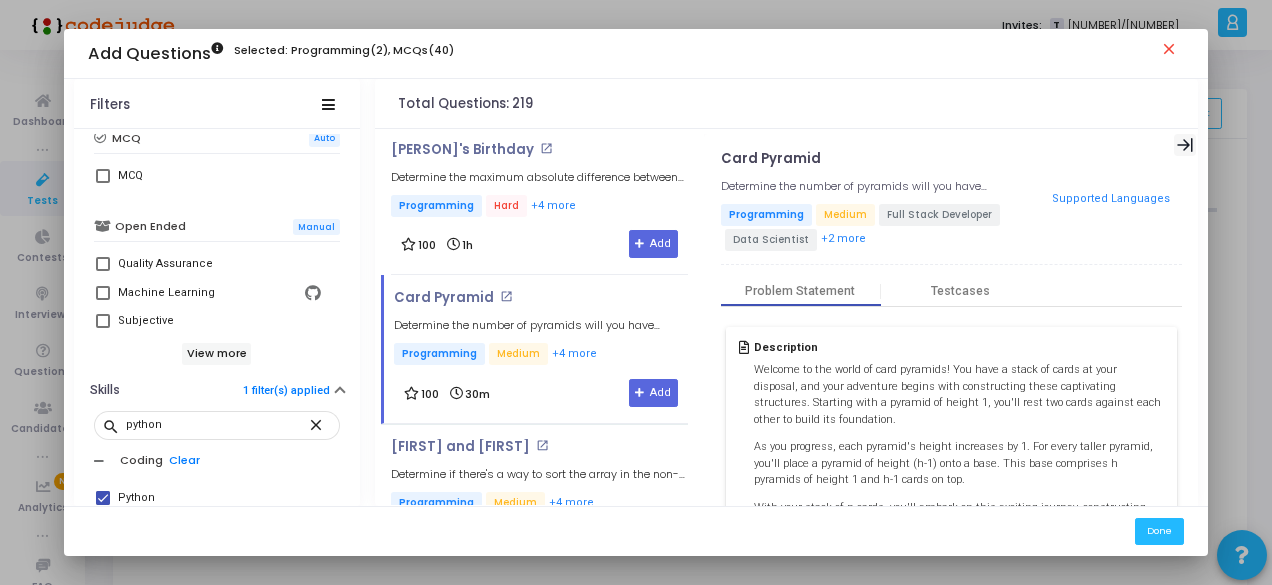 click 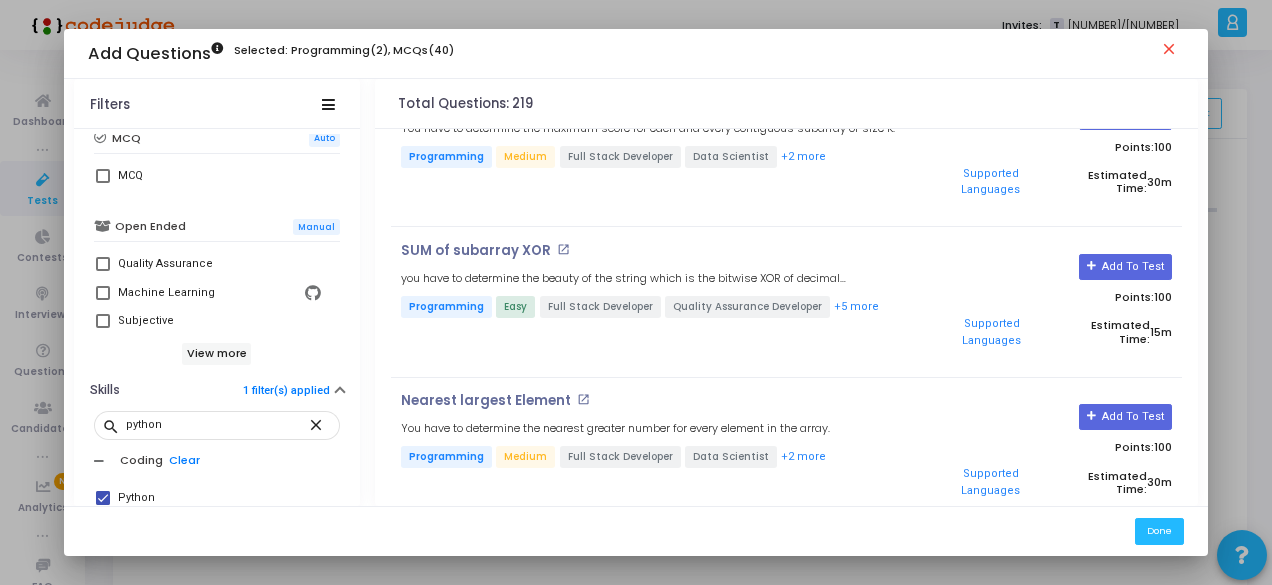 scroll, scrollTop: 5800, scrollLeft: 0, axis: vertical 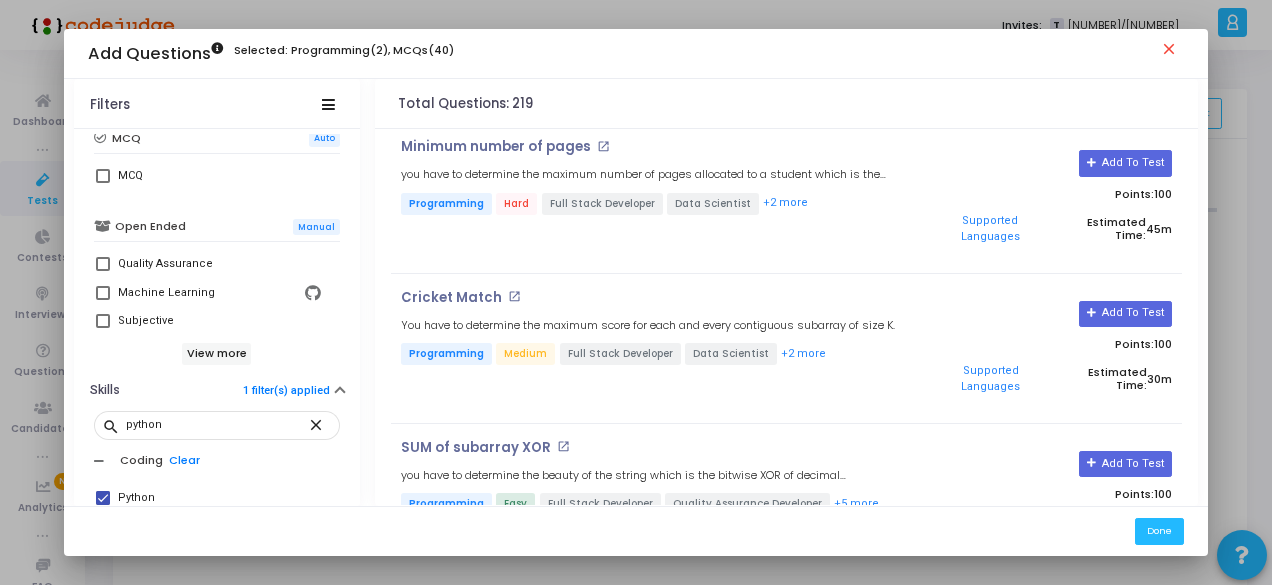 click on "Add To Test" at bounding box center (1125, 614) 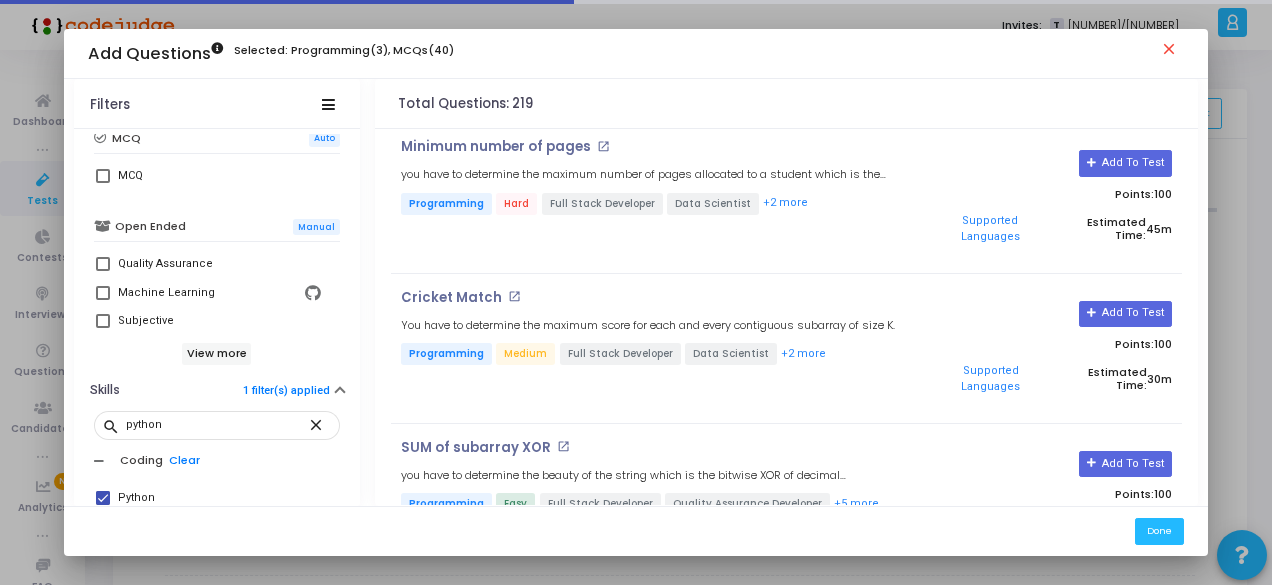 click on "open_in_new" at bounding box center [583, 596] 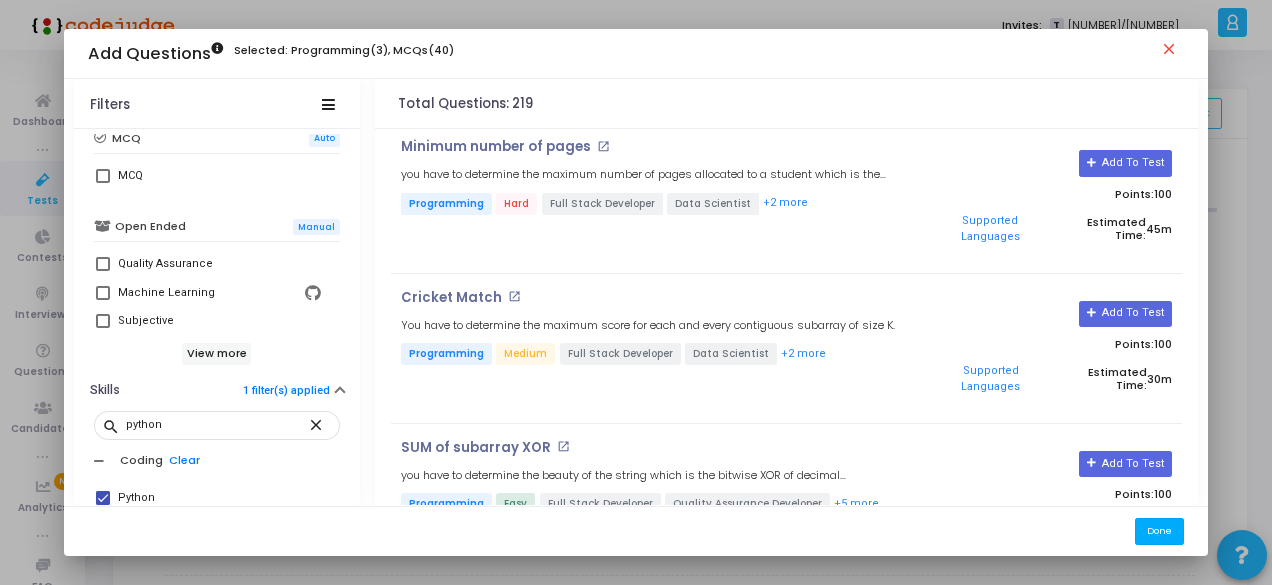 click on "Done" at bounding box center (1159, 531) 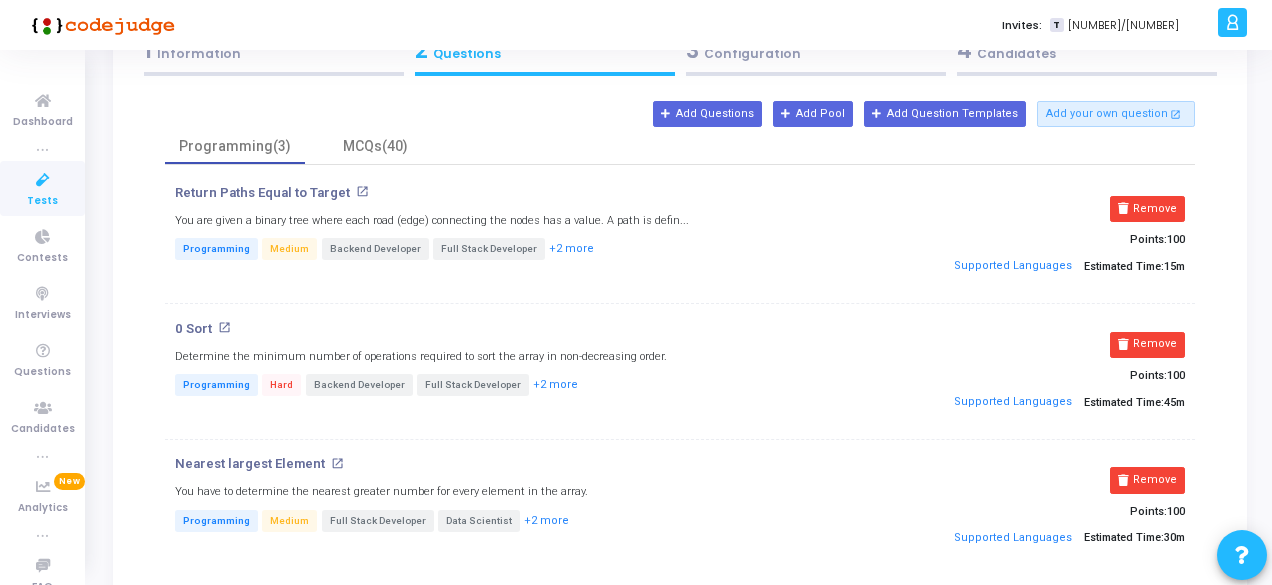 scroll, scrollTop: 52, scrollLeft: 0, axis: vertical 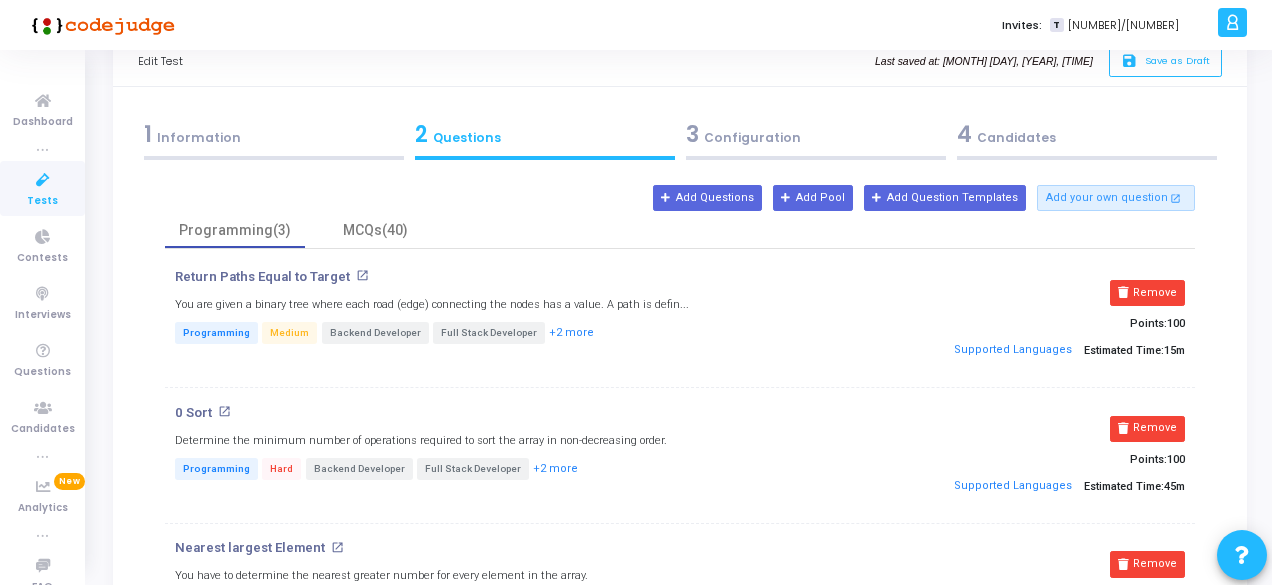 click on "3  Configuration" at bounding box center [816, 134] 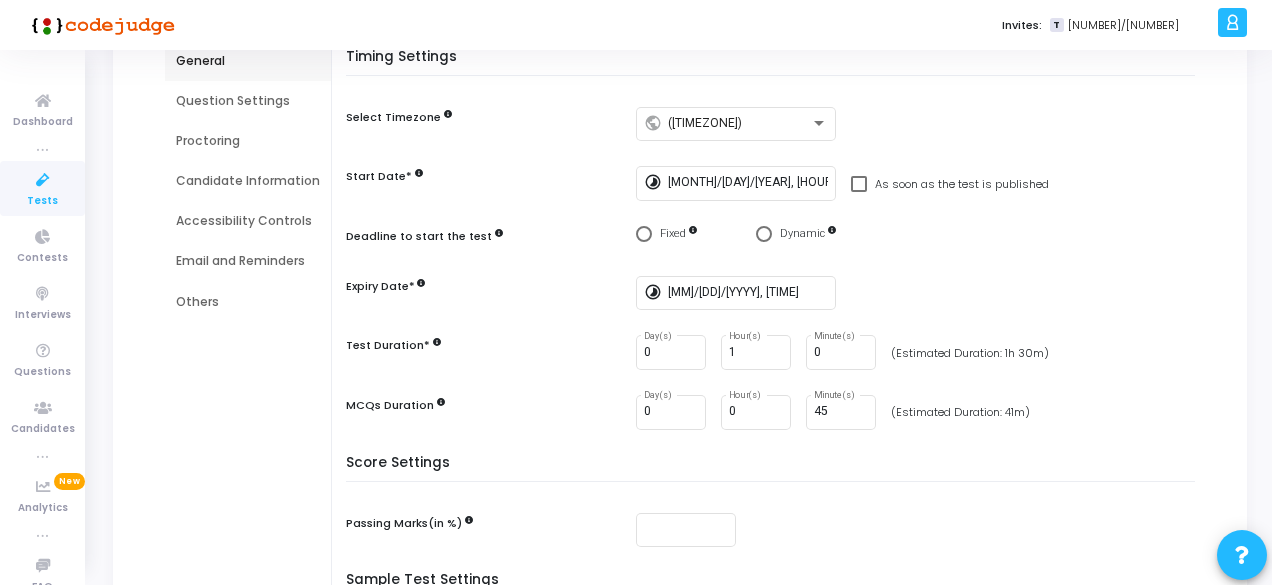 scroll, scrollTop: 200, scrollLeft: 0, axis: vertical 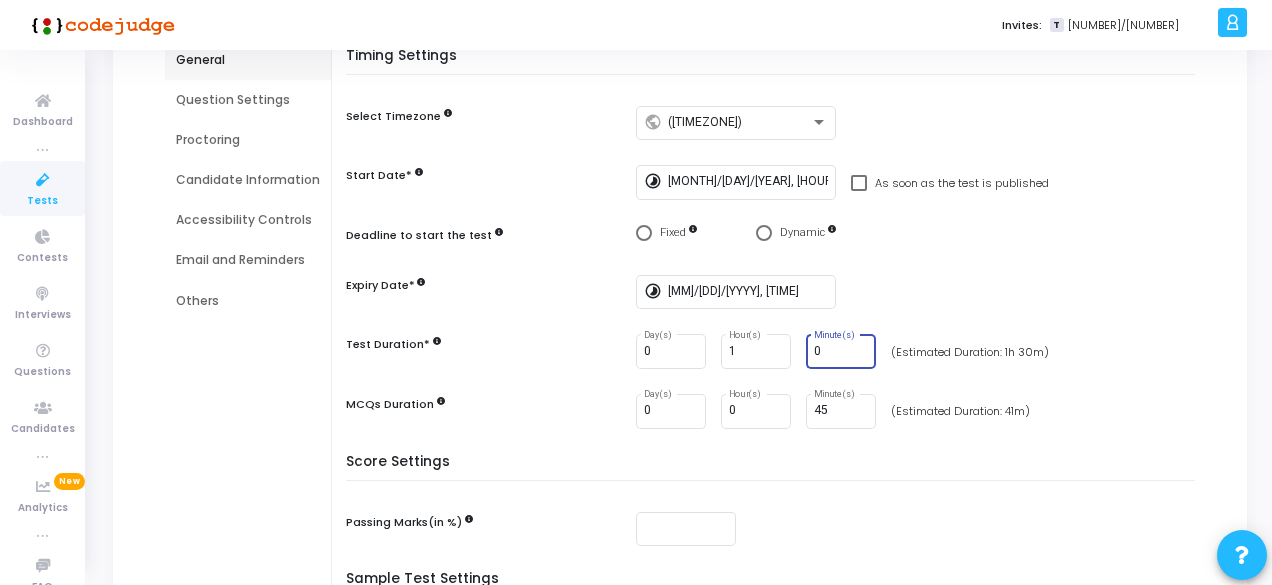 drag, startPoint x: 836, startPoint y: 349, endPoint x: 791, endPoint y: 346, distance: 45.099888 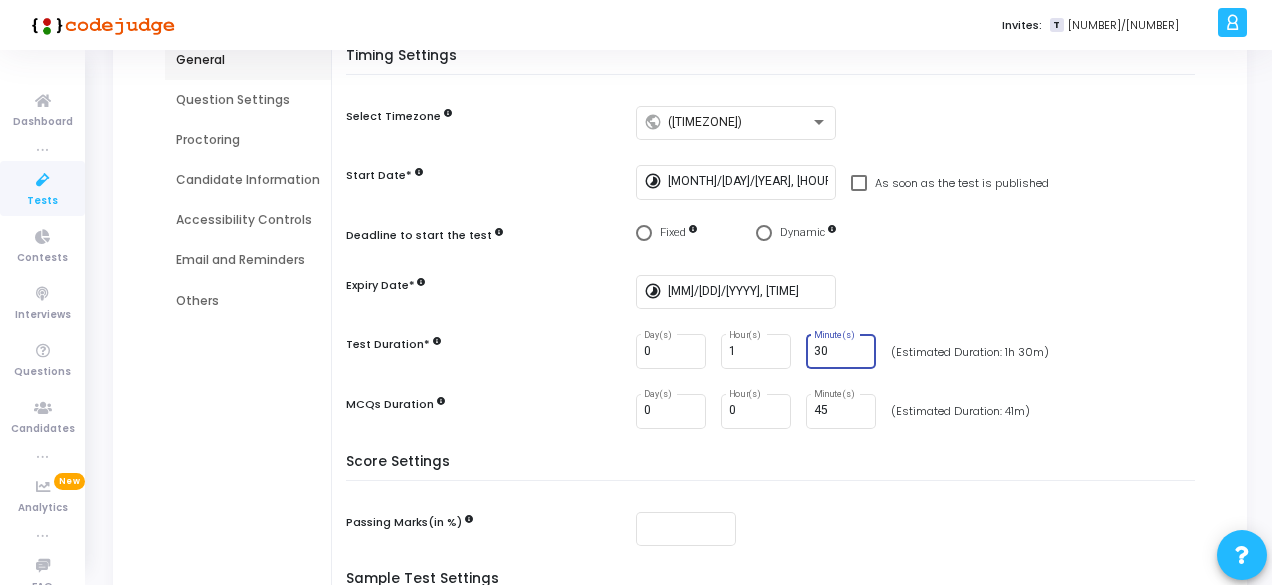 type on "30" 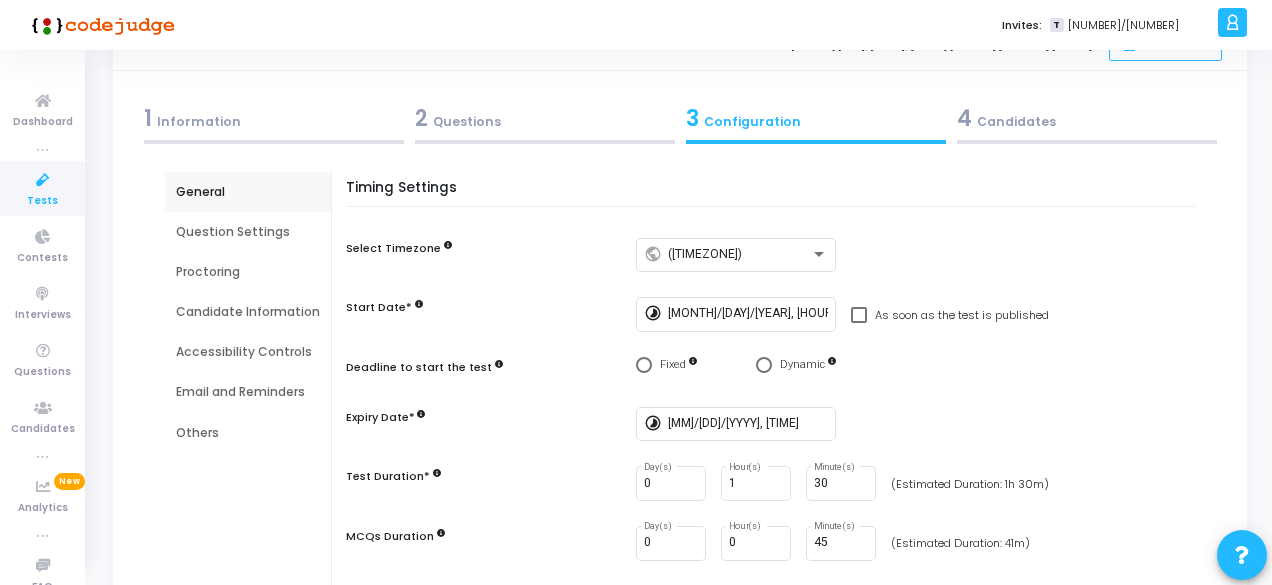 scroll, scrollTop: 100, scrollLeft: 0, axis: vertical 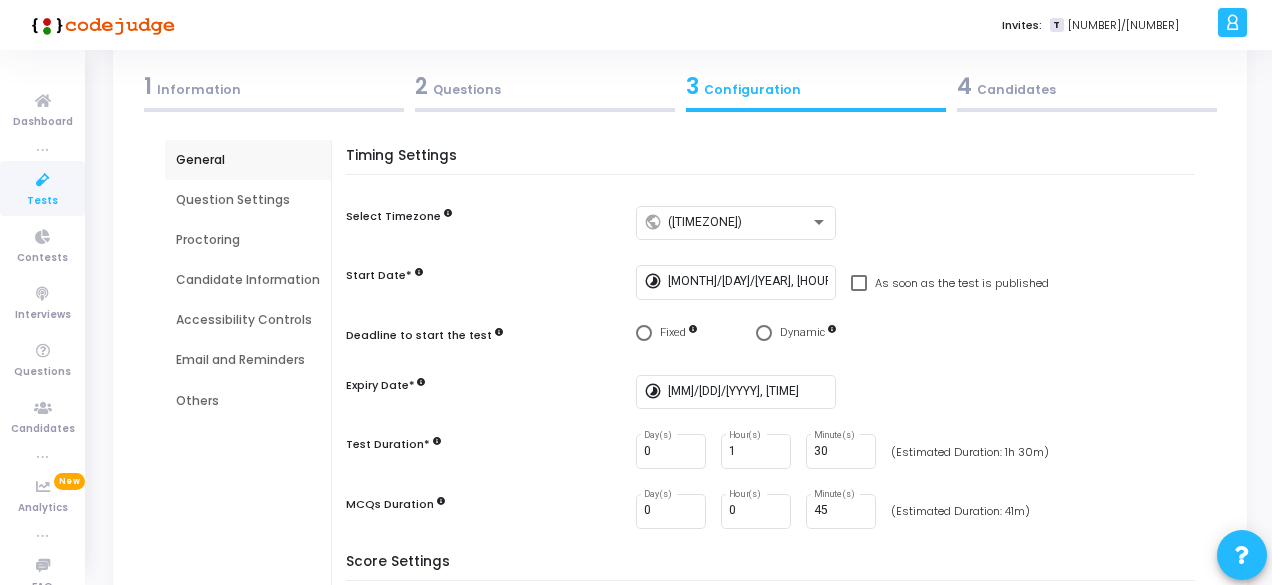 click on "2  Questions" at bounding box center (544, 91) 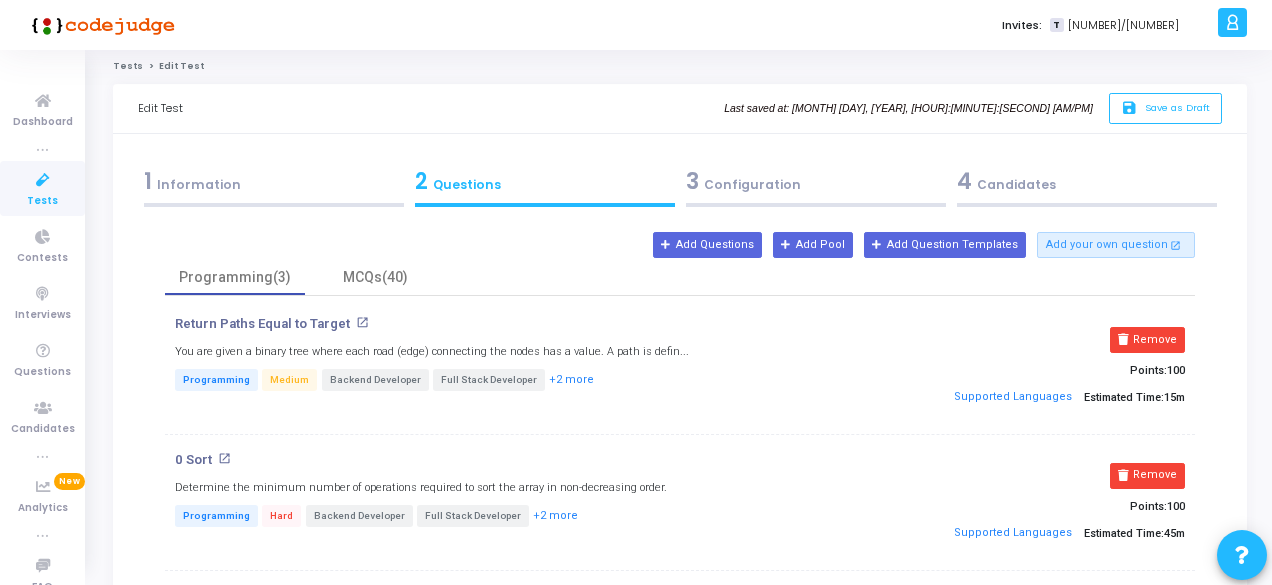 scroll, scrollTop: 0, scrollLeft: 0, axis: both 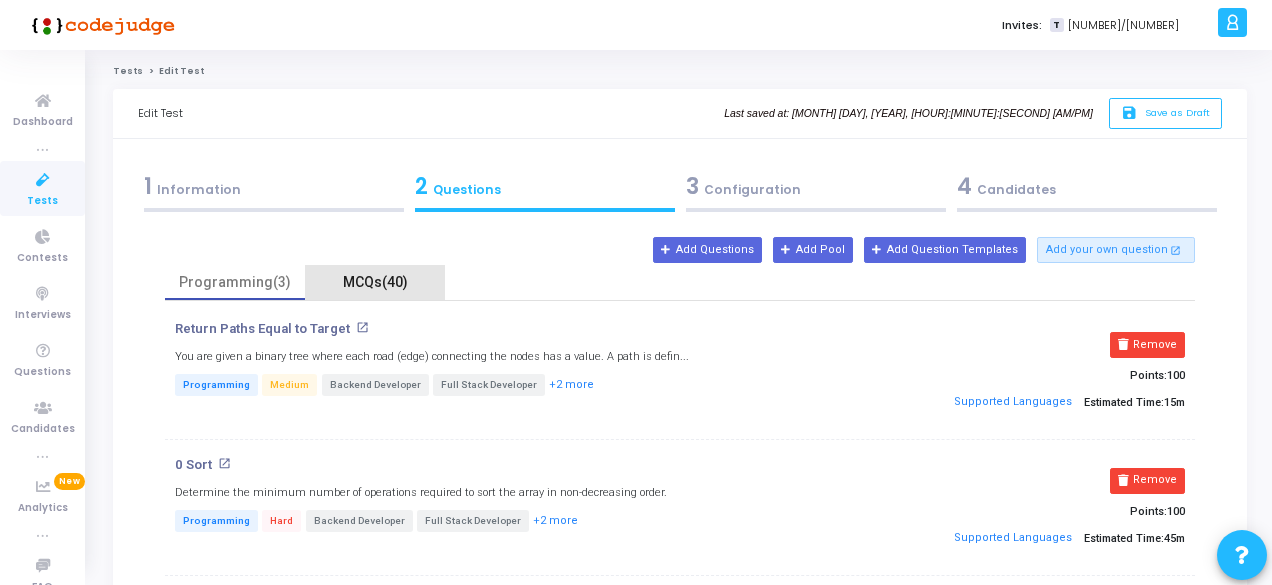 click on "MCQs(40)" at bounding box center (375, 282) 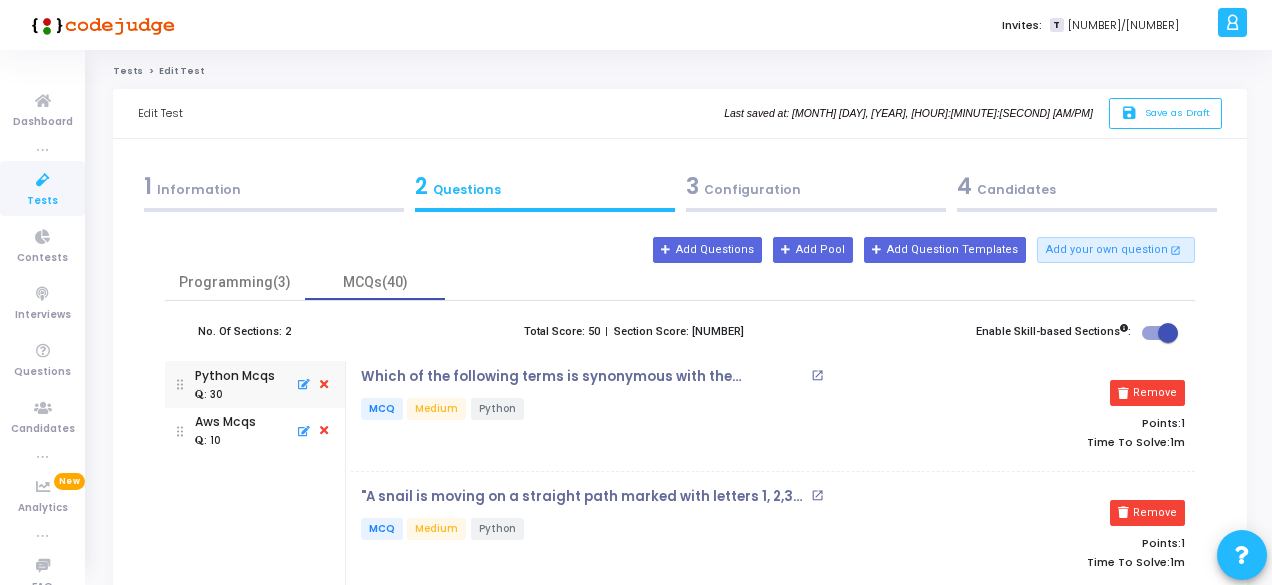 click on ": 30" at bounding box center [235, 394] 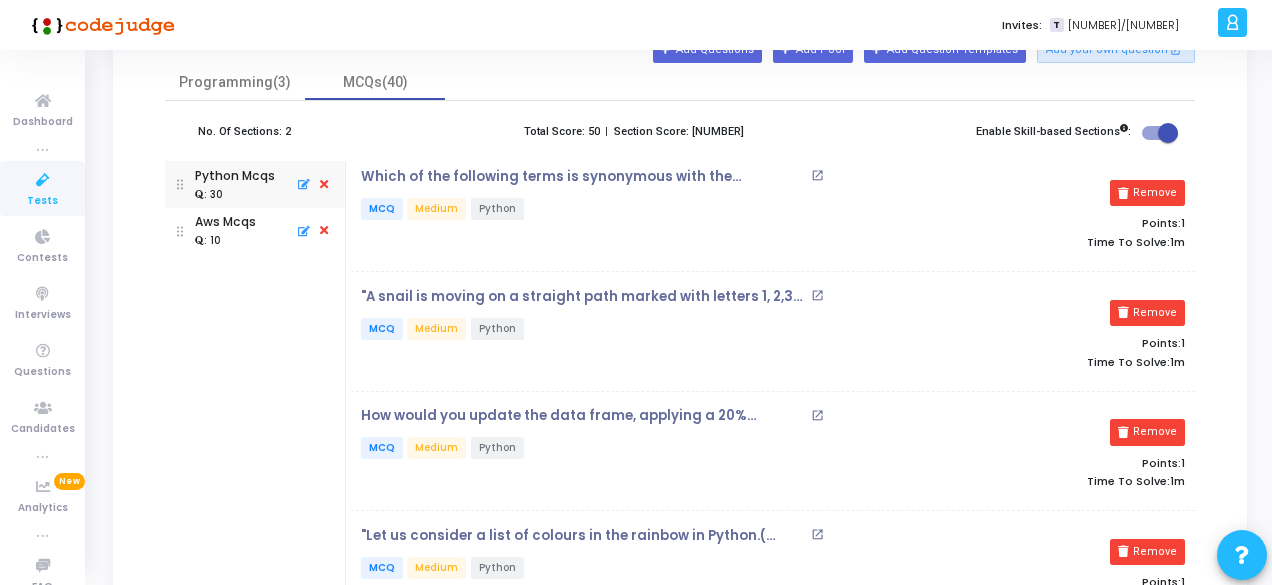 scroll, scrollTop: 0, scrollLeft: 0, axis: both 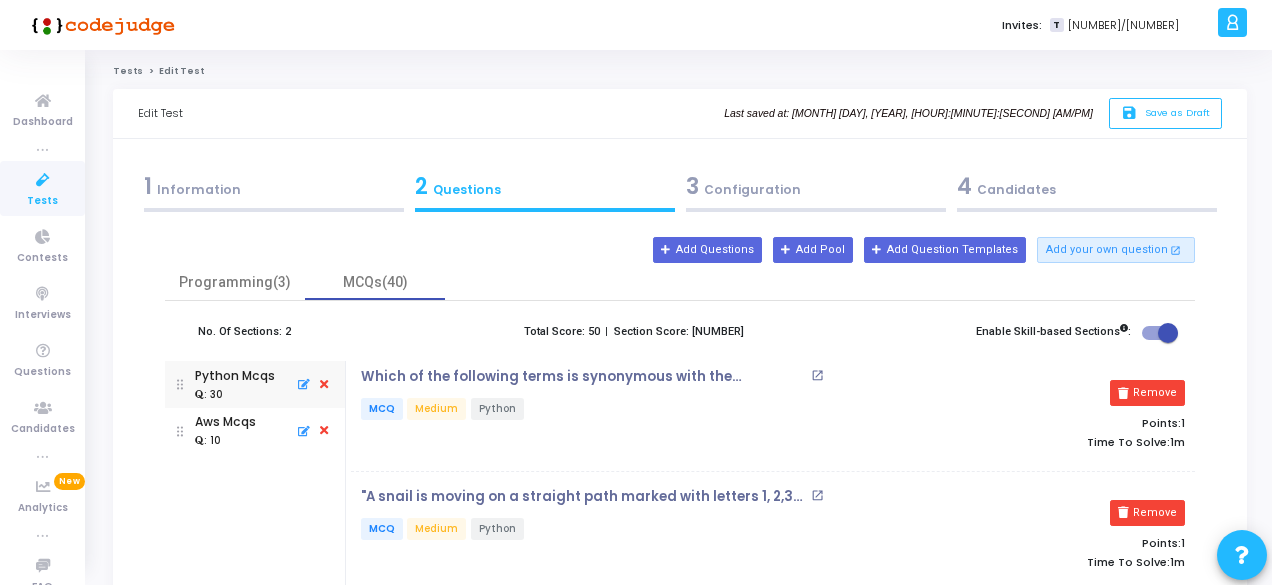 click on "3  Configuration" at bounding box center (816, 186) 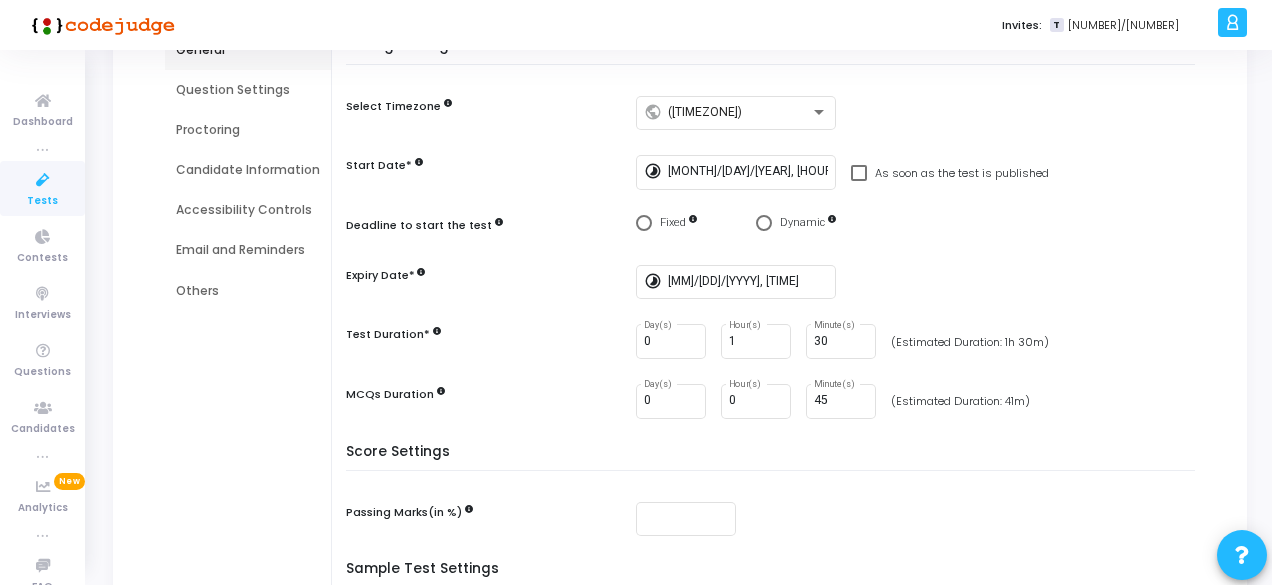 scroll, scrollTop: 300, scrollLeft: 0, axis: vertical 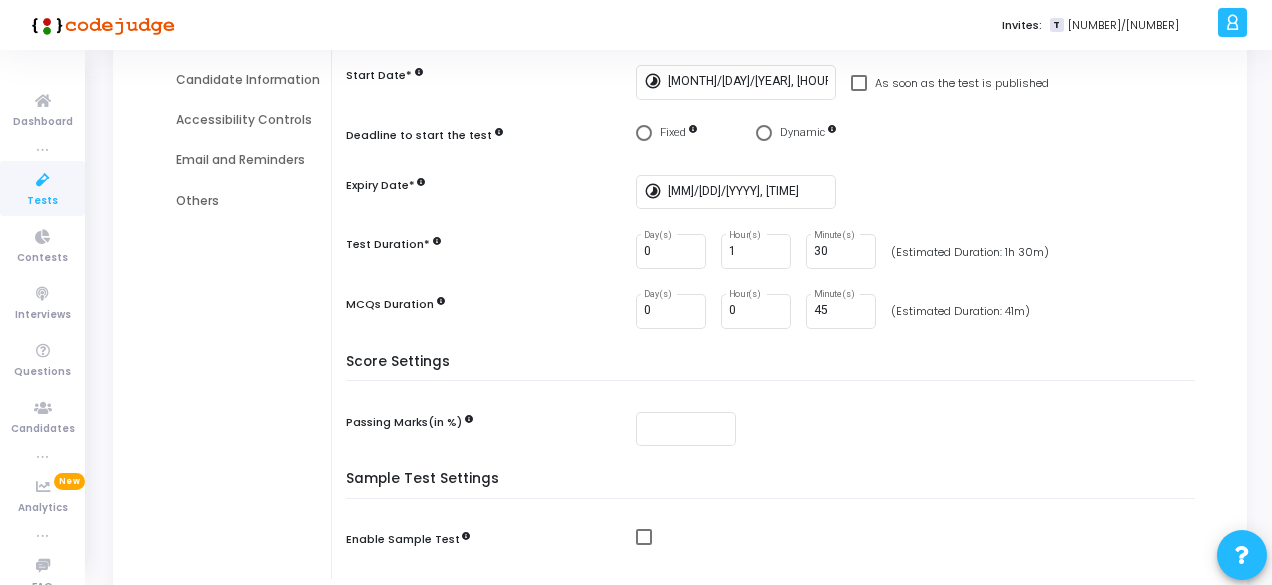 click on "Timing Settings   Select Timezone  public (+05:30) Asia/Calcutta Start Date* timelapse 8/4/2025, 7:00 PM    As soon as the test is published  Deadline to start the test   Fixed   Dynamic  Expiry Date*  timelapse 8/5/2025, 9:07 PM  Test Duration*  0 Day(s) 1 Hour(s) 30 Minute(s)  (Estimated Duration: 1h 30m)   MCQs Duration  0 Day(s) 0 Hour(s) 45 Minute(s)  (Estimated Duration: 41m)" at bounding box center (775, 151) 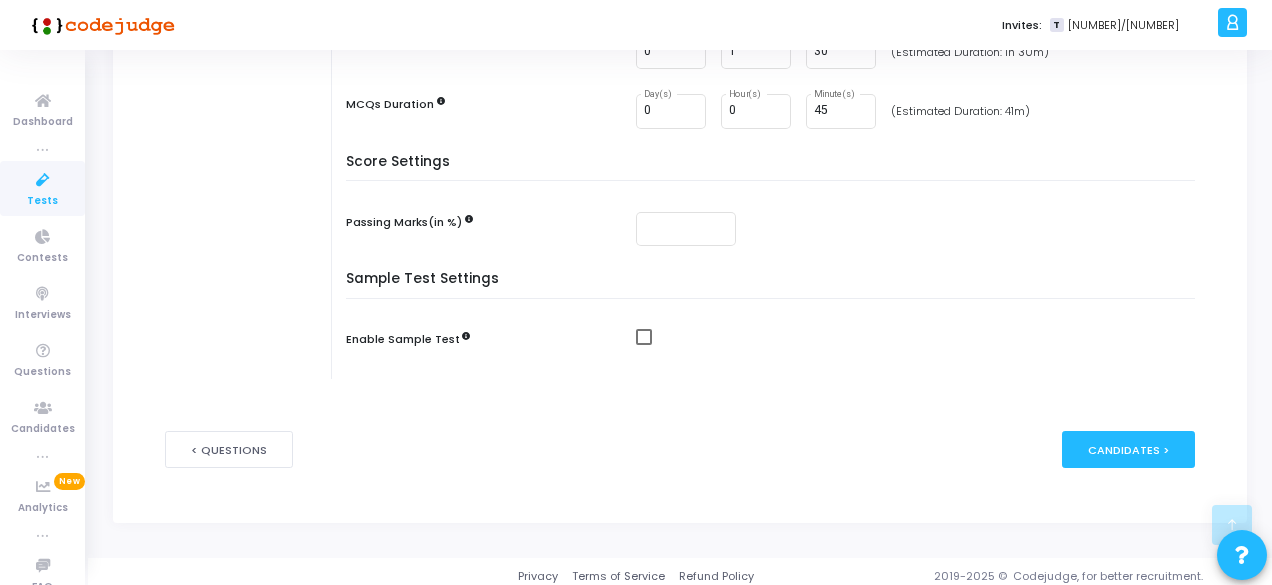 scroll, scrollTop: 0, scrollLeft: 0, axis: both 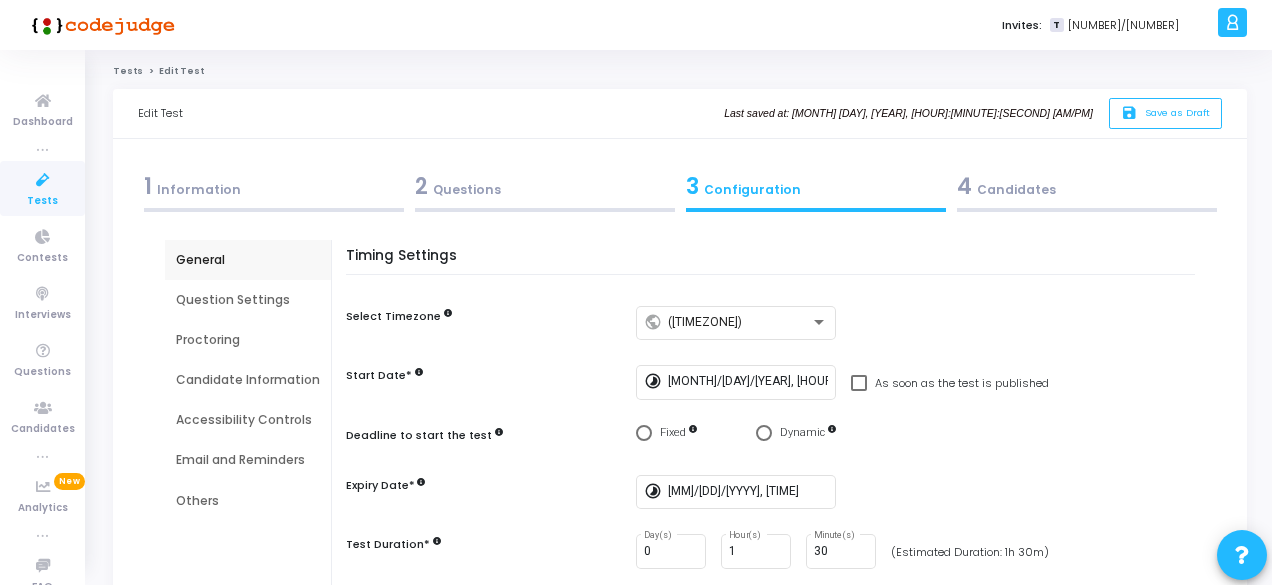 click on "4  Candidates" at bounding box center [1087, 186] 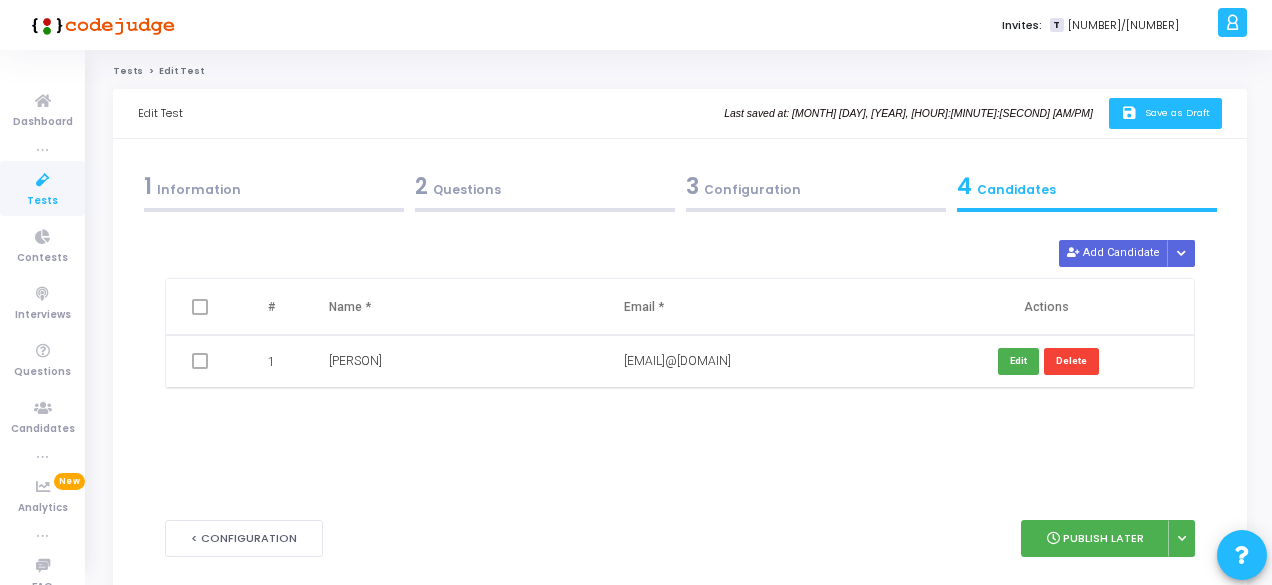 click on "Save as Draft" 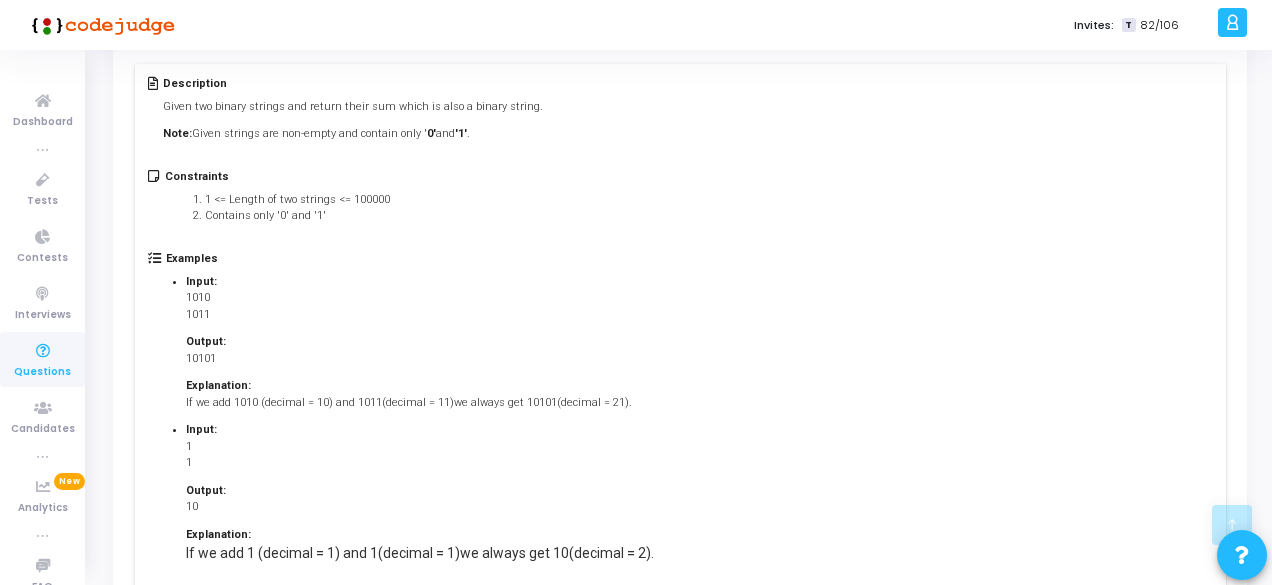 scroll, scrollTop: 400, scrollLeft: 0, axis: vertical 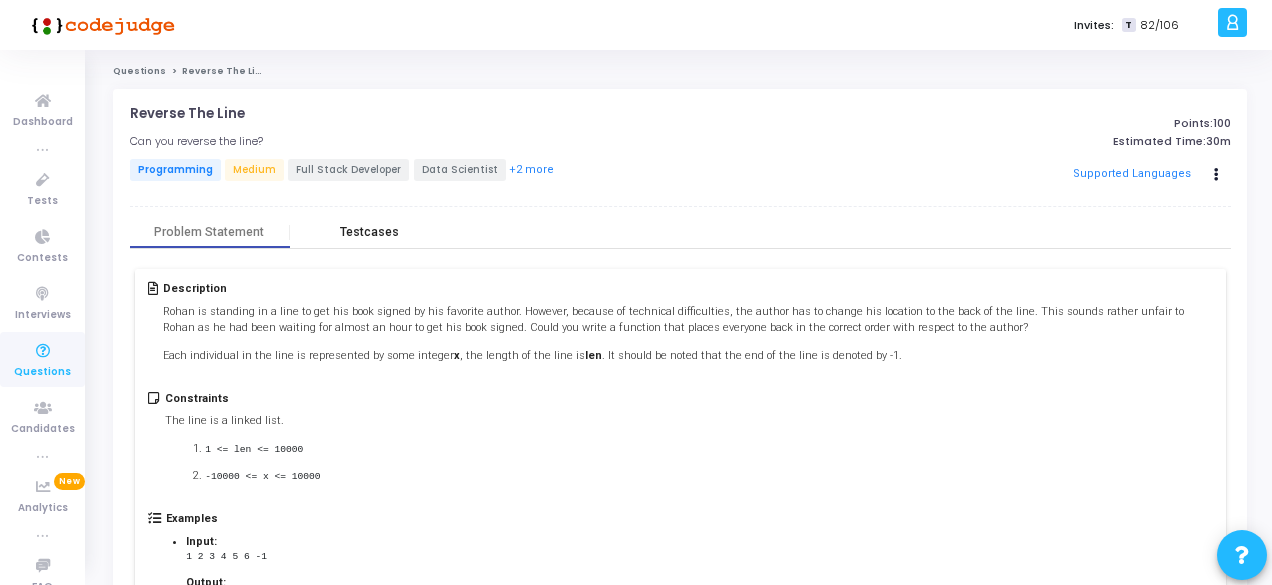 click on "Testcases" at bounding box center [369, 232] 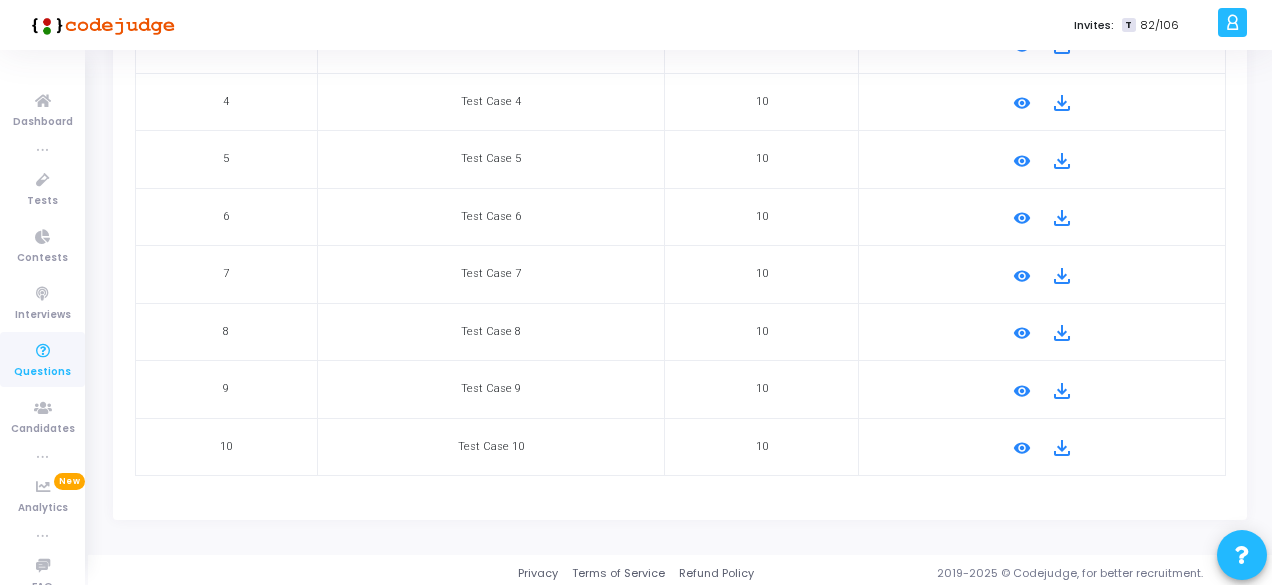 scroll, scrollTop: 0, scrollLeft: 0, axis: both 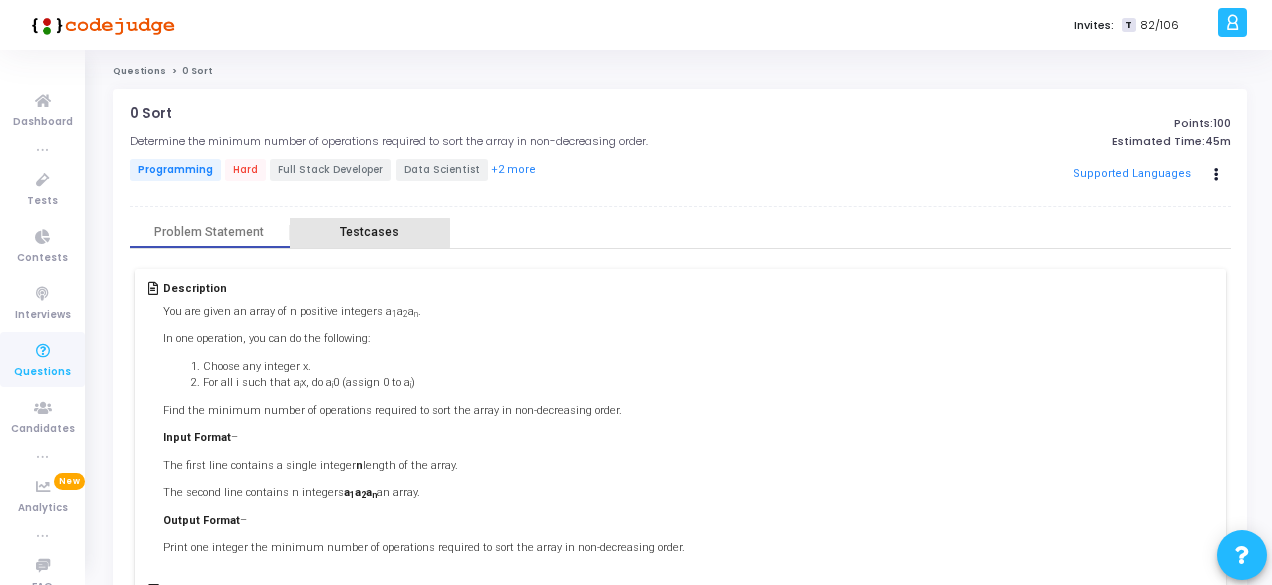 click on "Testcases" at bounding box center (369, 232) 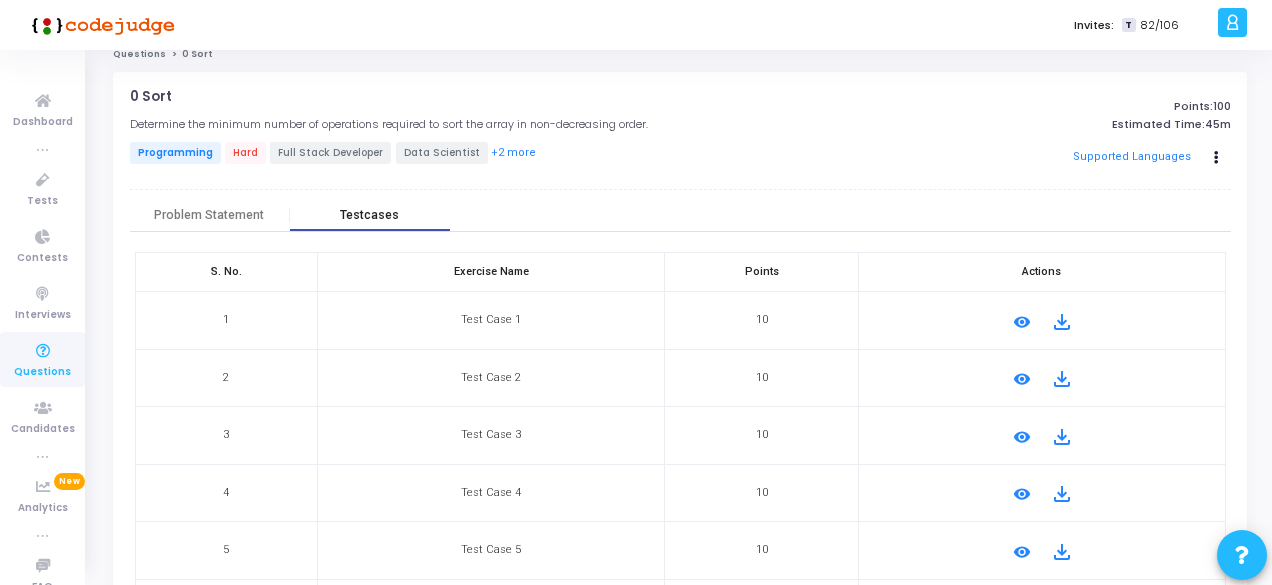 scroll, scrollTop: 0, scrollLeft: 0, axis: both 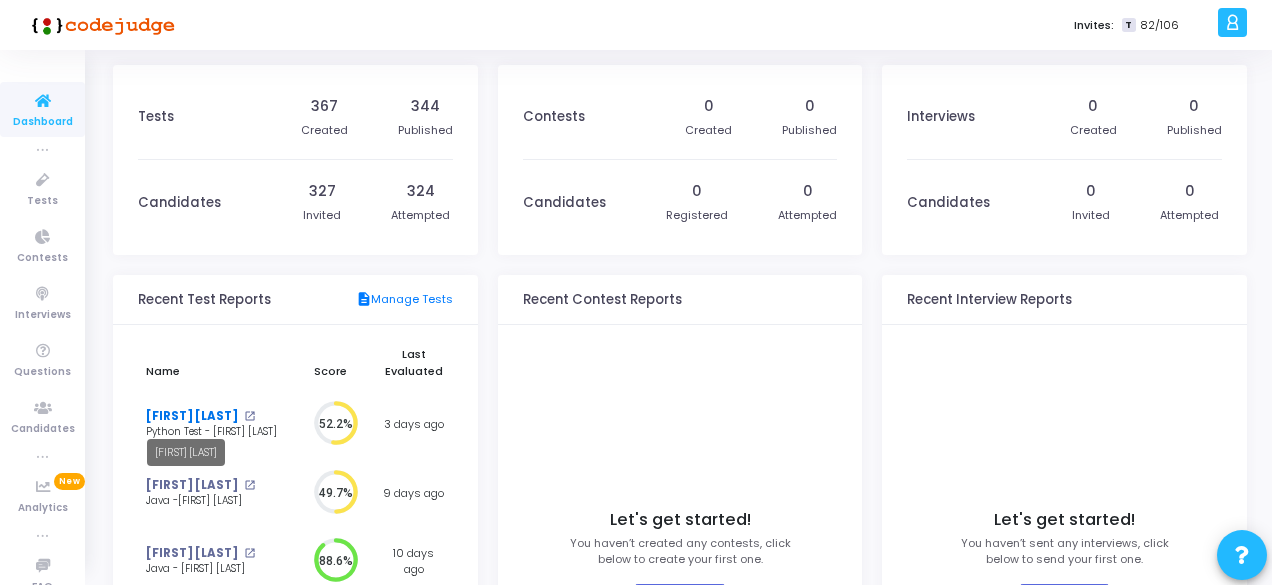 click on "[PERSON]" 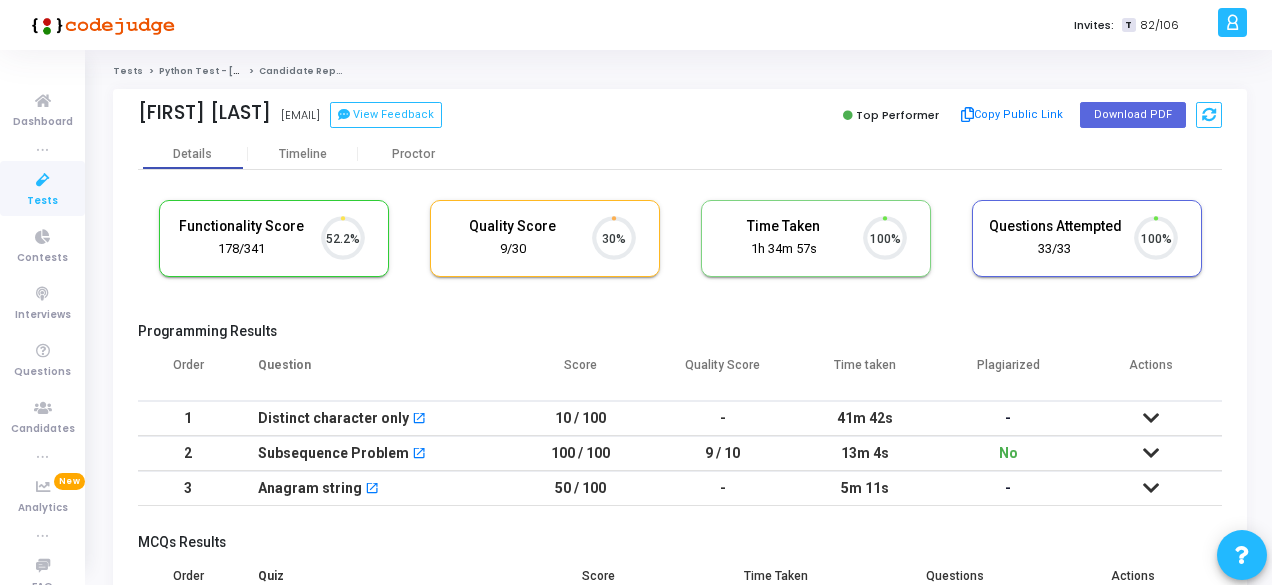 scroll, scrollTop: 9, scrollLeft: 8, axis: both 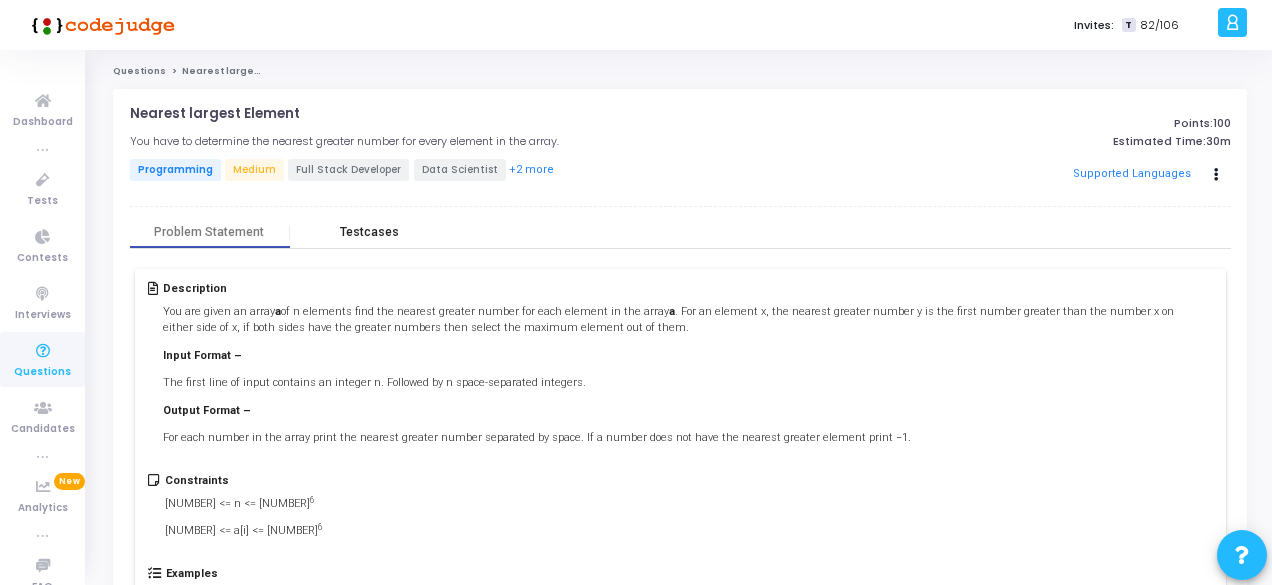 click on "Testcases" at bounding box center [369, 232] 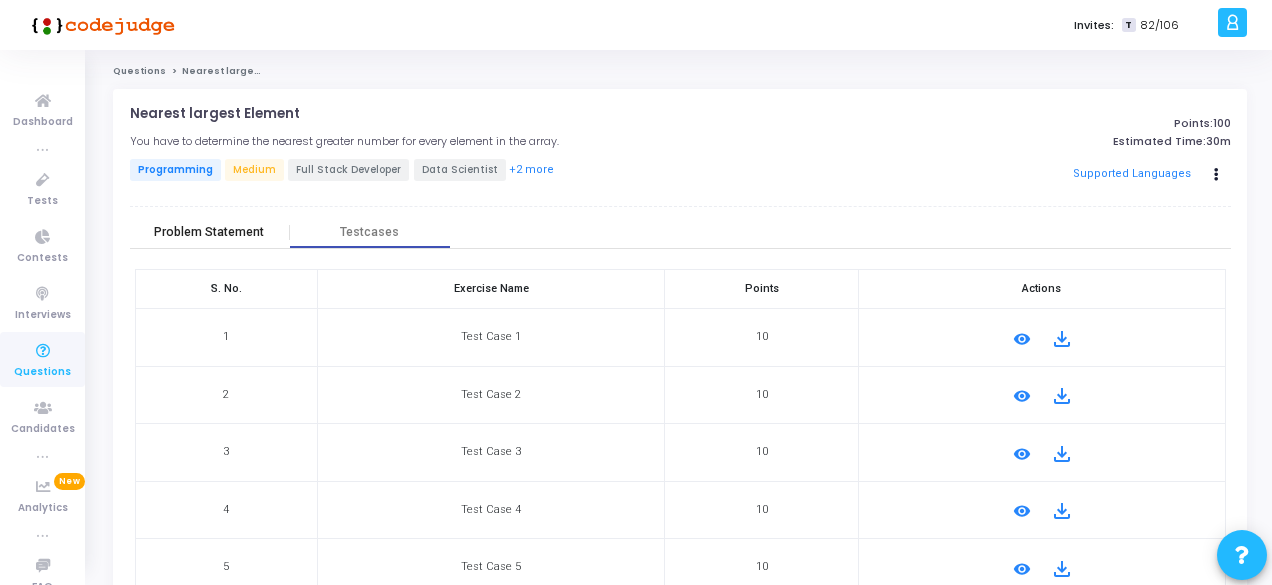 click on "Problem Statement" at bounding box center (209, 232) 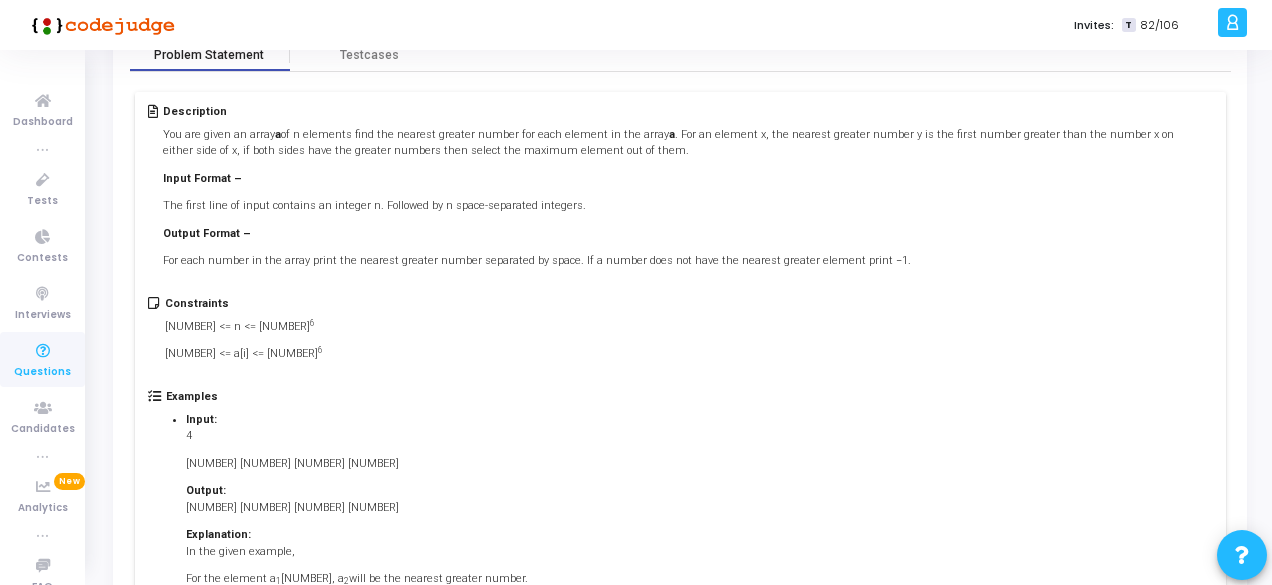 scroll, scrollTop: 134, scrollLeft: 0, axis: vertical 